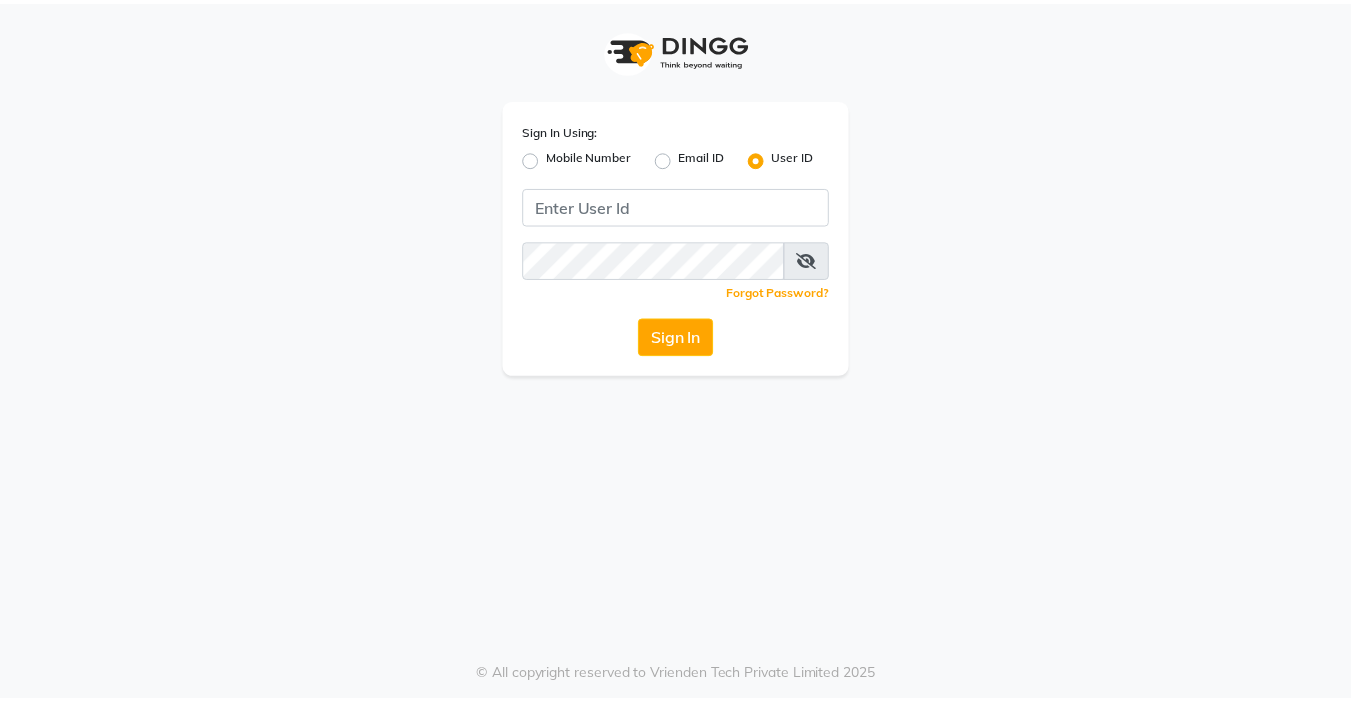 scroll, scrollTop: 0, scrollLeft: 0, axis: both 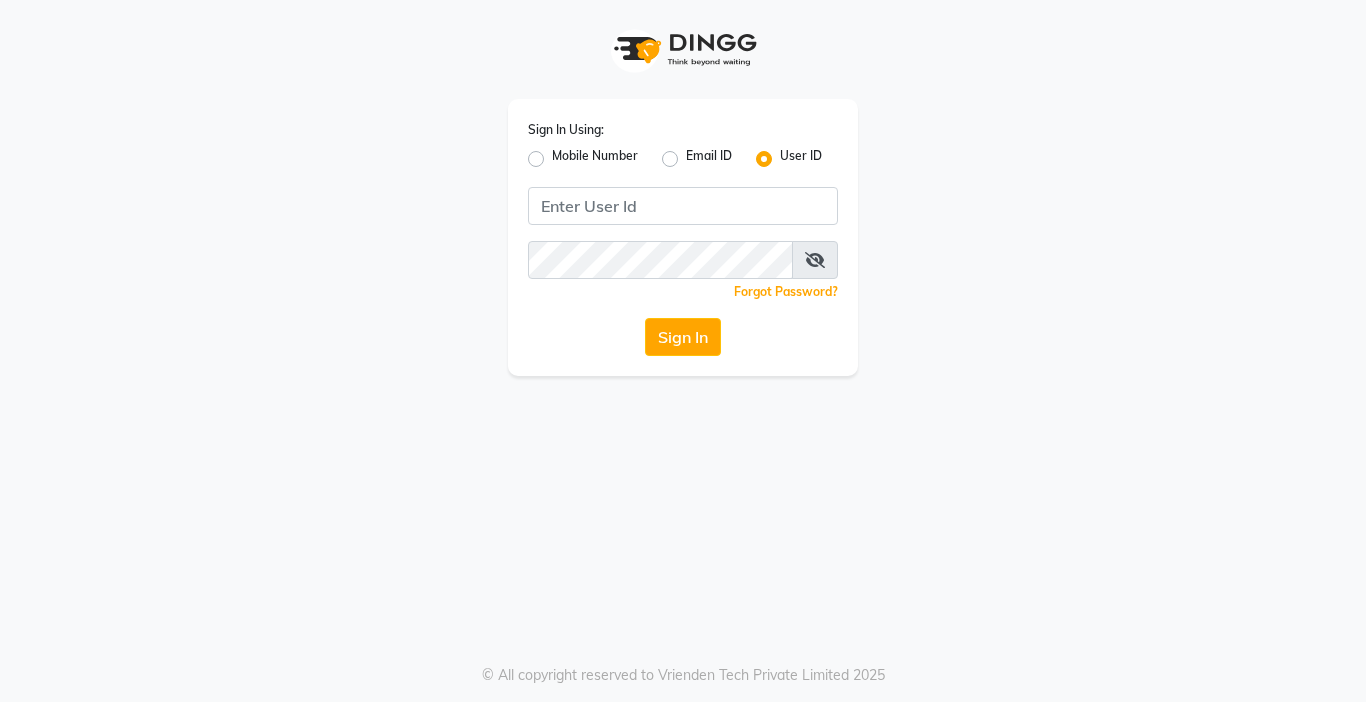 click on "Mobile Number" 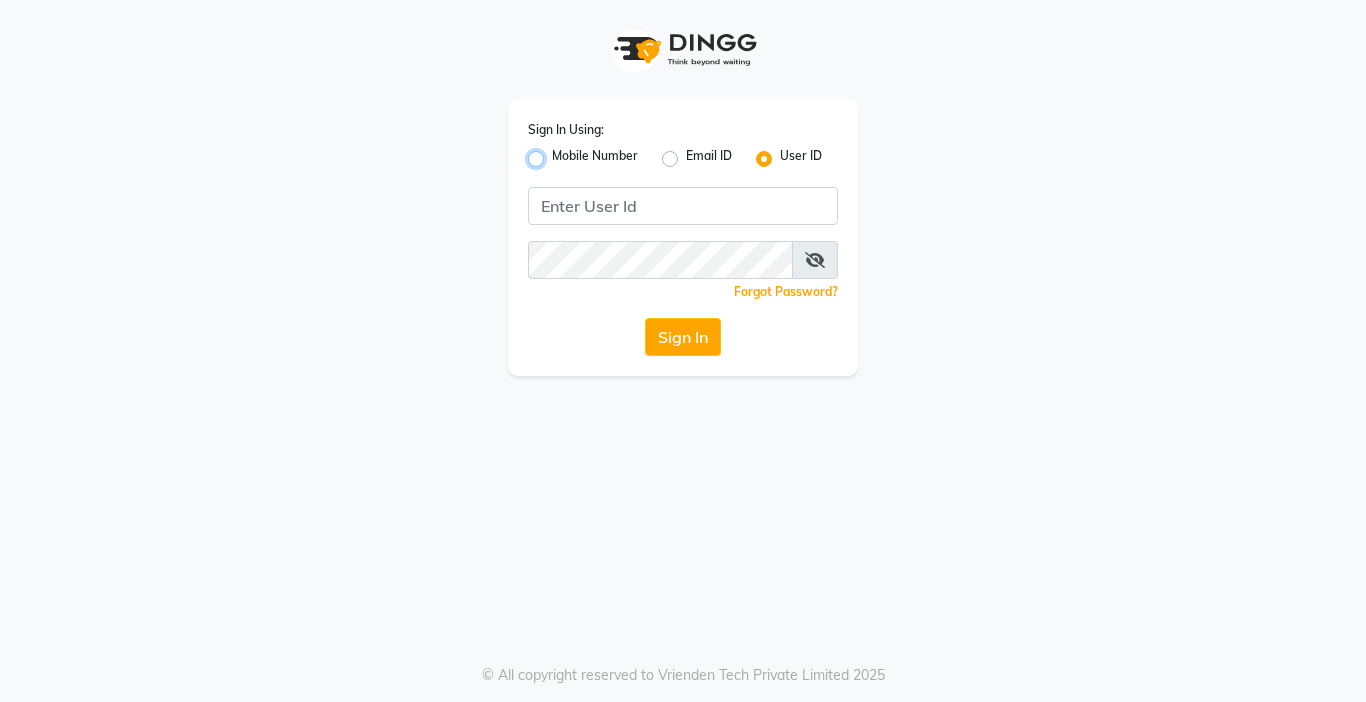 click on "Mobile Number" at bounding box center (558, 153) 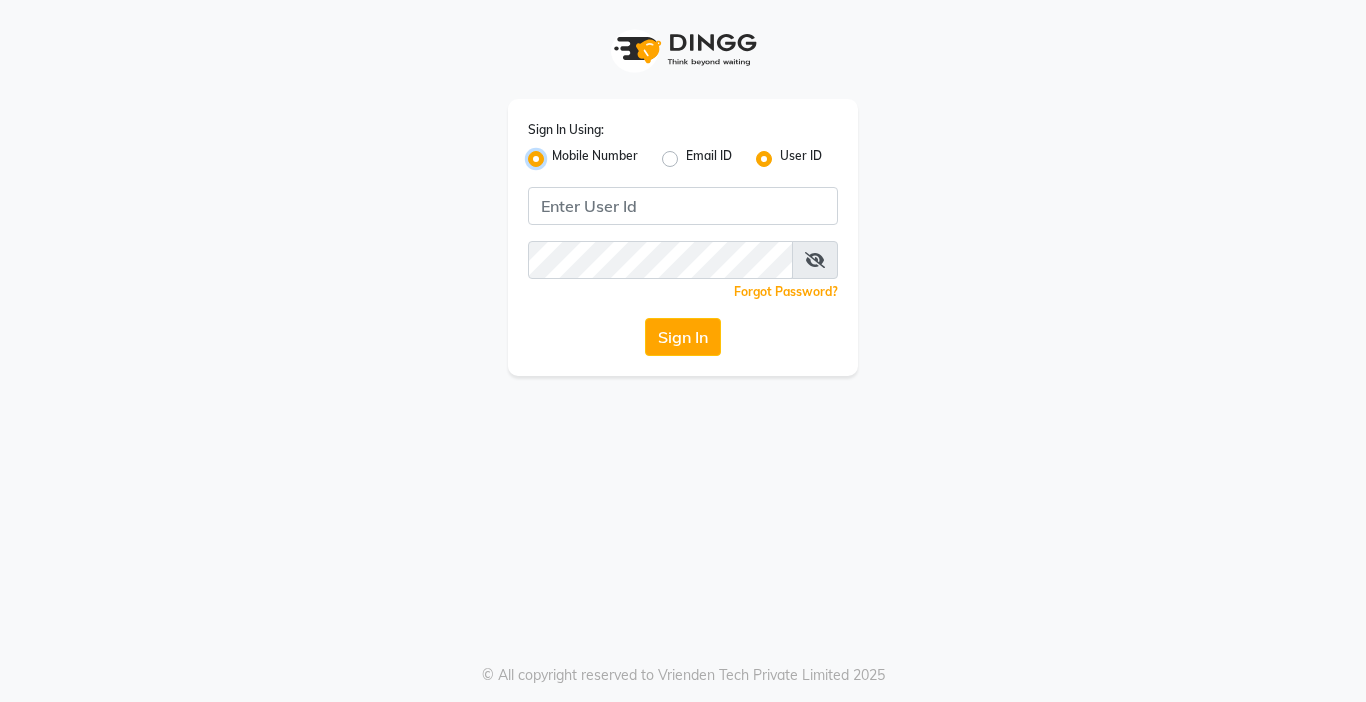 radio on "false" 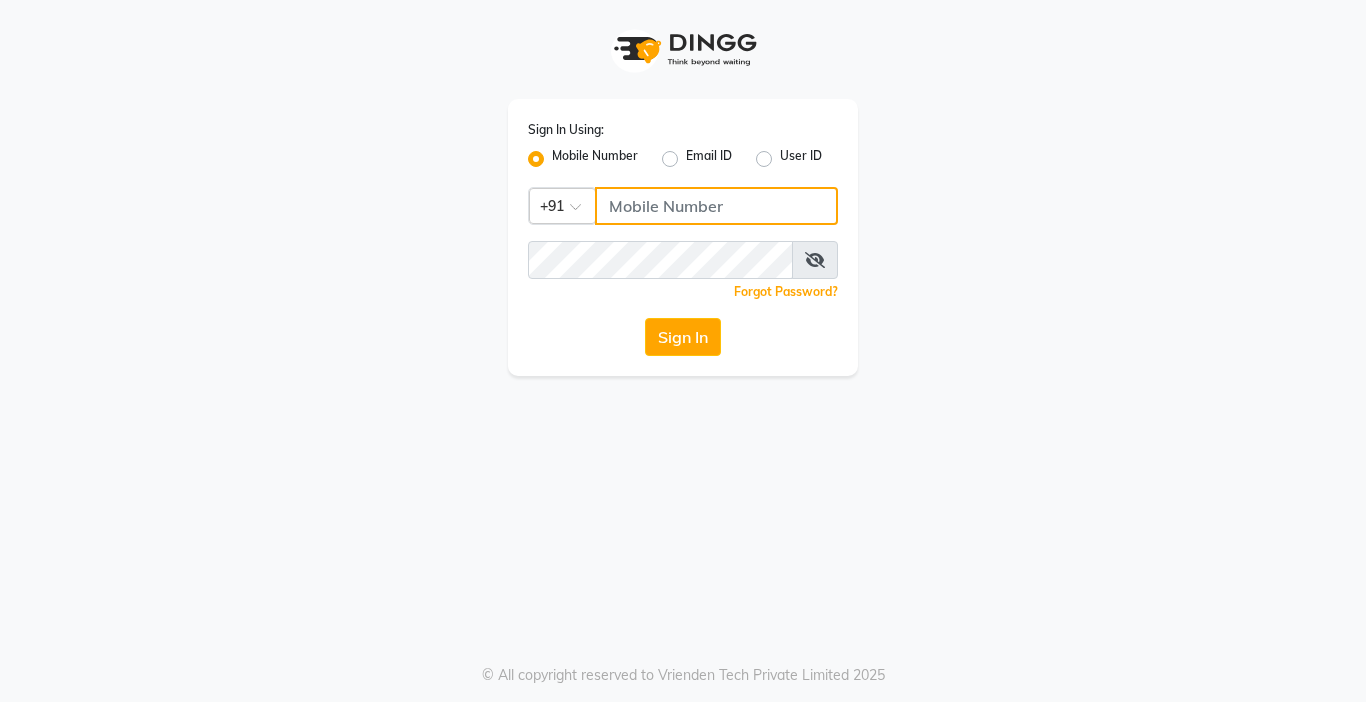 click 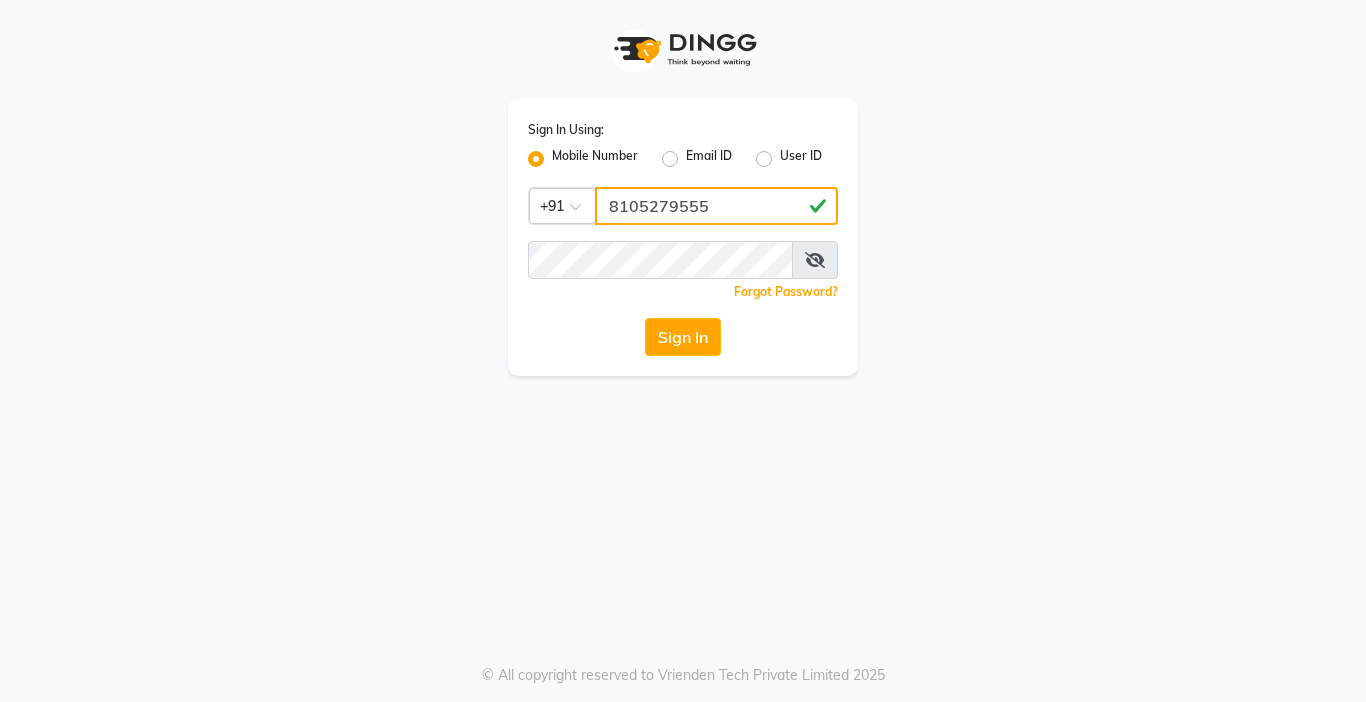 type on "8105279555" 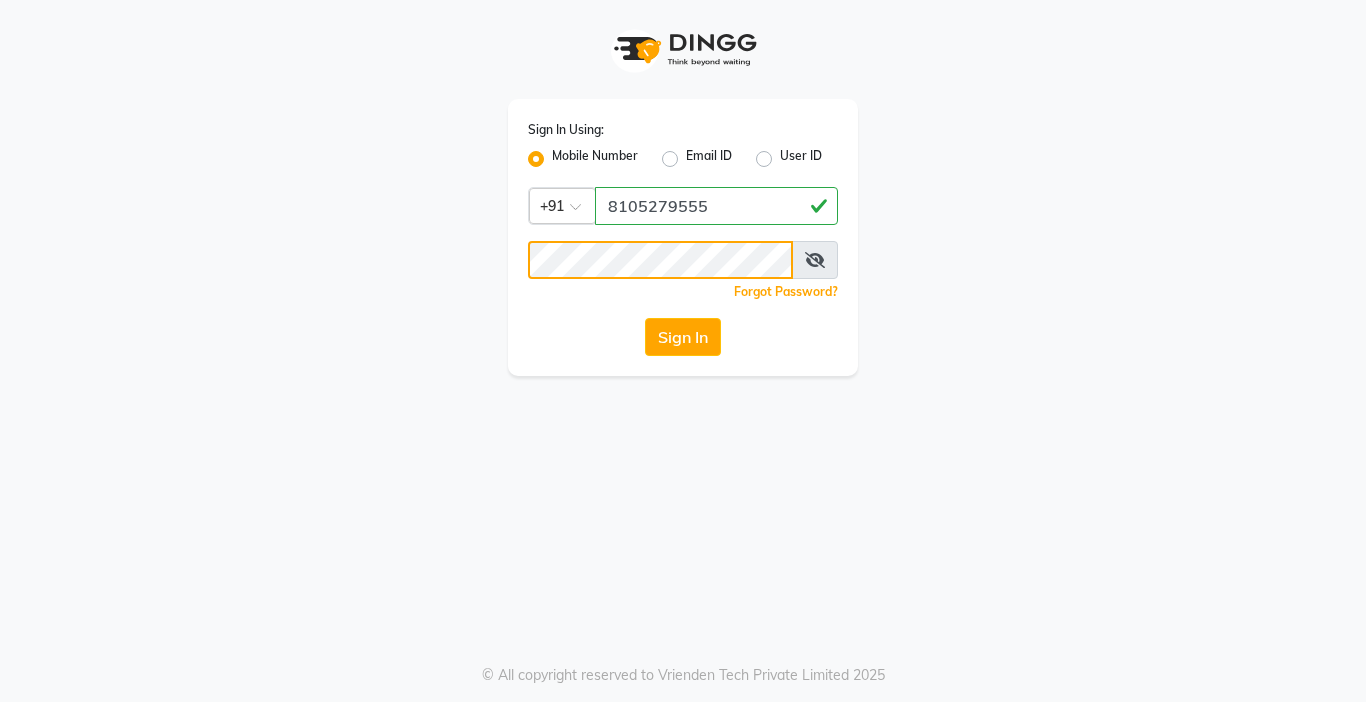 click on "Sign In" 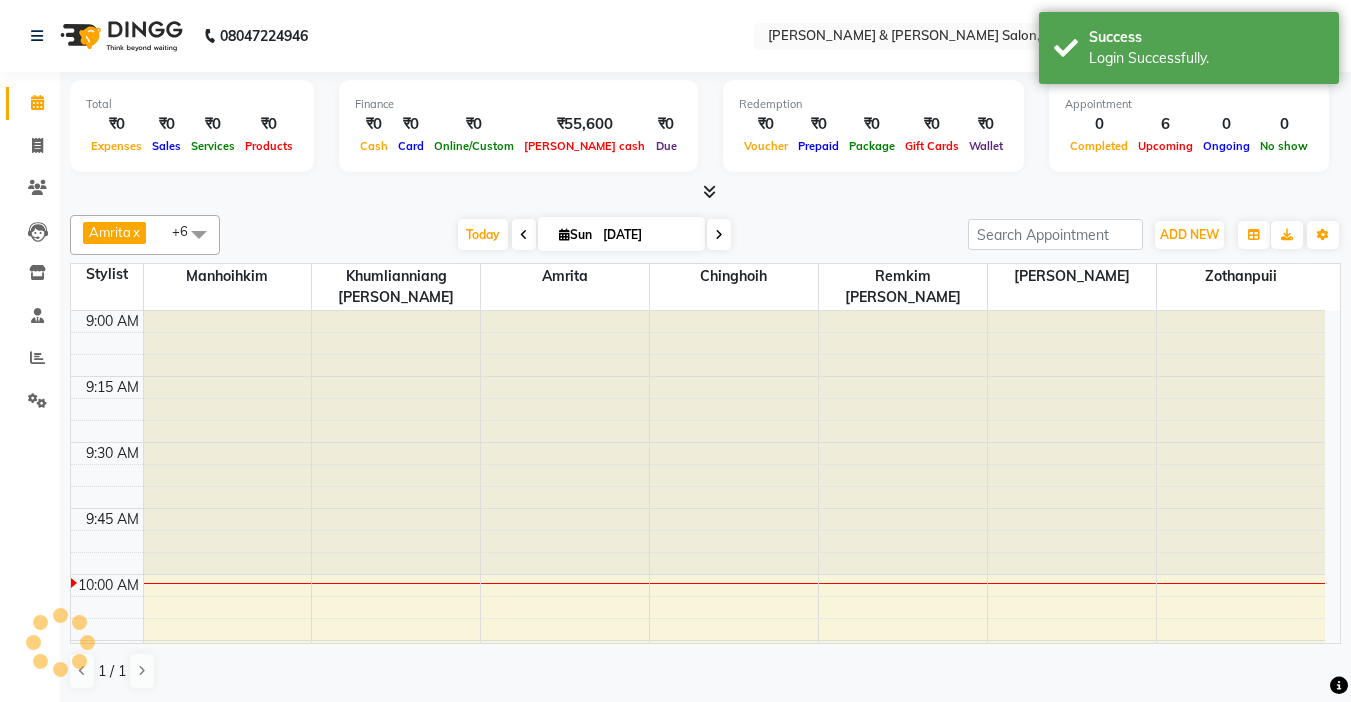 scroll, scrollTop: 0, scrollLeft: 0, axis: both 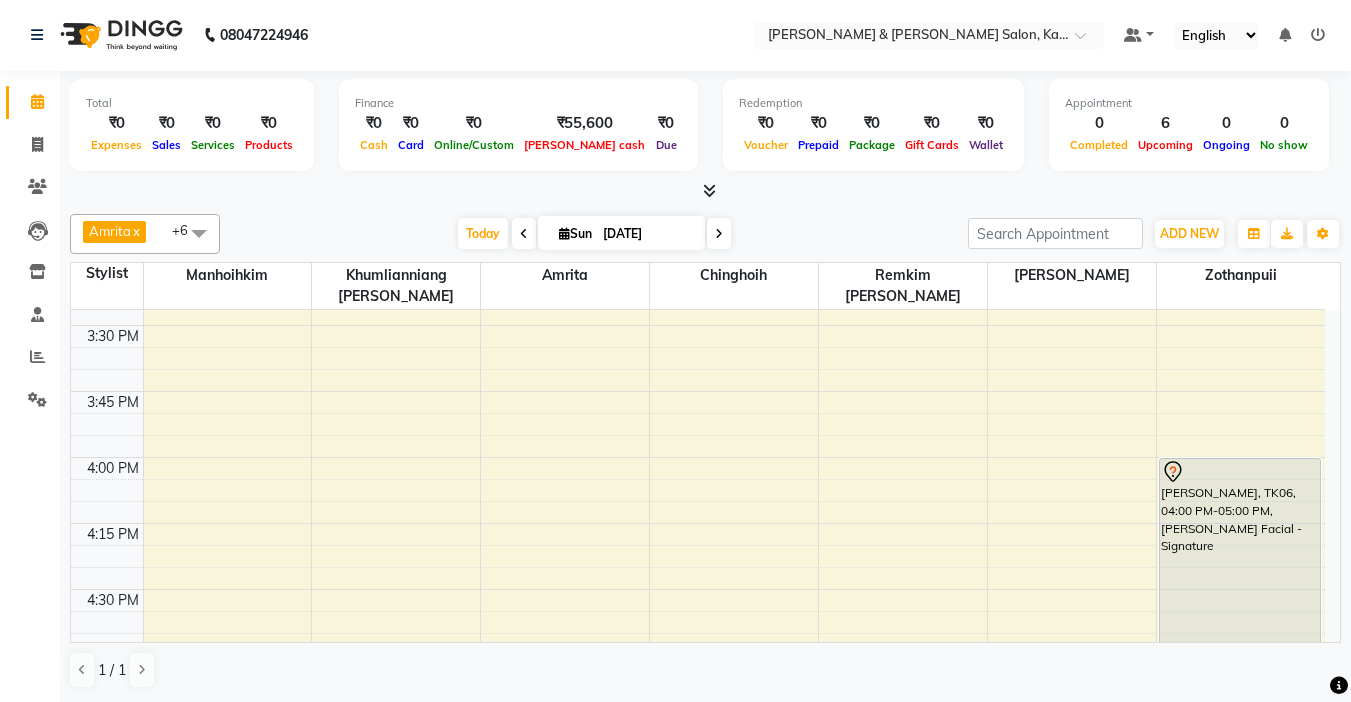 click on "Amrita  x Chinghoih  x Khumlianniang [PERSON_NAME]  x Manhoihkim  x Remkim [PERSON_NAME]  x [PERSON_NAME]   x PUII  x +6 Select All Amrita [PERSON_NAME] [PERSON_NAME] Chingmuan [PERSON_NAME] Manhoihkim [PERSON_NAME] [PERSON_NAME] .mynlyanSonangaihte Zothanpuii [DATE]  [DATE] Toggle Dropdown Add Appointment Add Invoice Add Expense Add Attendance Add Client Toggle Dropdown Add Appointment Add Invoice Add Expense Add Attendance Add Client ADD NEW Toggle Dropdown Add Appointment Add Invoice Add Expense Add Attendance Add Client Amrita  x Chinghoih  x Khumlianniang [PERSON_NAME]  x Manhoihkim  x Remkim [PERSON_NAME]  x [PERSON_NAME]   x PUII  x +6 Select All Amrita [PERSON_NAME] [PERSON_NAME] [PERSON_NAME] [PERSON_NAME] [PERSON_NAME] .mynlyanSonangaihte Zothanpuii Group By  Staff View   Room View  View as Vertical  Vertical - Week View  Horizontal  Horizontal - Week View  List  Toggle Dropdown Calendar Settings Manage Tags   Arrange Stylists   Reset Stylists  11" at bounding box center [705, 234] 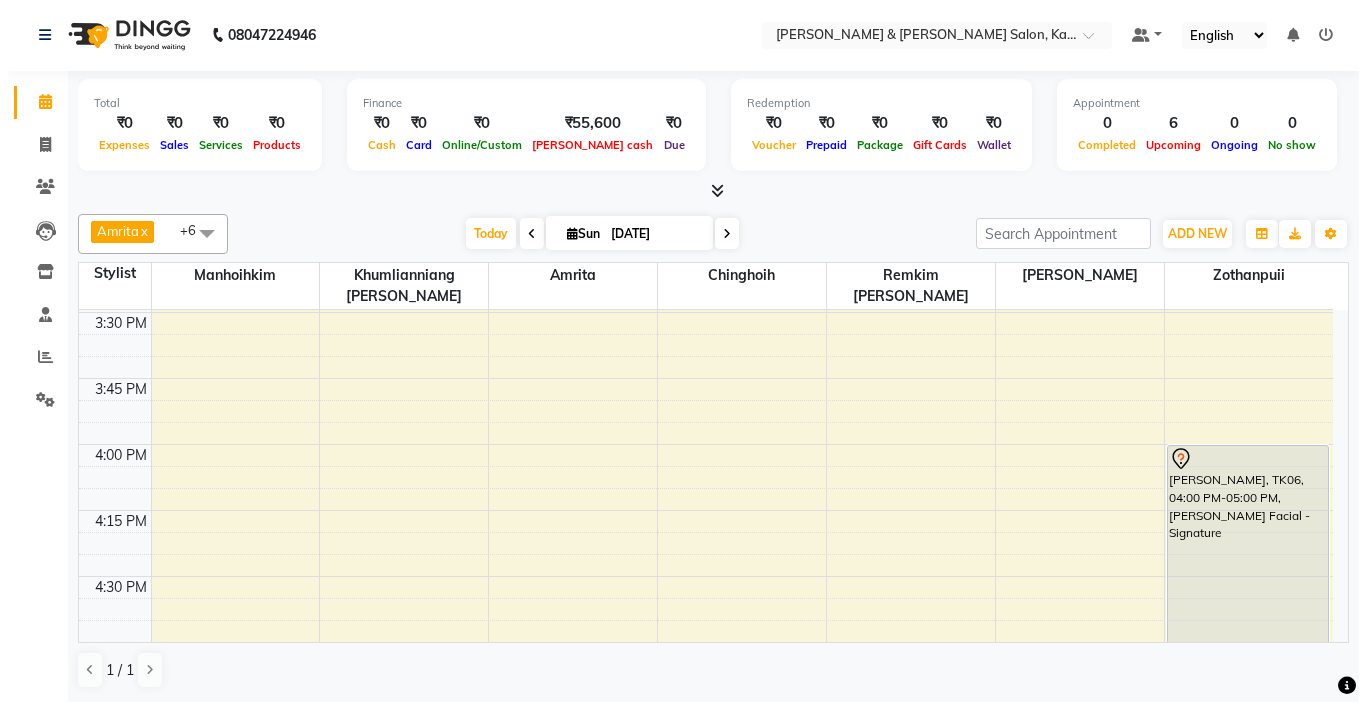 scroll, scrollTop: 1700, scrollLeft: 0, axis: vertical 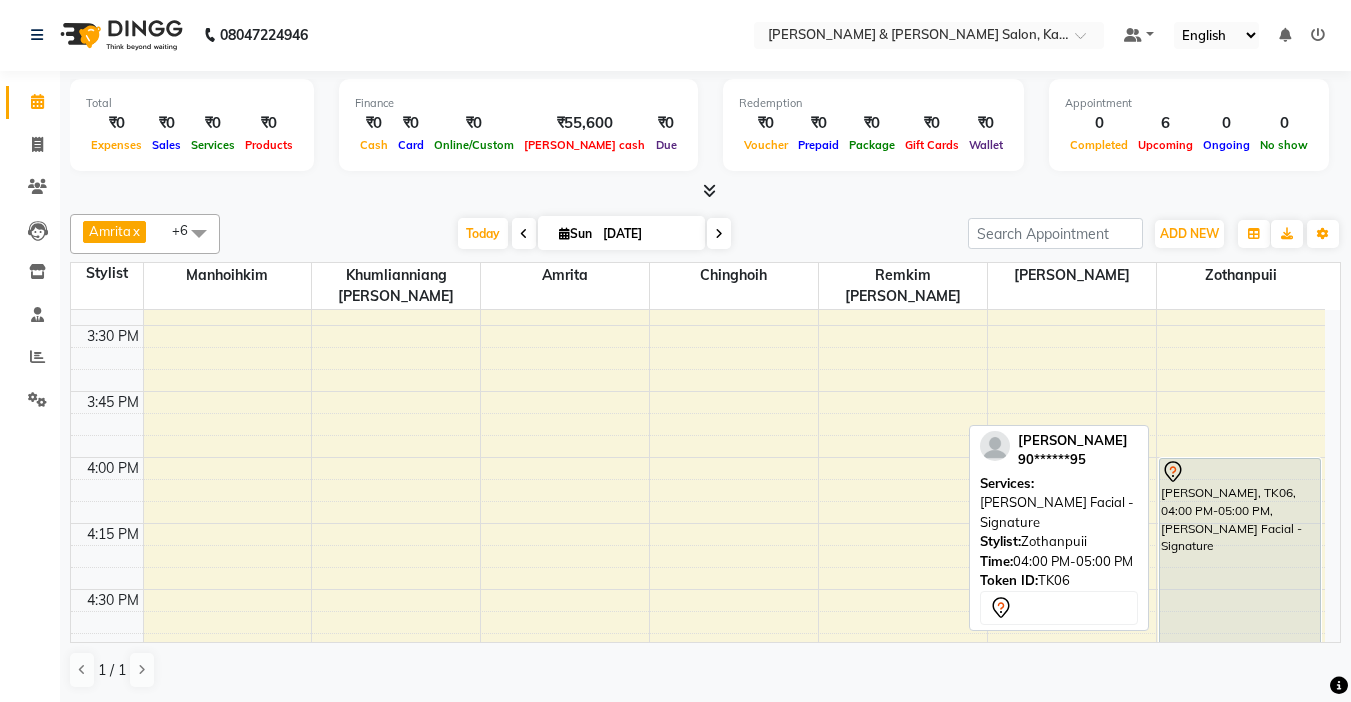 click on "[PERSON_NAME], TK06, 04:00 PM-05:00 PM, [PERSON_NAME] Facial - Signature" at bounding box center (1240, 589) 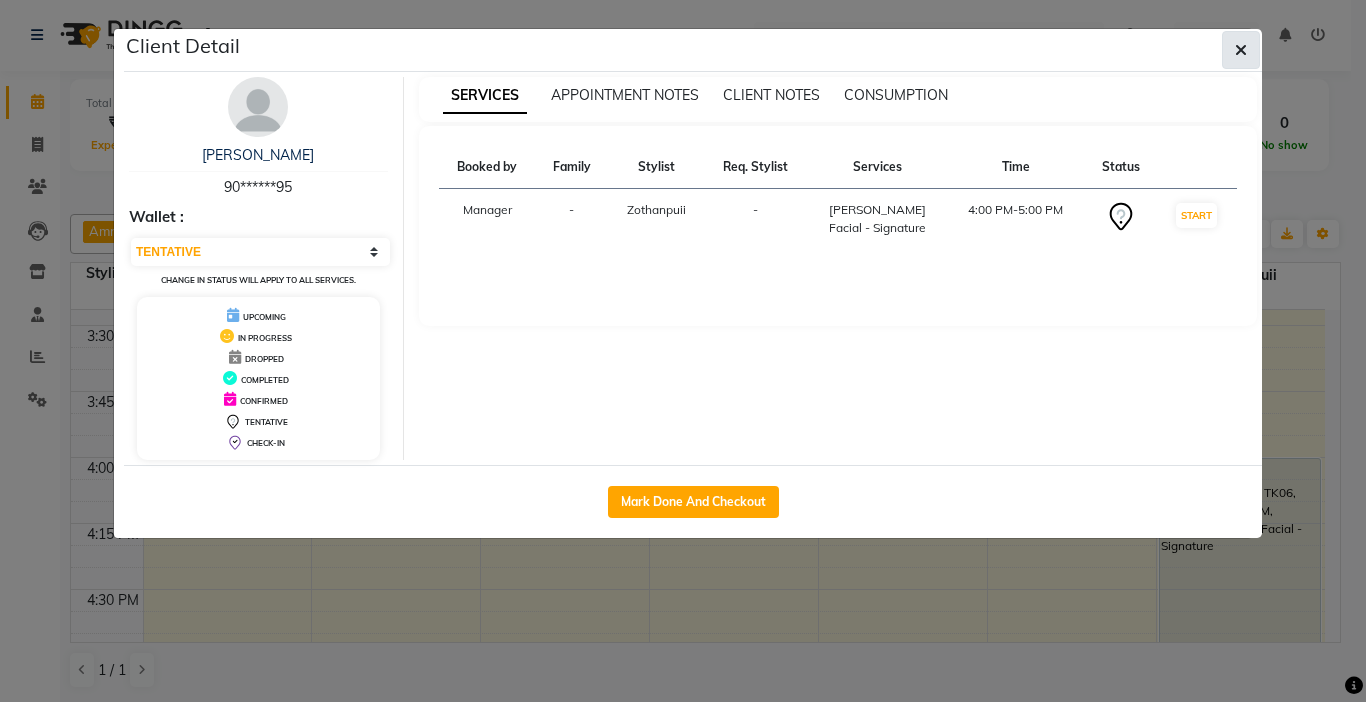 click 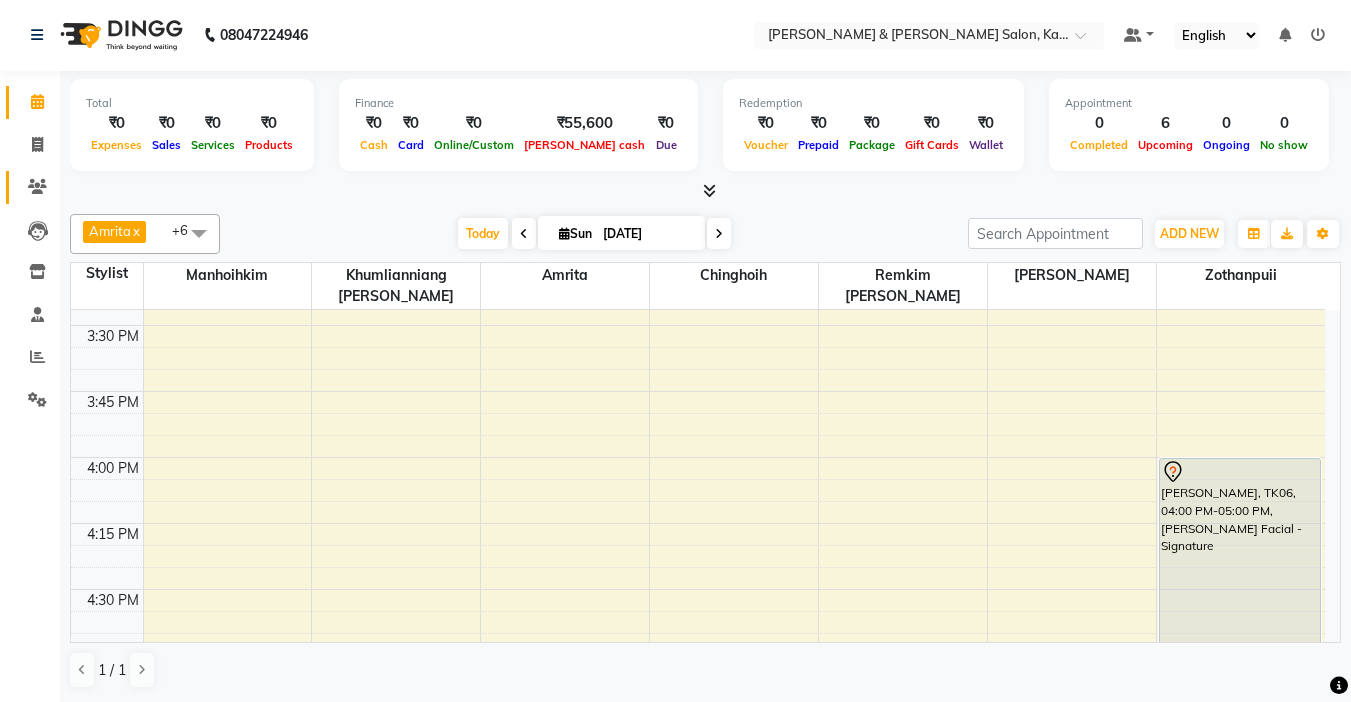 click on "Clients" 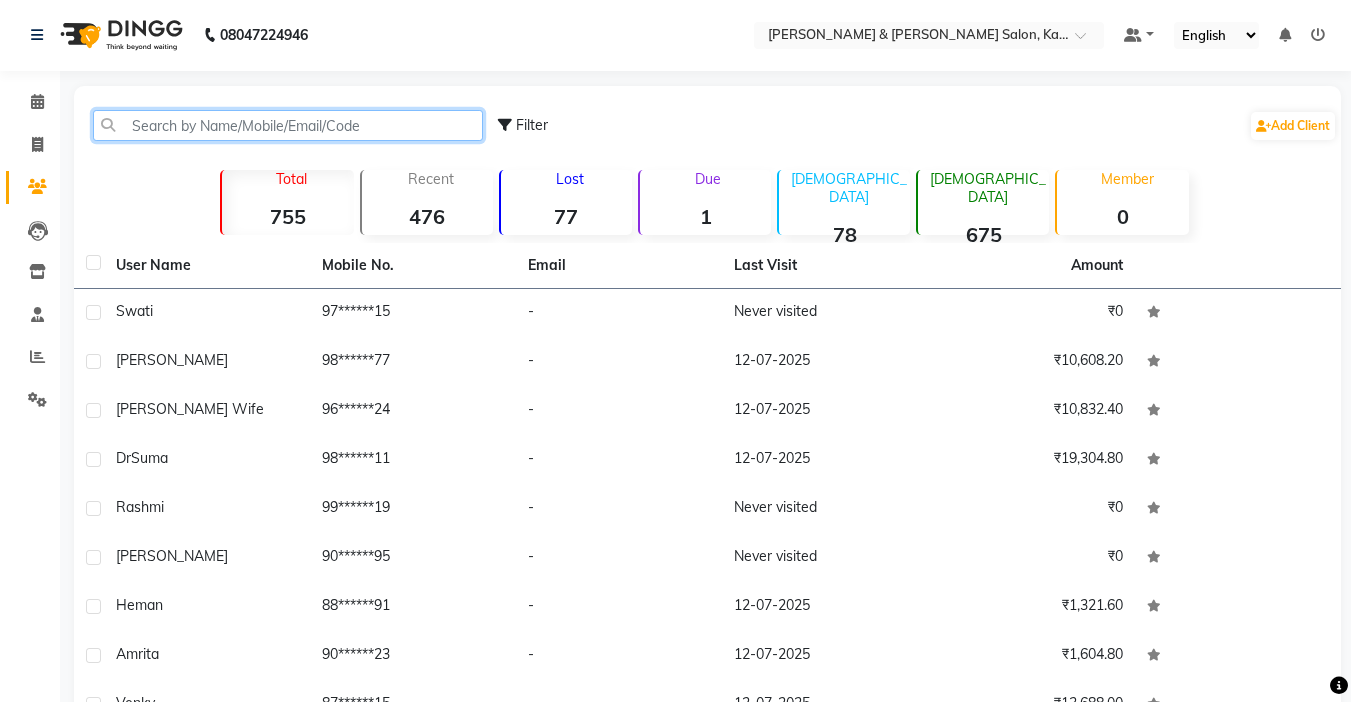 click 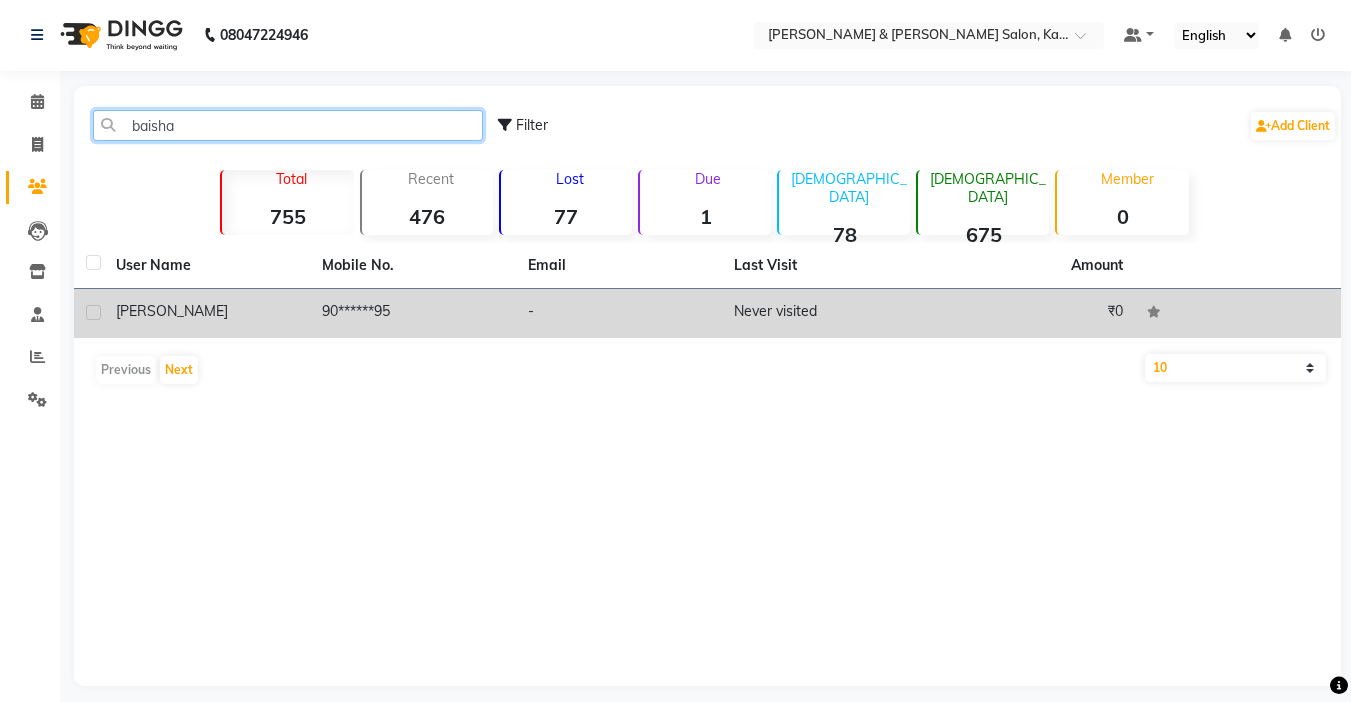type on "baisha" 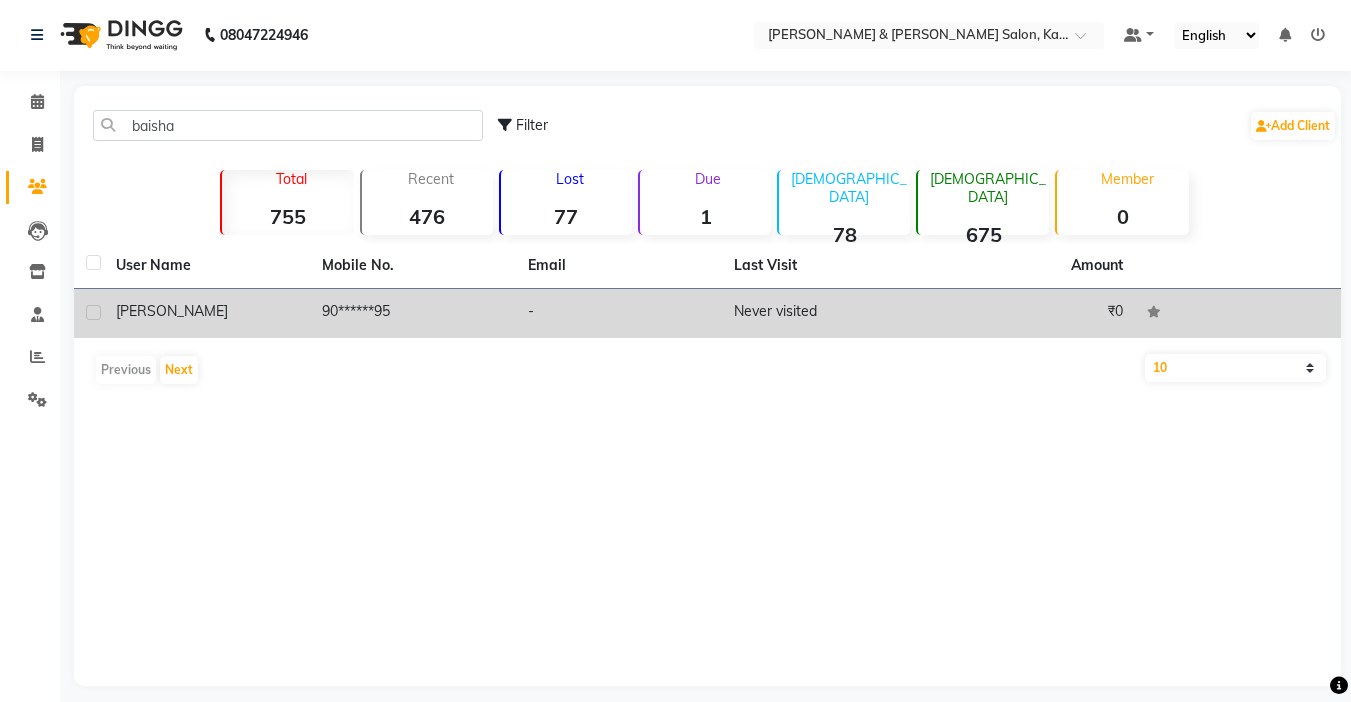 click on "90******95" 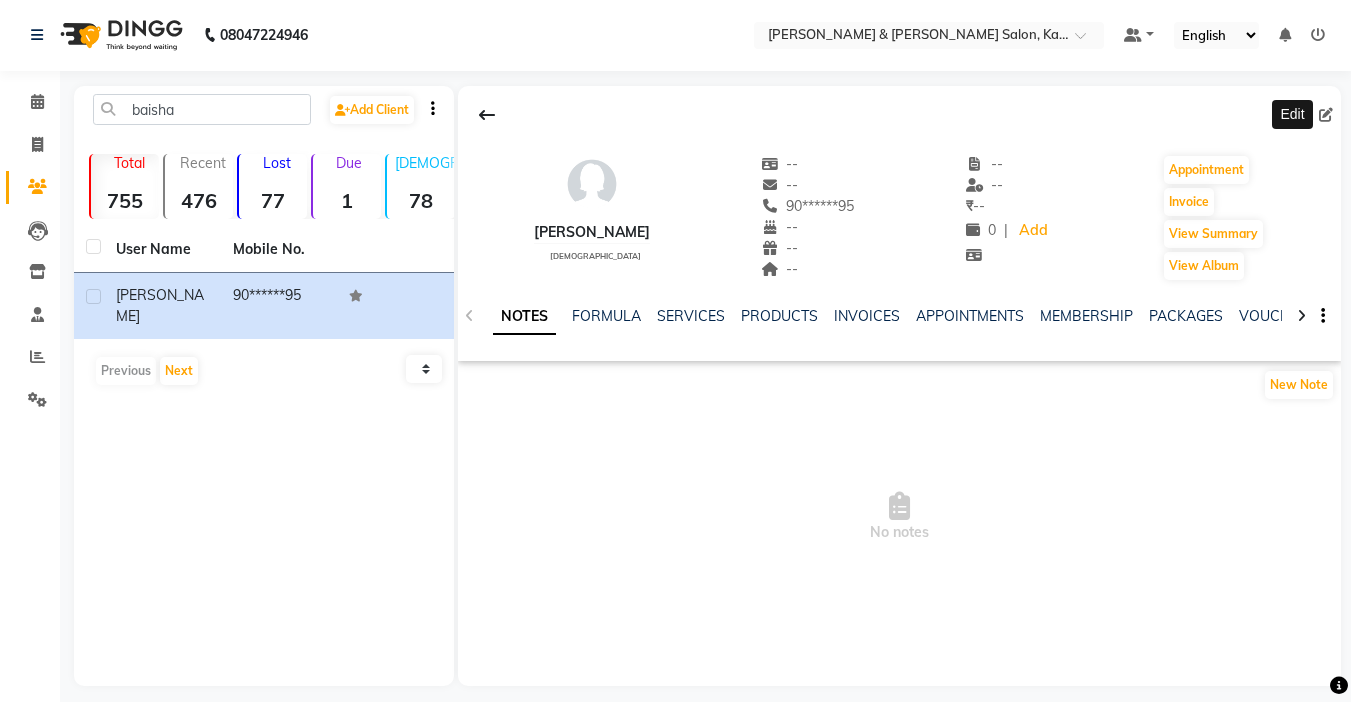 click 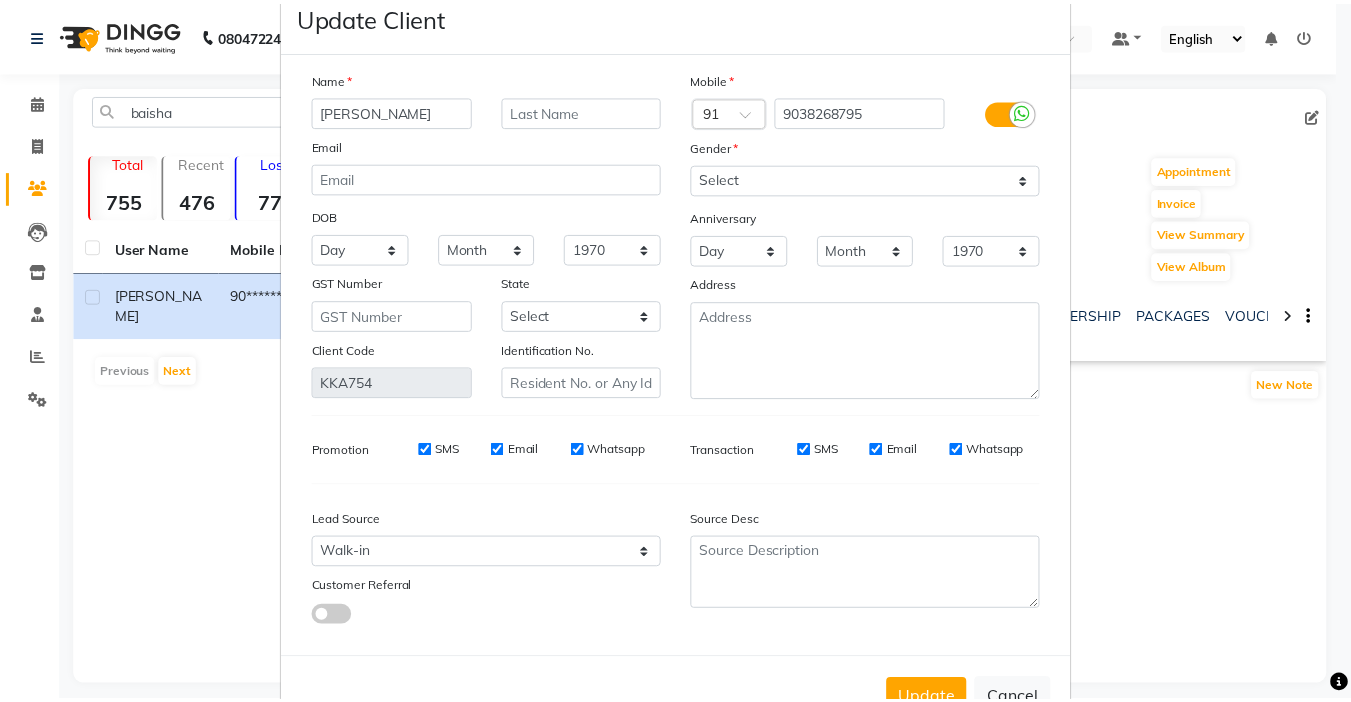scroll, scrollTop: 111, scrollLeft: 0, axis: vertical 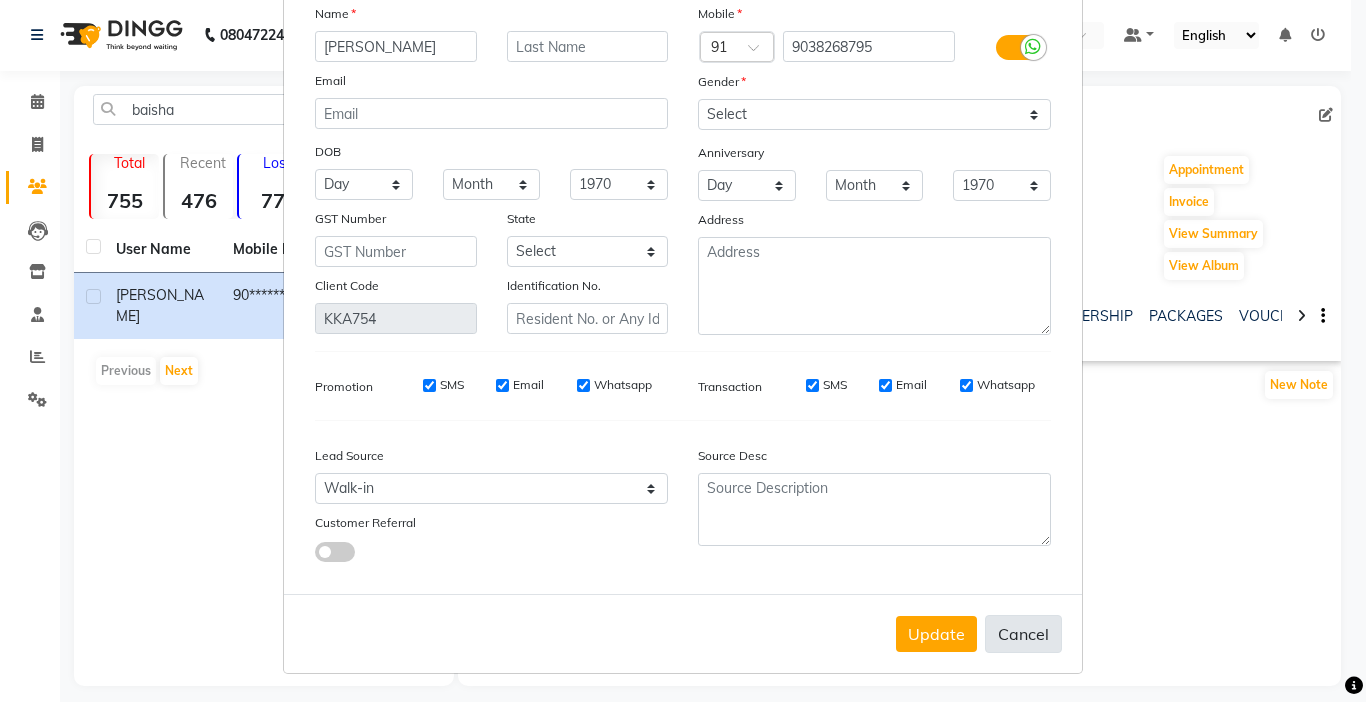 click on "Cancel" at bounding box center (1023, 634) 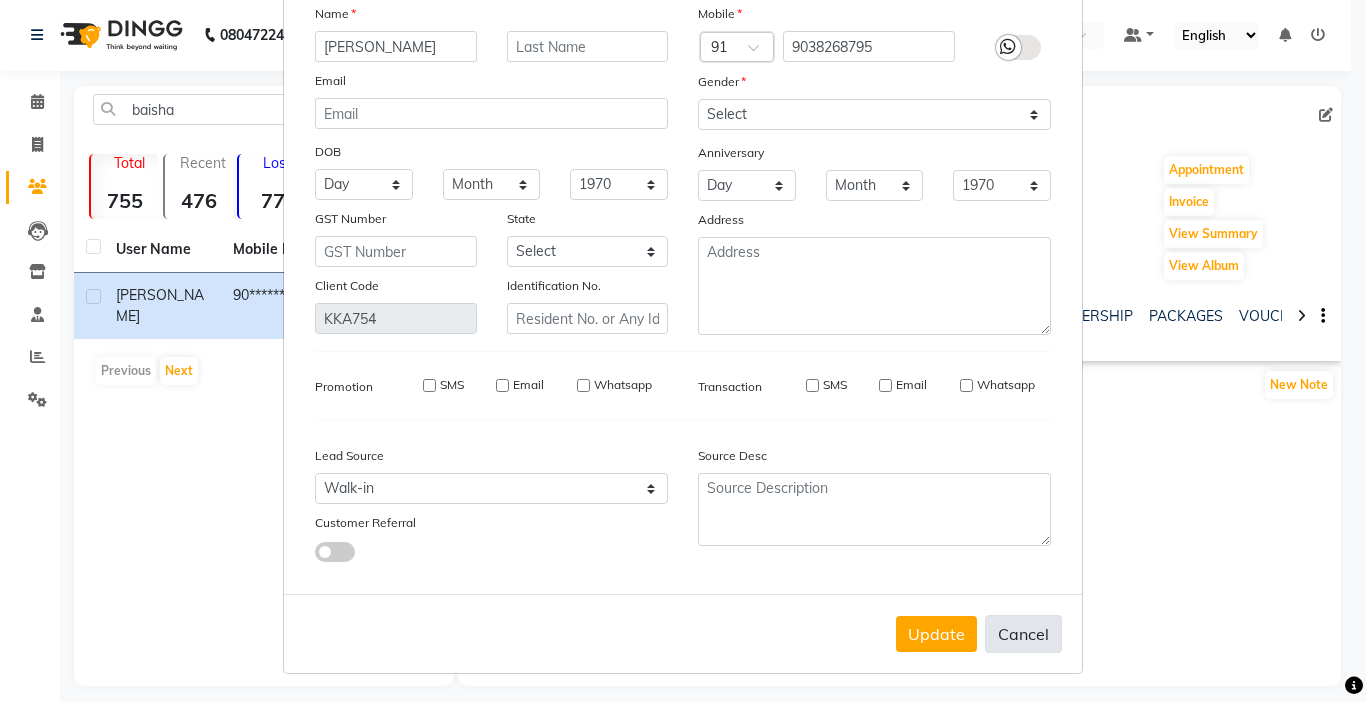 type 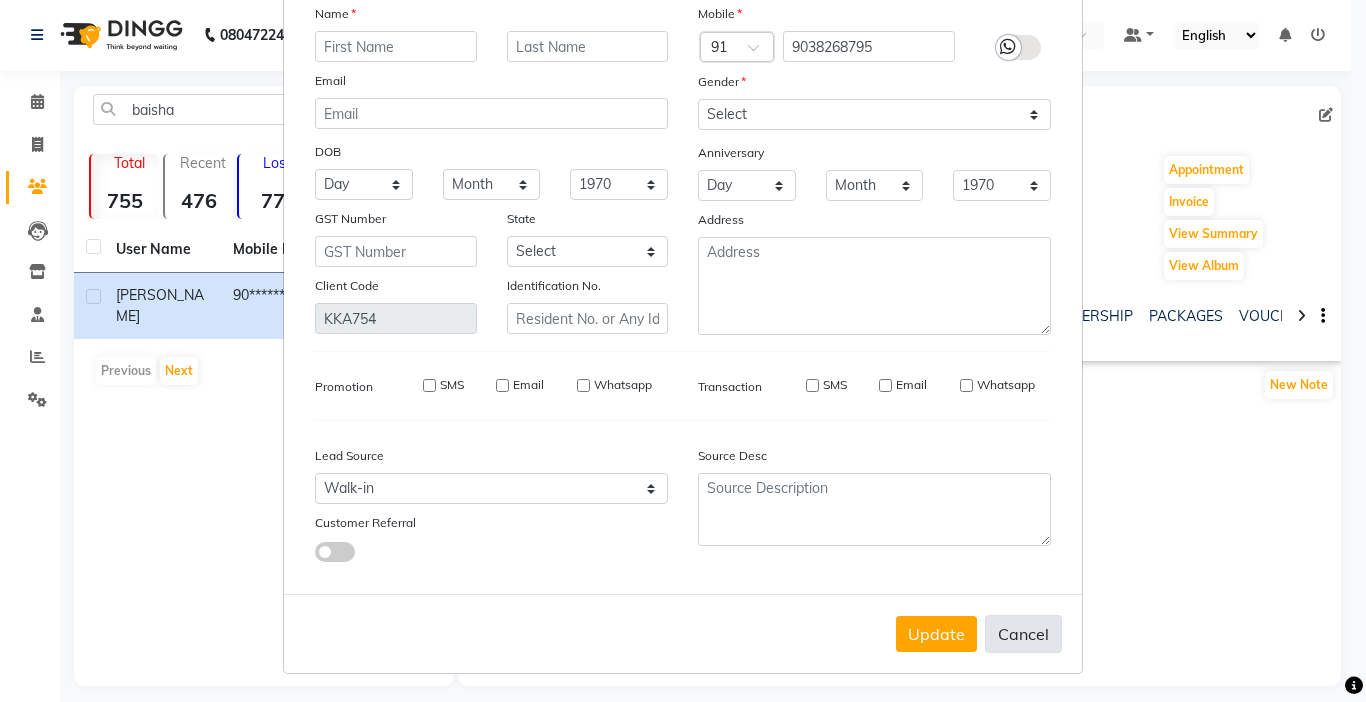 select 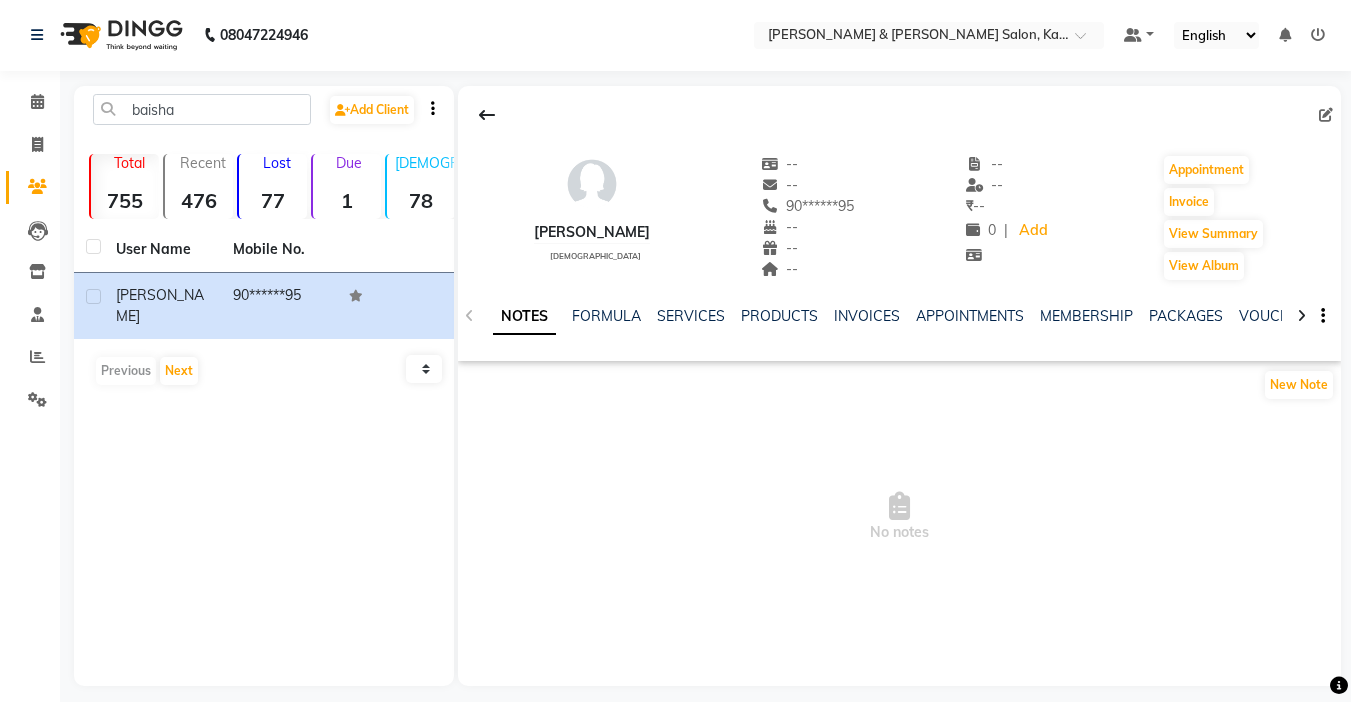 click on "Calendar" 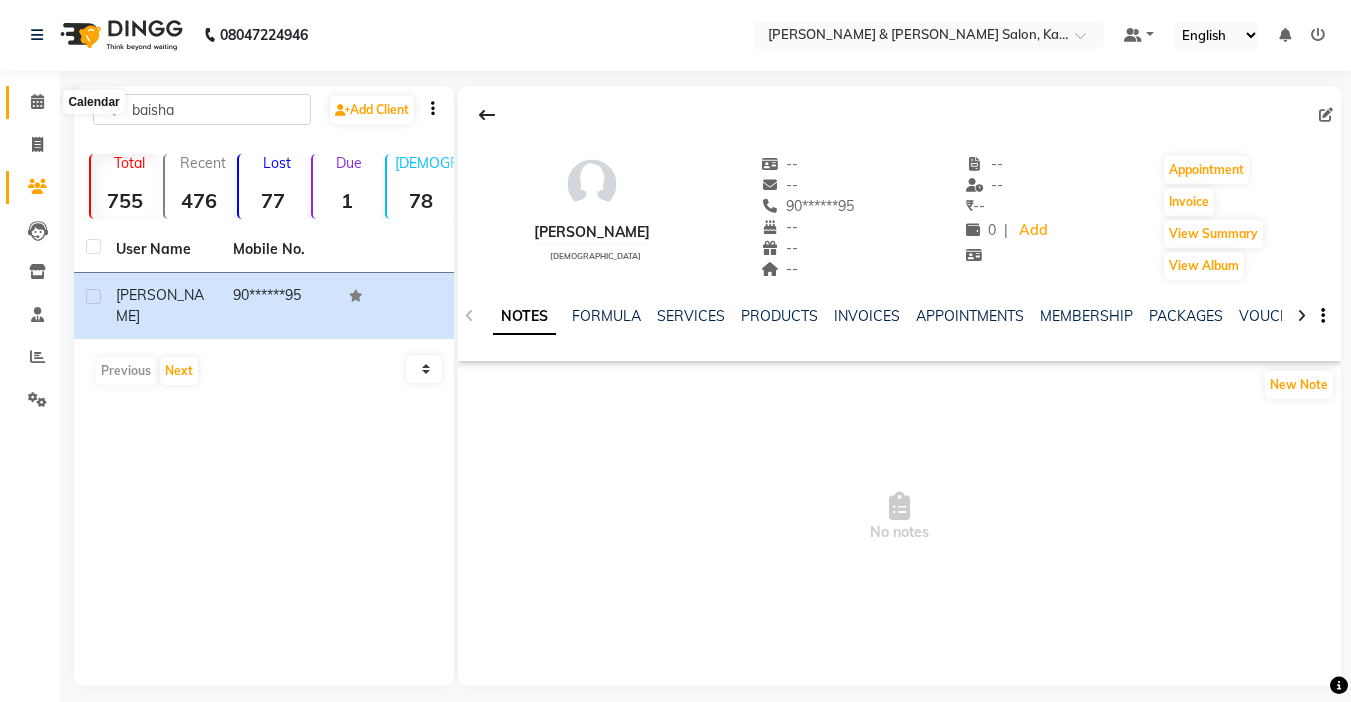 click 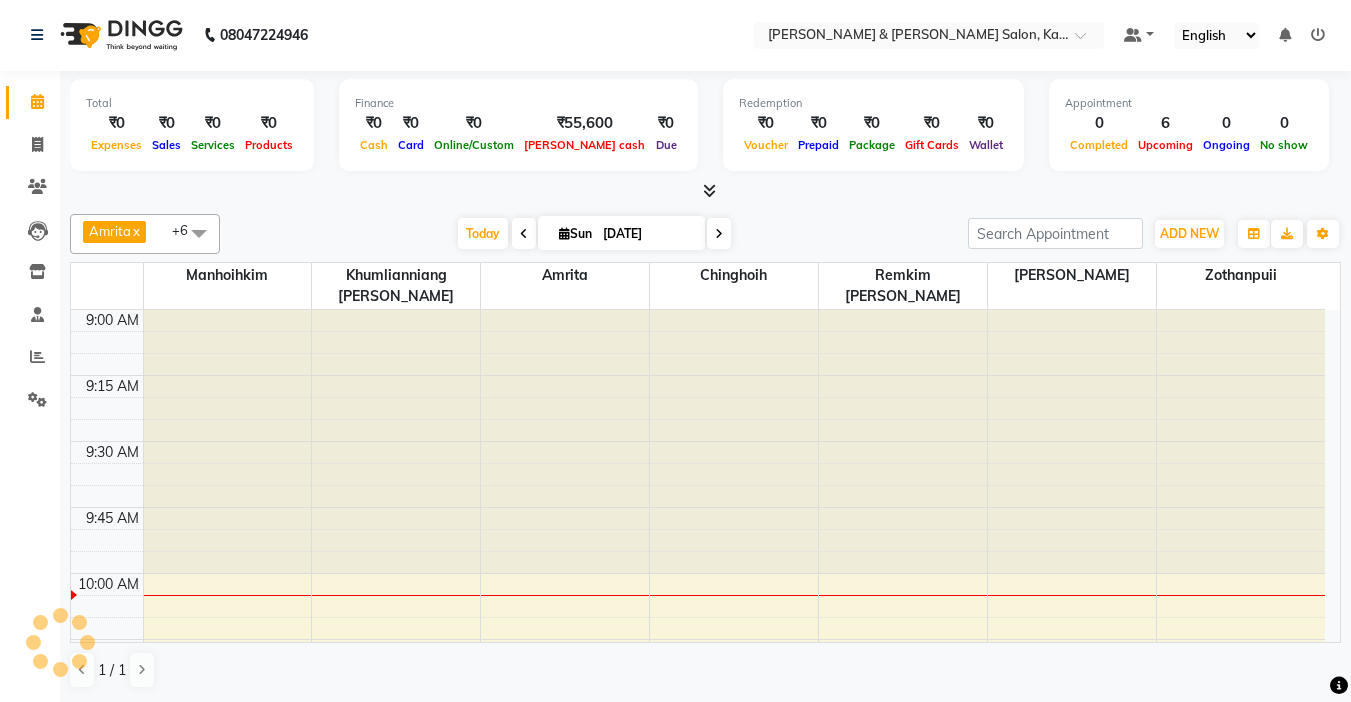 scroll, scrollTop: 0, scrollLeft: 0, axis: both 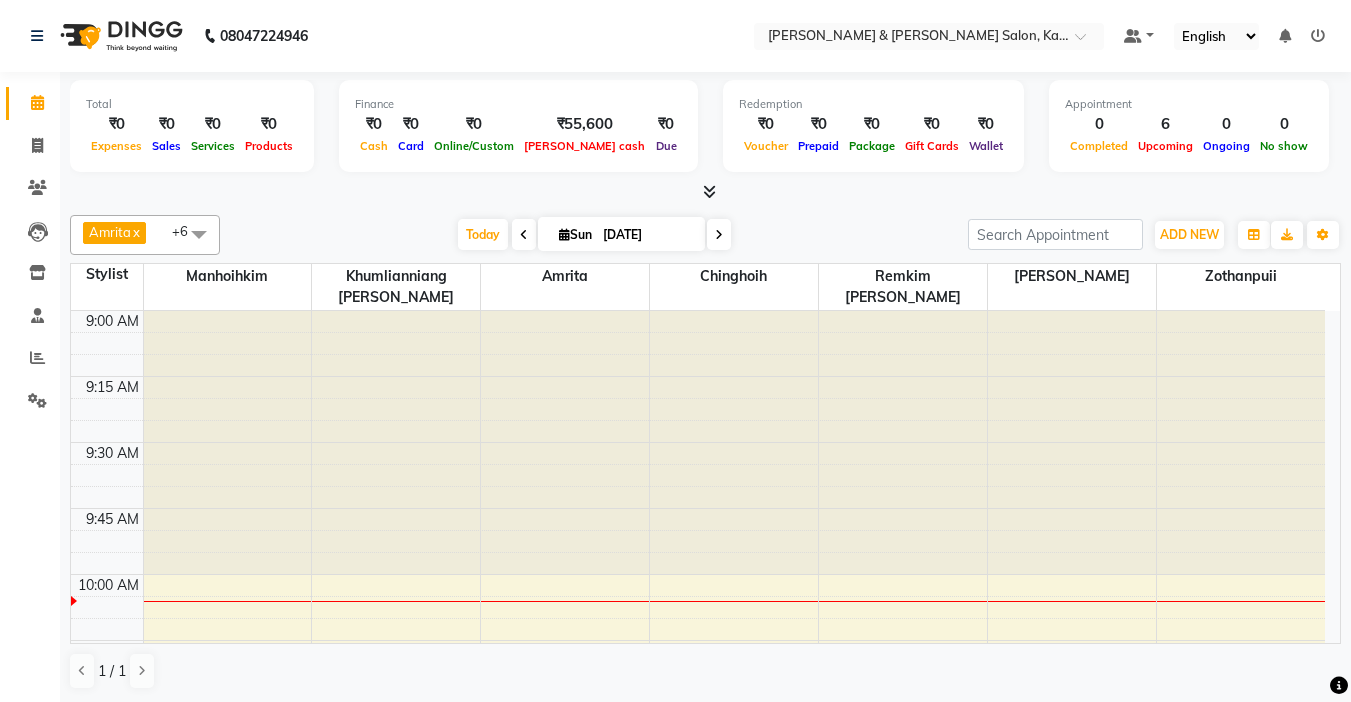 drag, startPoint x: 319, startPoint y: 558, endPoint x: 281, endPoint y: 267, distance: 293.4706 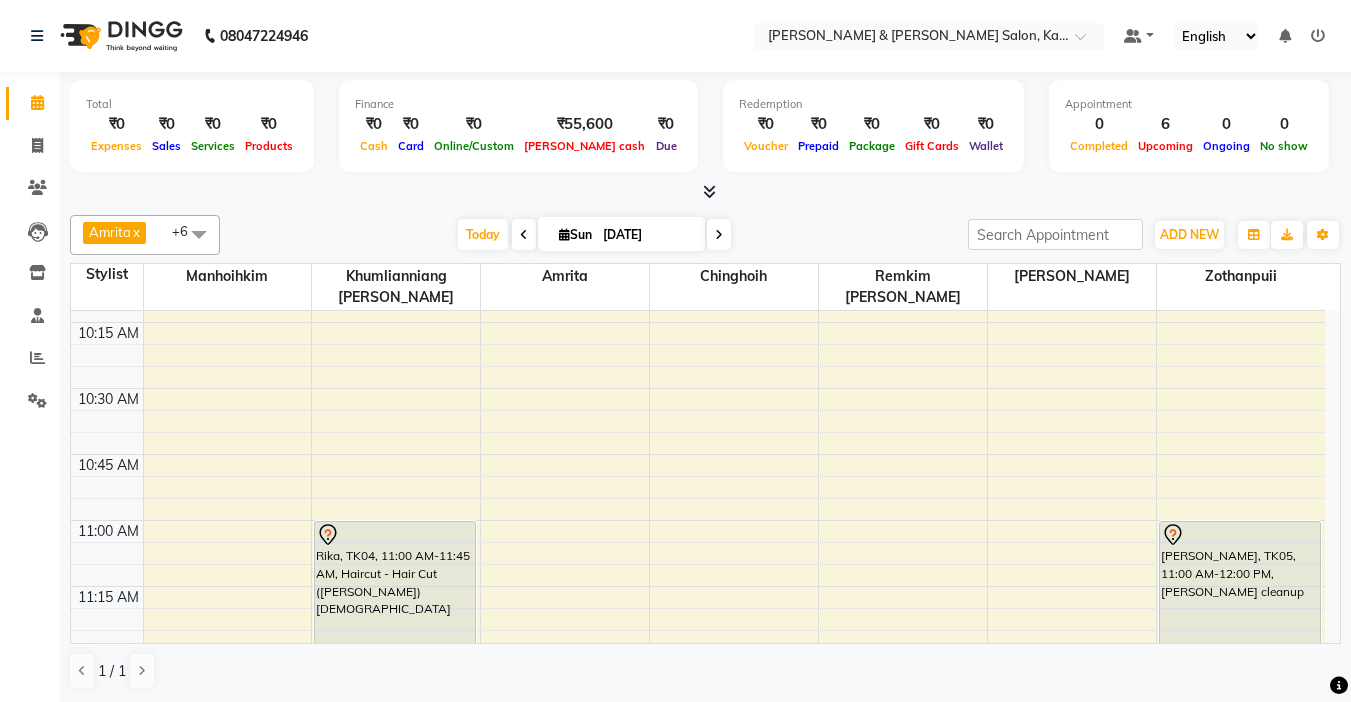 scroll, scrollTop: 300, scrollLeft: 0, axis: vertical 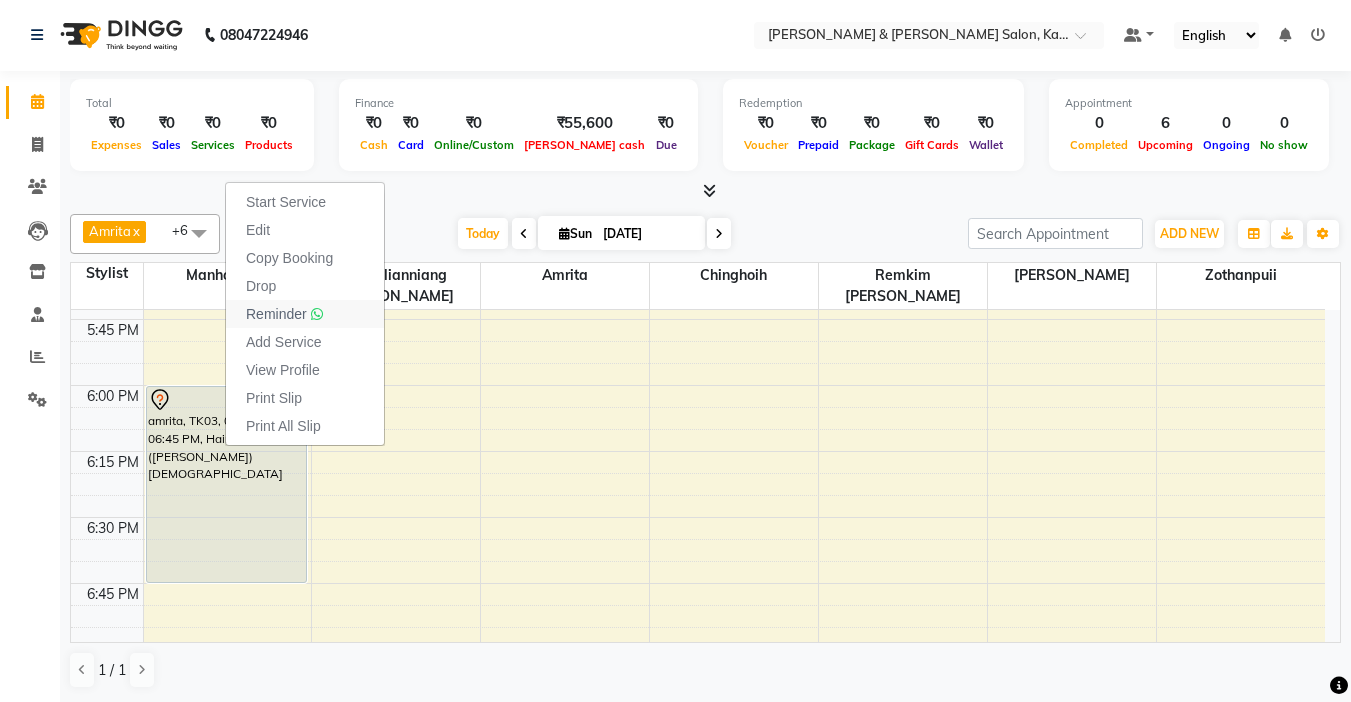 click on "Reminder" at bounding box center [305, 314] 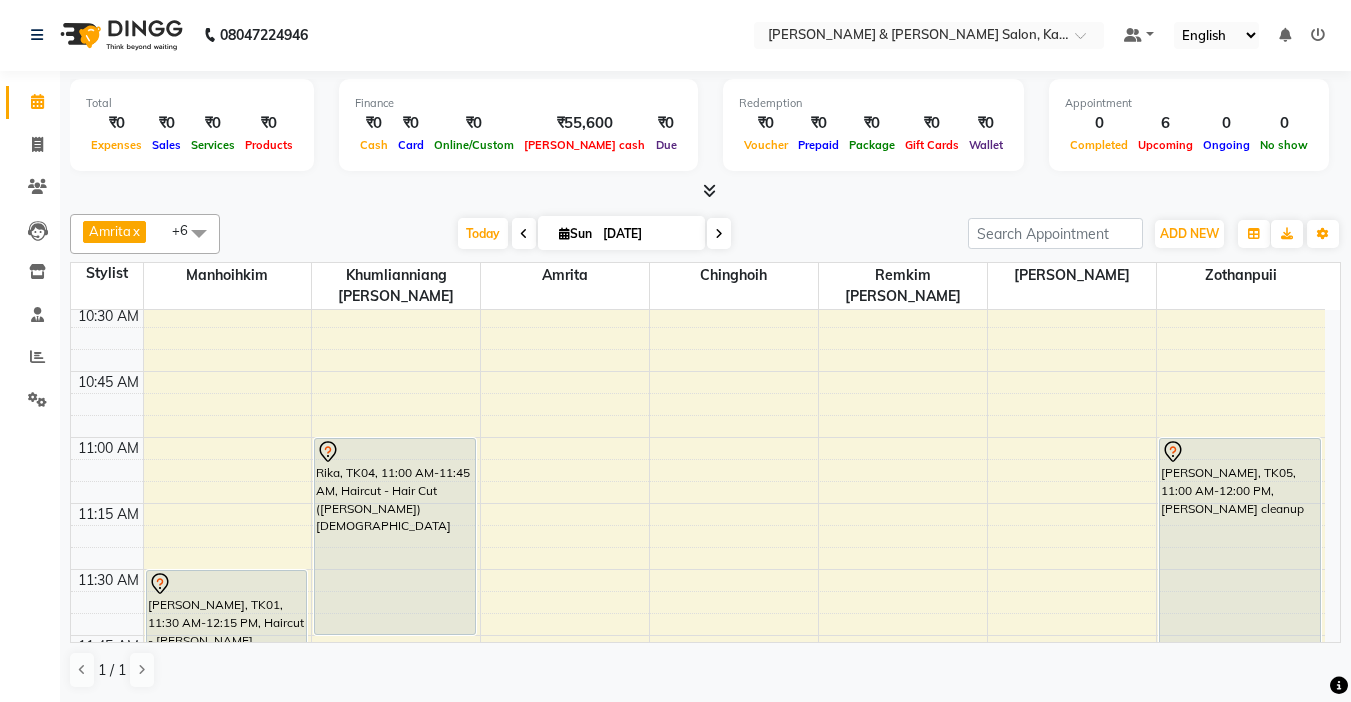 scroll, scrollTop: 500, scrollLeft: 0, axis: vertical 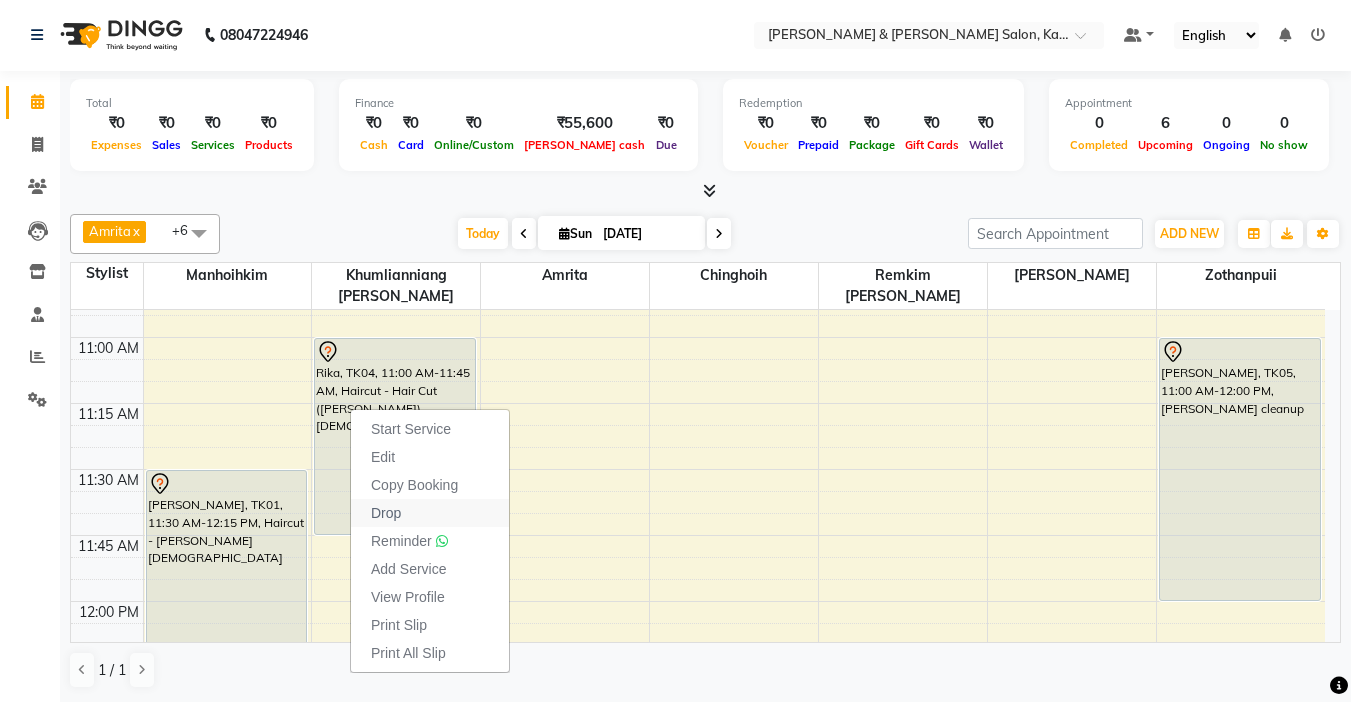 click on "Drop" at bounding box center (430, 513) 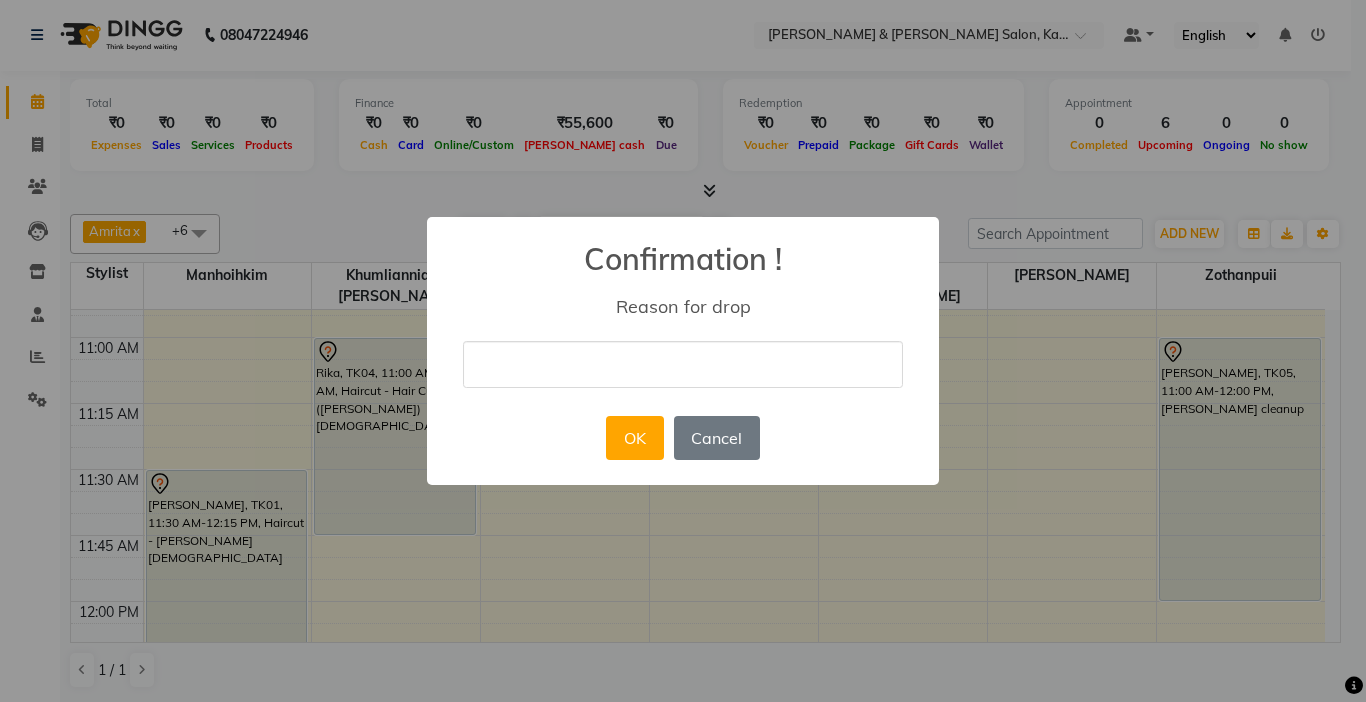 click at bounding box center [683, 364] 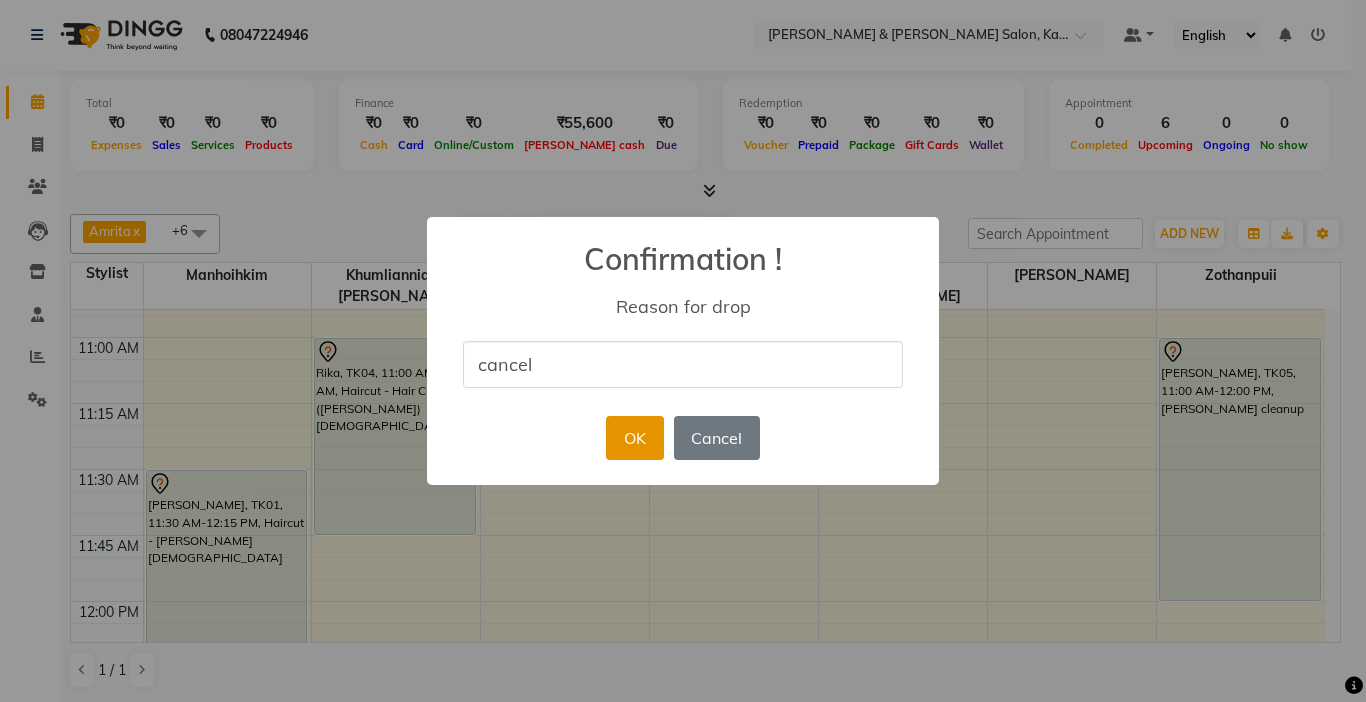 click on "OK" at bounding box center (634, 438) 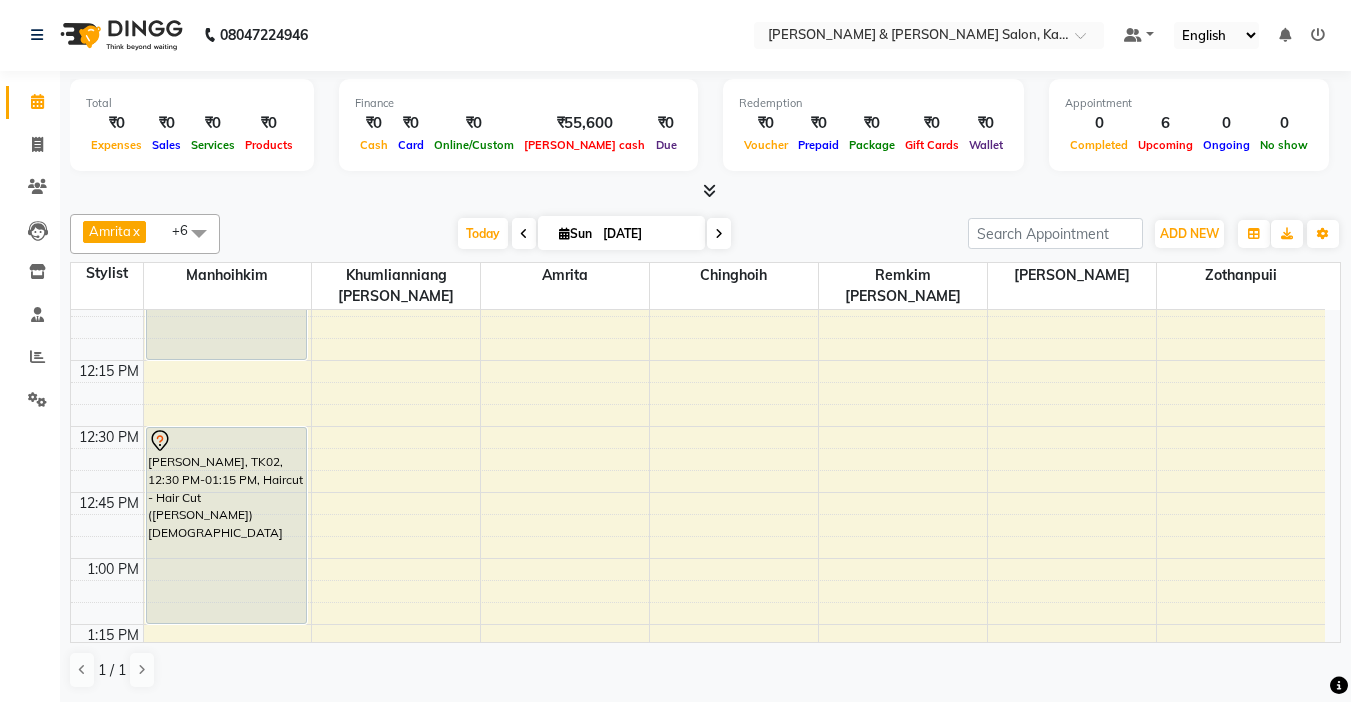 scroll, scrollTop: 800, scrollLeft: 0, axis: vertical 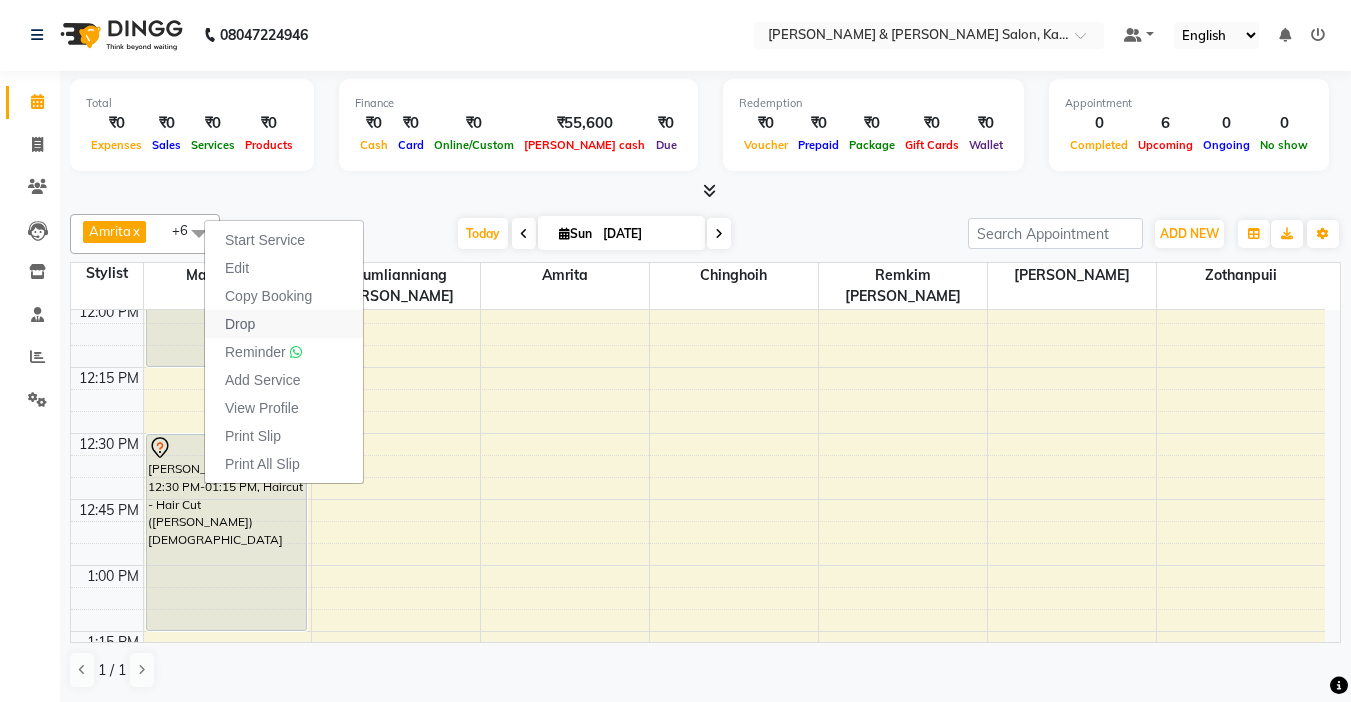 click on "Drop" at bounding box center (240, 324) 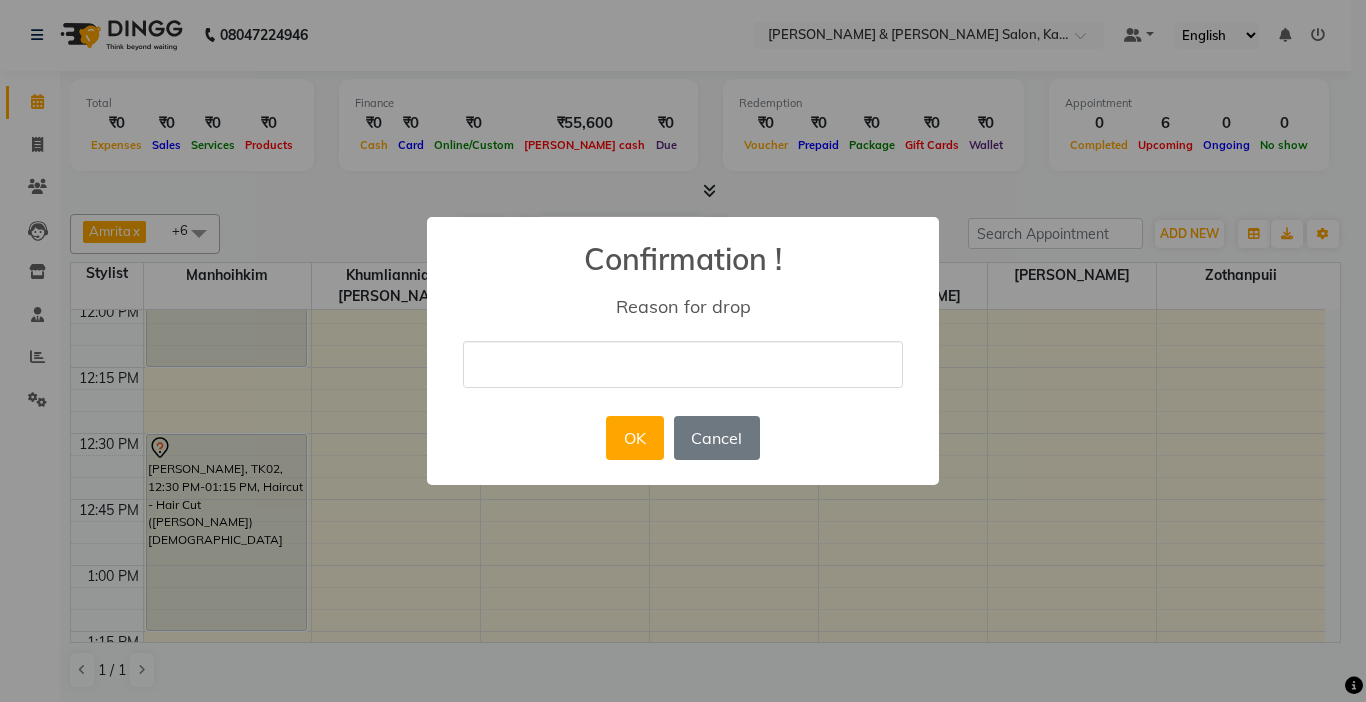 click at bounding box center [683, 364] 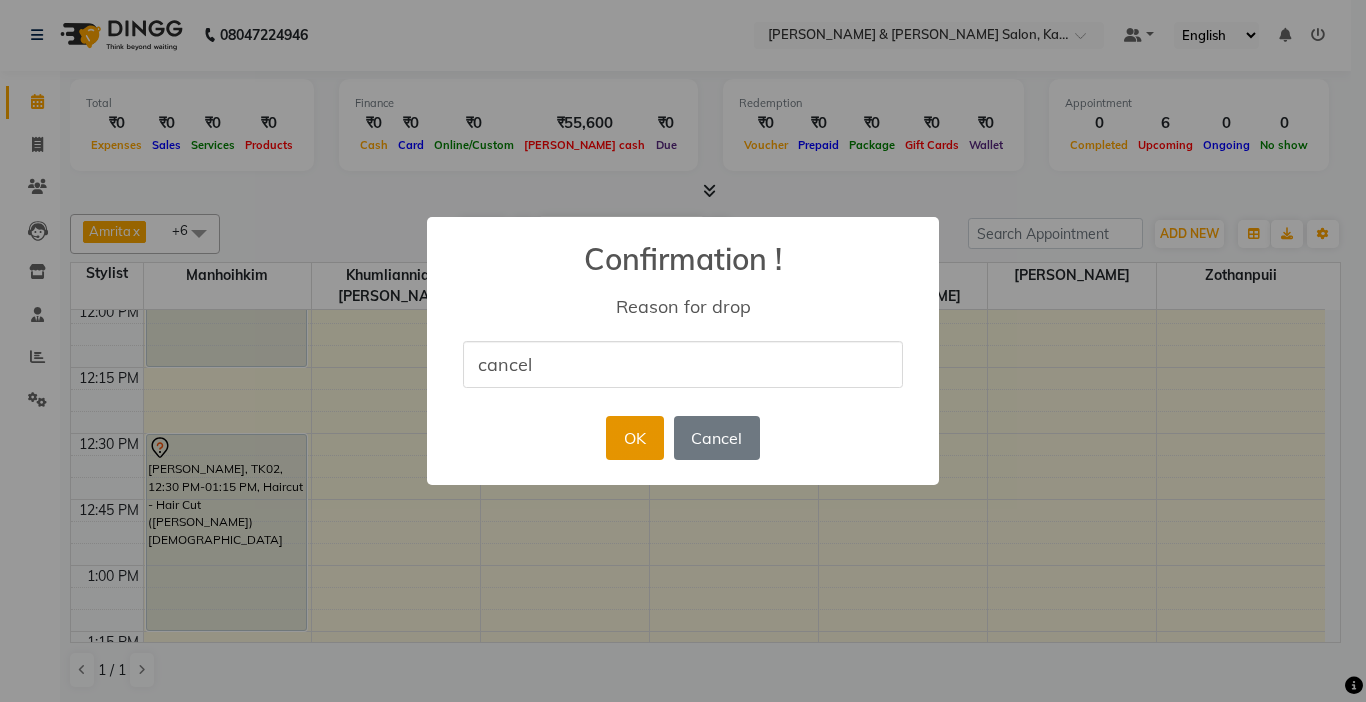 click on "OK" at bounding box center (634, 438) 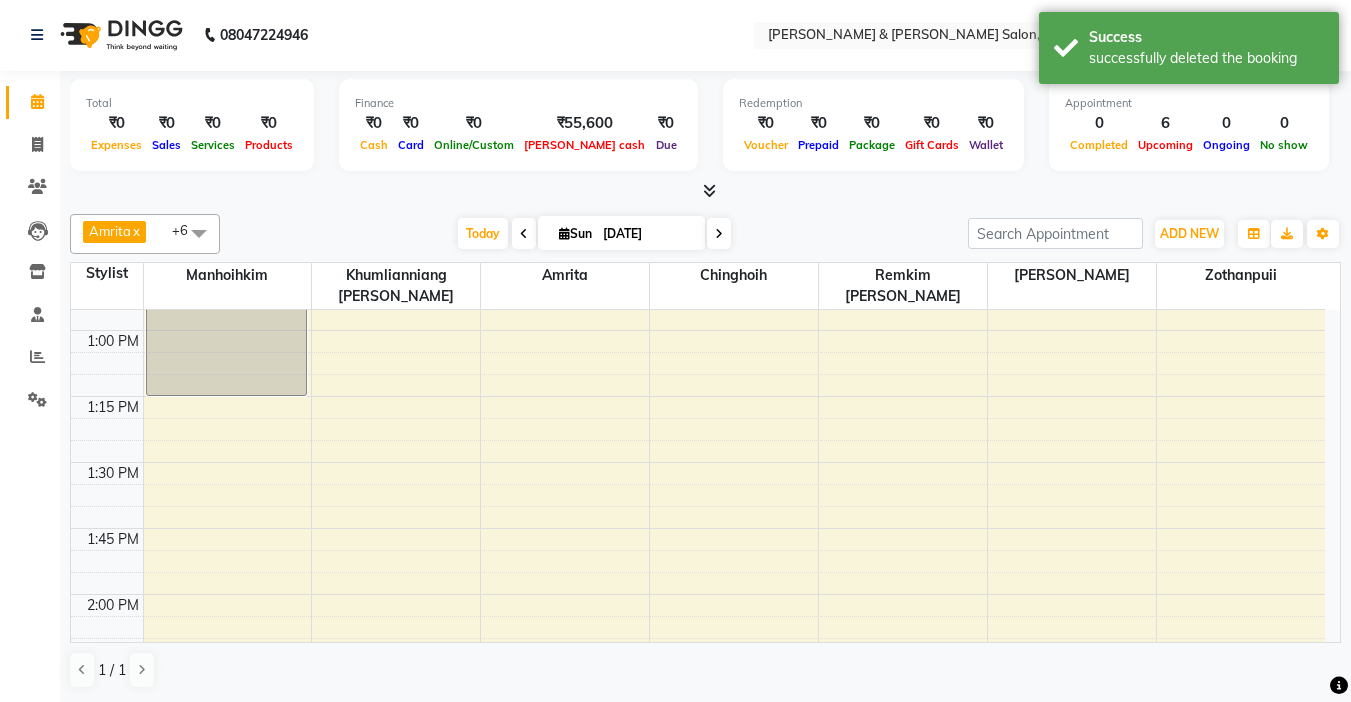 scroll, scrollTop: 1000, scrollLeft: 0, axis: vertical 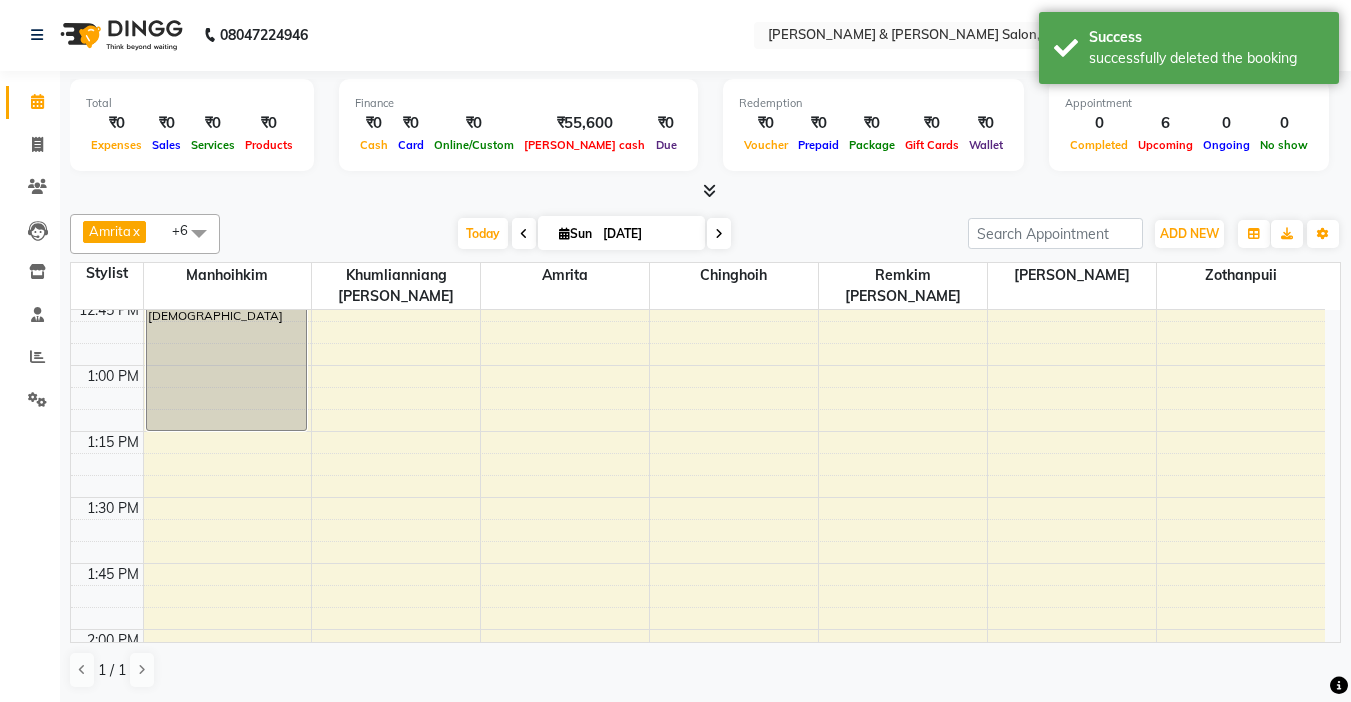 click on "9:00 AM 9:15 AM 9:30 AM 9:45 AM 10:00 AM 10:15 AM 10:30 AM 10:45 AM 11:00 AM 11:15 AM 11:30 AM 11:45 AM 12:00 PM 12:15 PM 12:30 PM 12:45 PM 1:00 PM 1:15 PM 1:30 PM 1:45 PM 2:00 PM 2:15 PM 2:30 PM 2:45 PM 3:00 PM 3:15 PM 3:30 PM 3:45 PM 4:00 PM 4:15 PM 4:30 PM 4:45 PM 5:00 PM 5:15 PM 5:30 PM 5:45 PM 6:00 PM 6:15 PM 6:30 PM 6:45 PM 7:00 PM 7:15 PM 7:30 PM 7:45 PM 8:00 PM 8:15 PM 8:30 PM 8:45 PM 9:00 PM 9:15 PM 9:30 PM 9:45 PM             [PERSON_NAME], TK01, 11:30 AM-12:15 PM, Haircut - [PERSON_NAME][DEMOGRAPHIC_DATA], TK02, 12:30 PM-01:15 PM, Haircut - Hair Cut ([PERSON_NAME]) [DEMOGRAPHIC_DATA]             amrita, TK03, 06:00 PM-06:45 PM, Haircut - Hair Cut ([PERSON_NAME]) [DEMOGRAPHIC_DATA]    Rika, TK04, 11:00 AM-11:45 AM, Haircut - Hair Cut ([PERSON_NAME]) [DEMOGRAPHIC_DATA]             Ali, TK05, 11:00 AM-12:00 PM, [PERSON_NAME] cleanup             [PERSON_NAME], TK06, 04:00 PM-05:00 PM, [PERSON_NAME] Facial - Signature" at bounding box center [698, 1025] 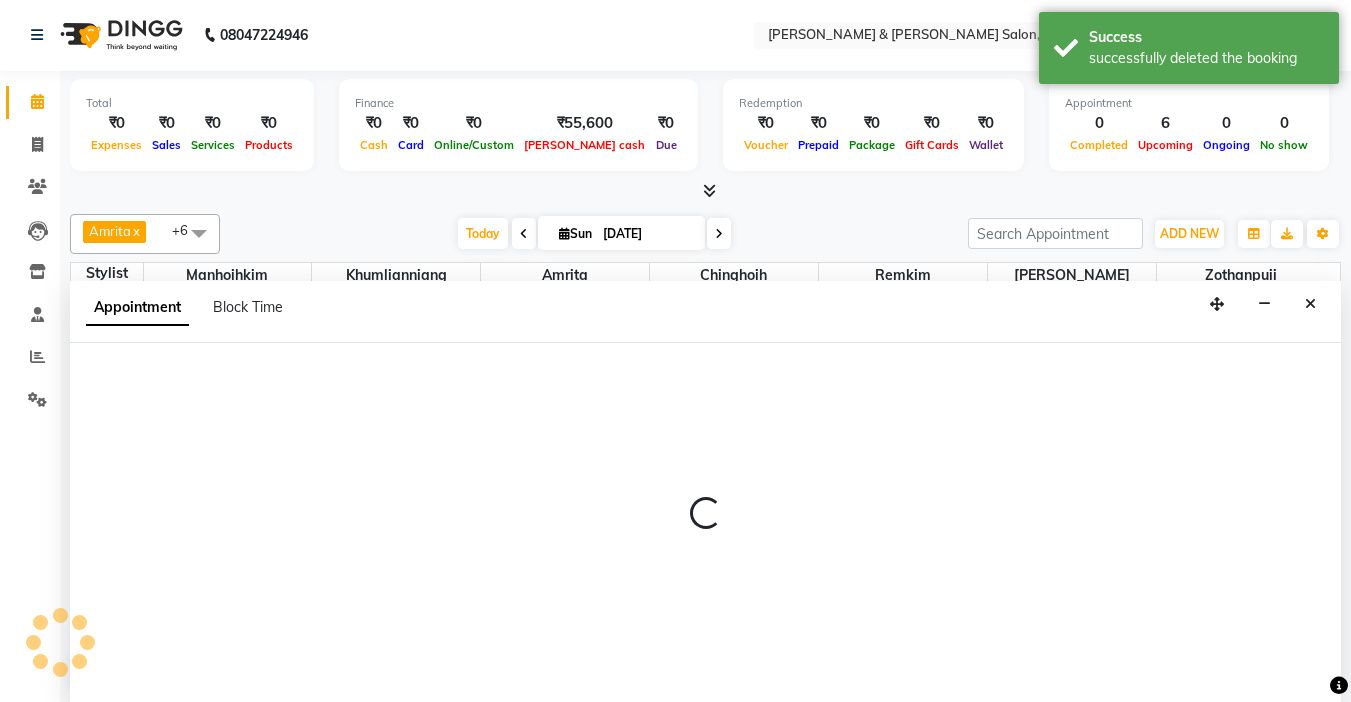 select on "70736" 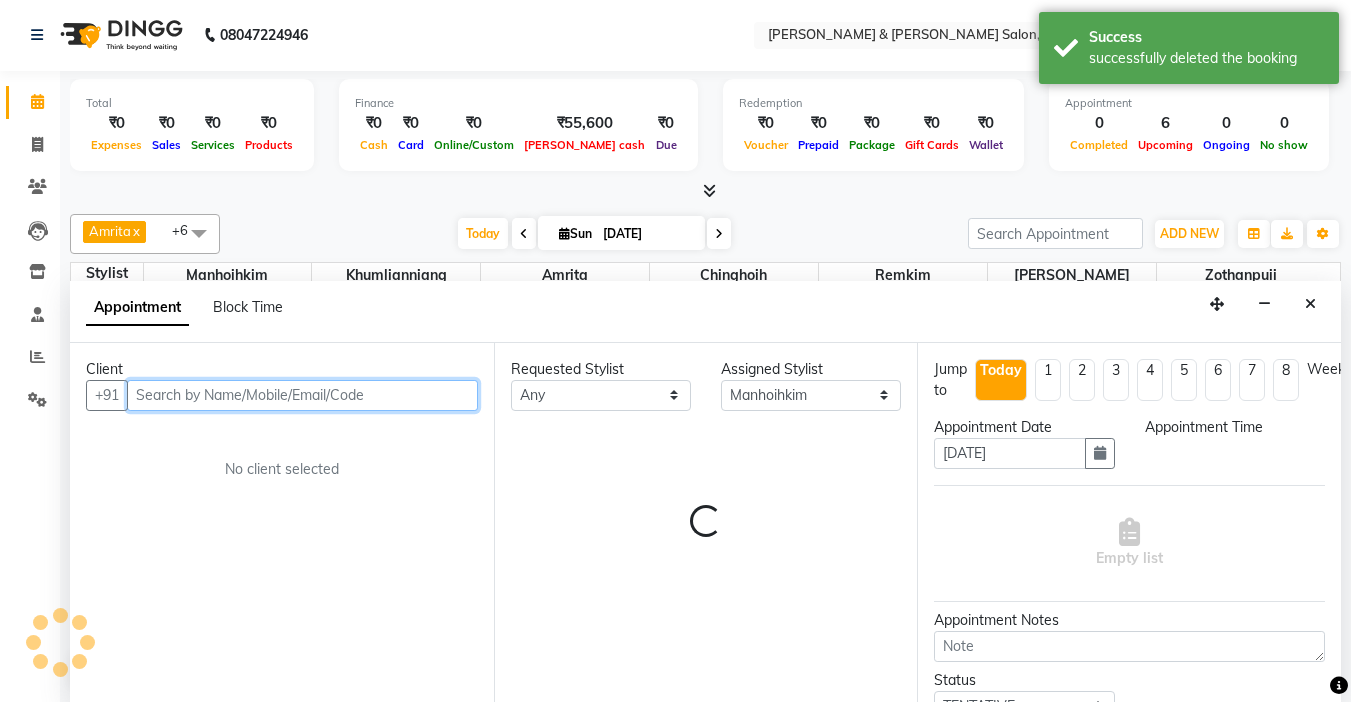 select on "795" 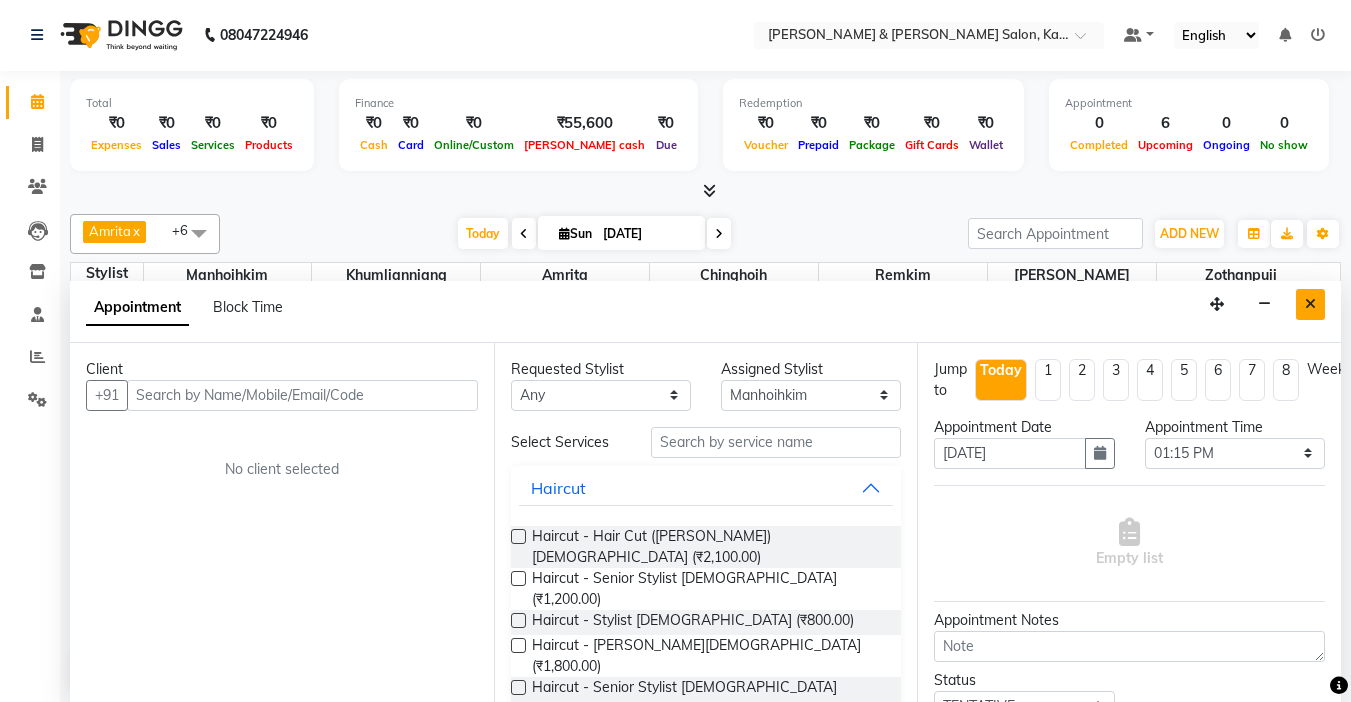 click at bounding box center [1310, 304] 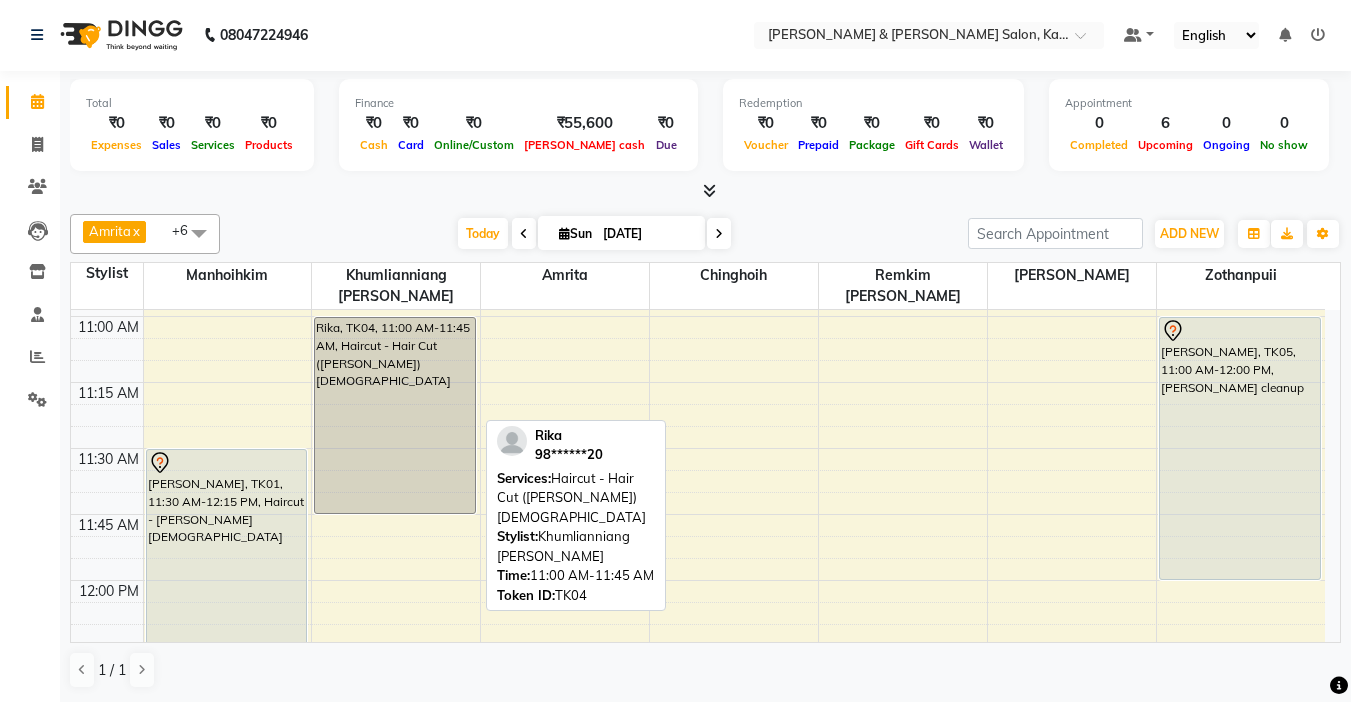 scroll, scrollTop: 700, scrollLeft: 0, axis: vertical 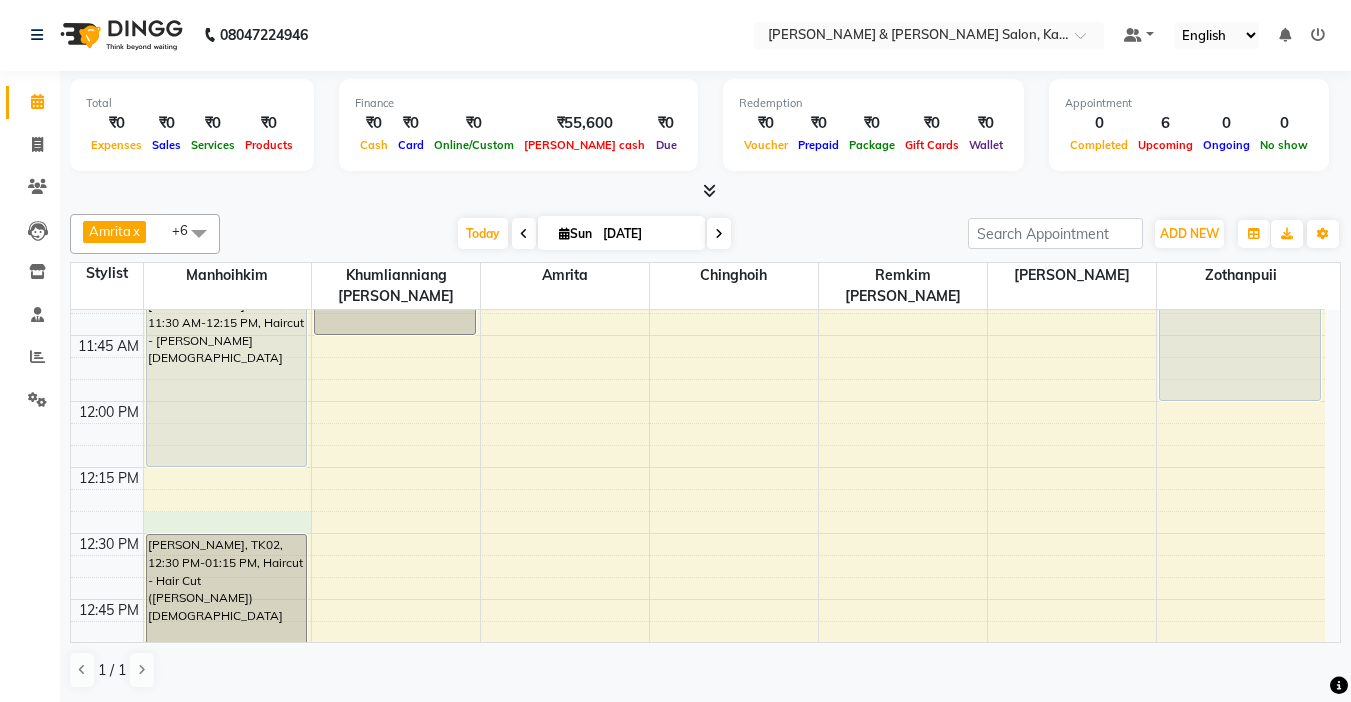 click on "9:00 AM 9:15 AM 9:30 AM 9:45 AM 10:00 AM 10:15 AM 10:30 AM 10:45 AM 11:00 AM 11:15 AM 11:30 AM 11:45 AM 12:00 PM 12:15 PM 12:30 PM 12:45 PM 1:00 PM 1:15 PM 1:30 PM 1:45 PM 2:00 PM 2:15 PM 2:30 PM 2:45 PM 3:00 PM 3:15 PM 3:30 PM 3:45 PM 4:00 PM 4:15 PM 4:30 PM 4:45 PM 5:00 PM 5:15 PM 5:30 PM 5:45 PM 6:00 PM 6:15 PM 6:30 PM 6:45 PM 7:00 PM 7:15 PM 7:30 PM 7:45 PM 8:00 PM 8:15 PM 8:30 PM 8:45 PM 9:00 PM 9:15 PM 9:30 PM 9:45 PM             [PERSON_NAME], TK01, 11:30 AM-12:15 PM, Haircut - [PERSON_NAME][DEMOGRAPHIC_DATA], TK02, 12:30 PM-01:15 PM, Haircut - Hair Cut ([PERSON_NAME]) [DEMOGRAPHIC_DATA]             amrita, TK03, 06:00 PM-06:45 PM, Haircut - Hair Cut ([PERSON_NAME]) [DEMOGRAPHIC_DATA]    Rika, TK04, 11:00 AM-11:45 AM, Haircut - Hair Cut ([PERSON_NAME]) [DEMOGRAPHIC_DATA]             Ali, TK05, 11:00 AM-12:00 PM, [PERSON_NAME] cleanup             [PERSON_NAME], TK06, 04:00 PM-05:00 PM, [PERSON_NAME] Facial - Signature" at bounding box center (698, 1325) 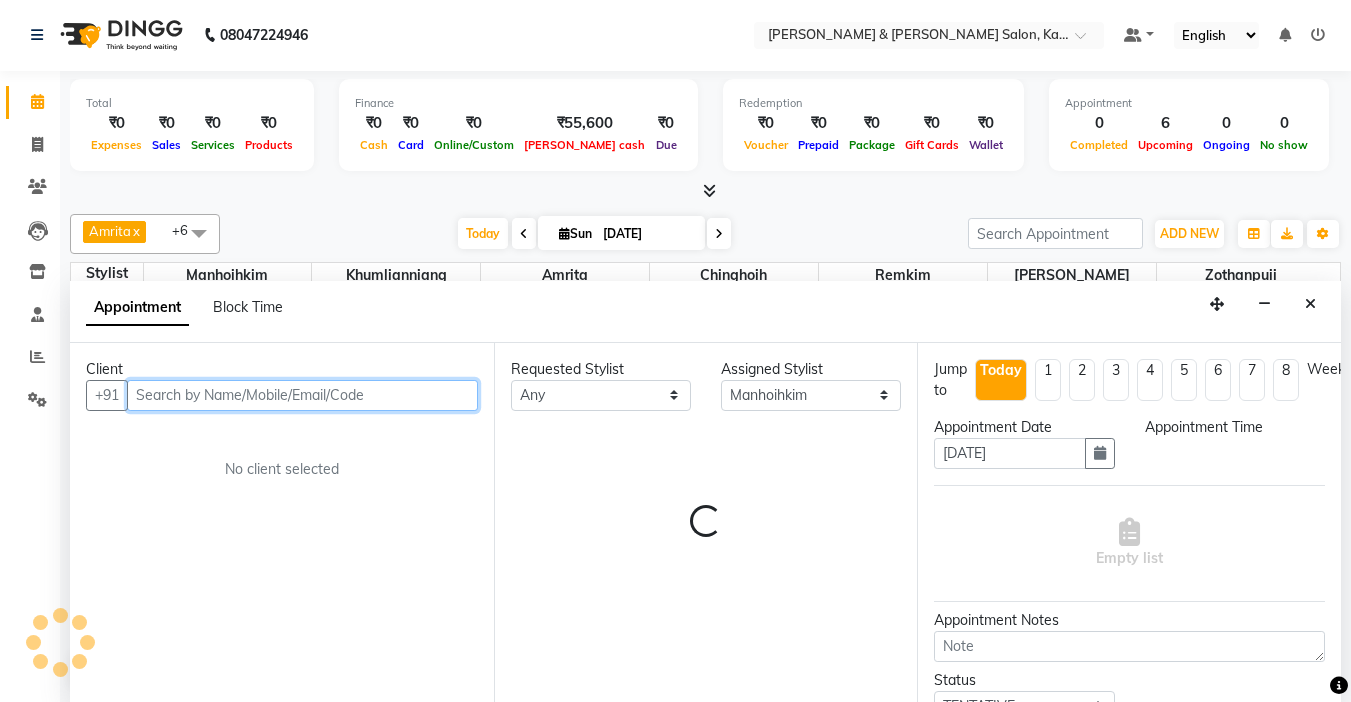 select on "750" 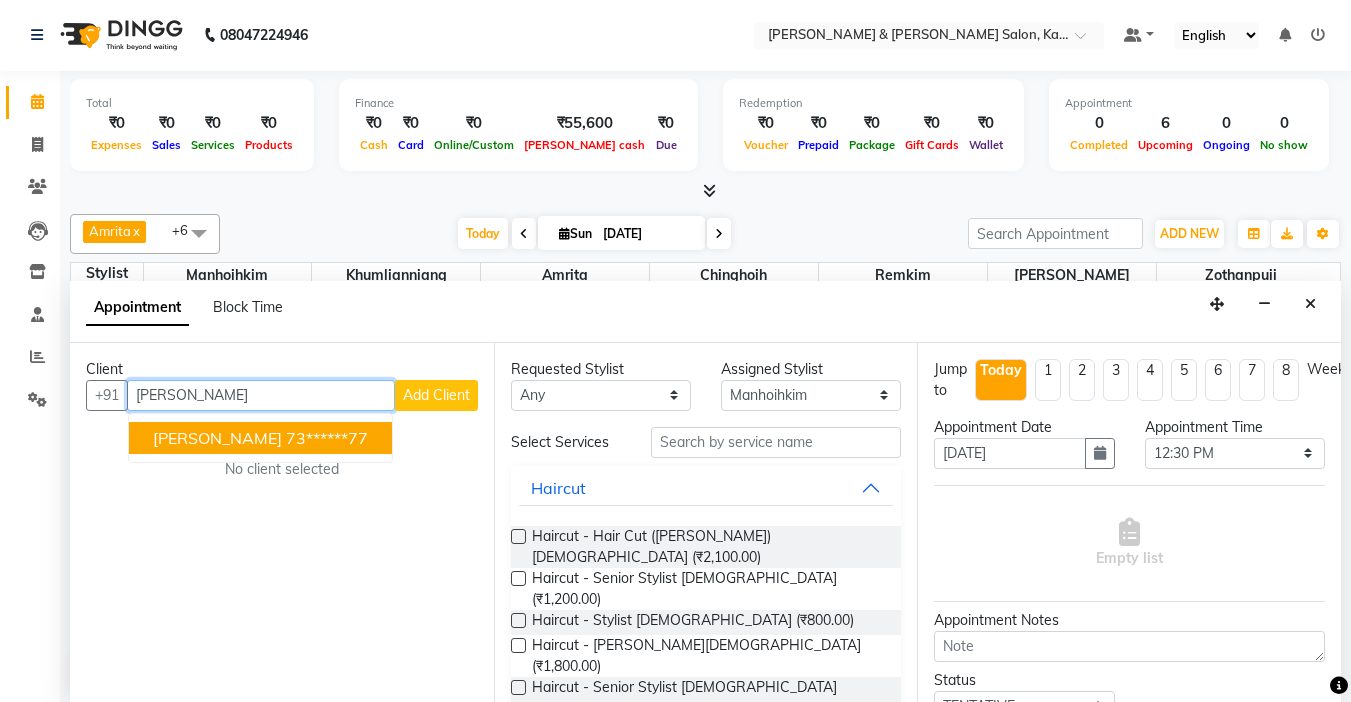 click on "[PERSON_NAME]  73******77" at bounding box center [260, 438] 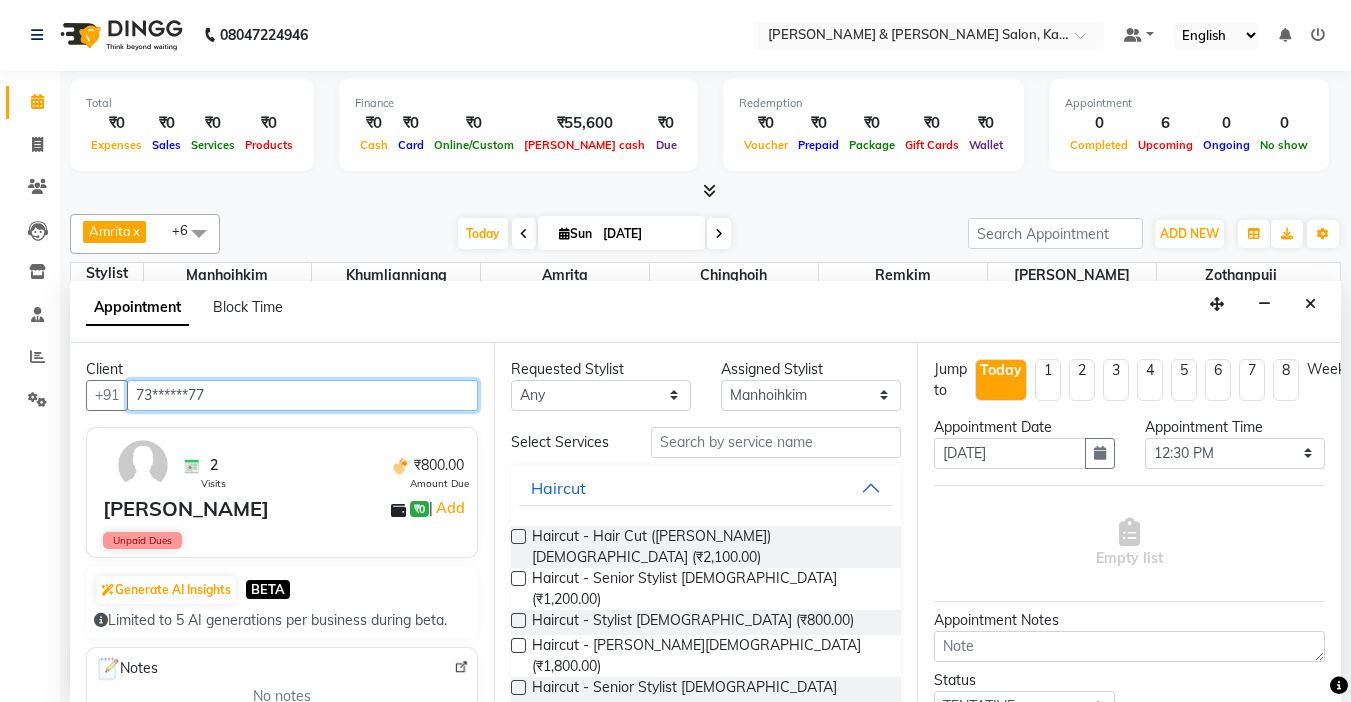 type on "73******77" 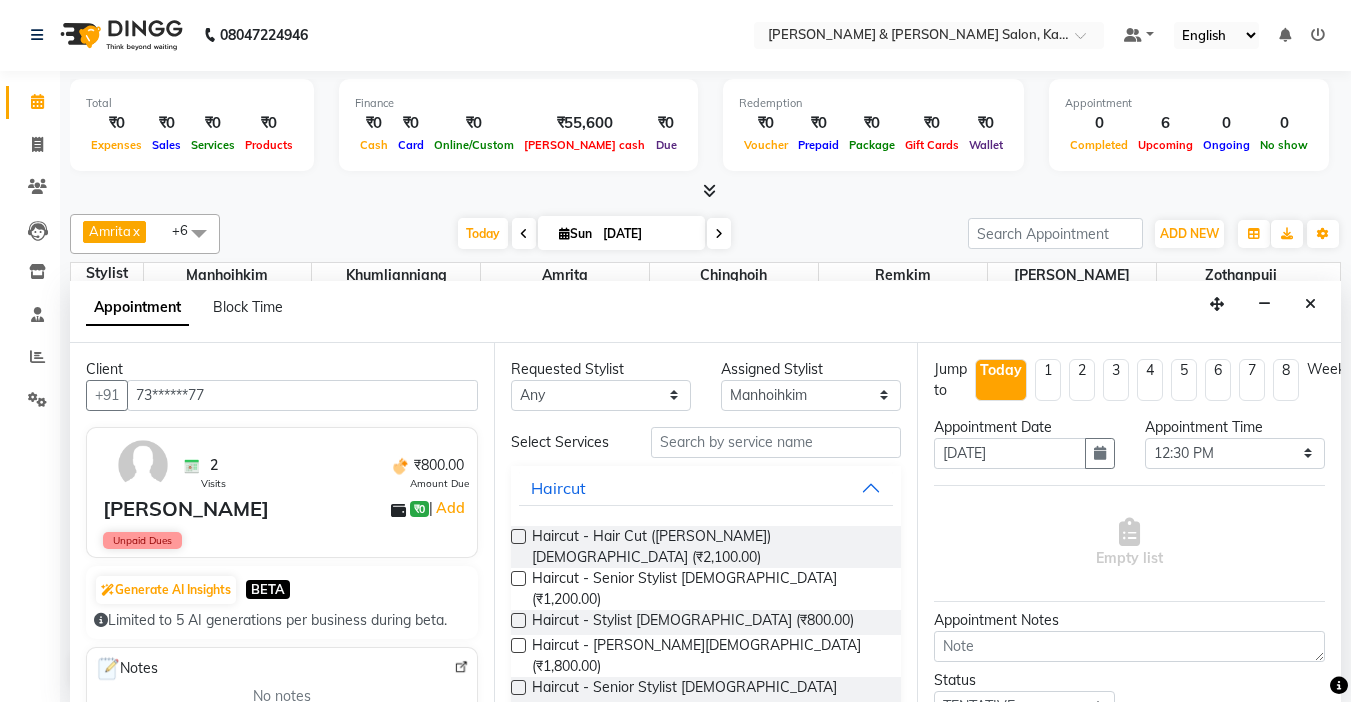 click on "Haircut - Stylist [DEMOGRAPHIC_DATA] (₹600.00)" at bounding box center (693, 731) 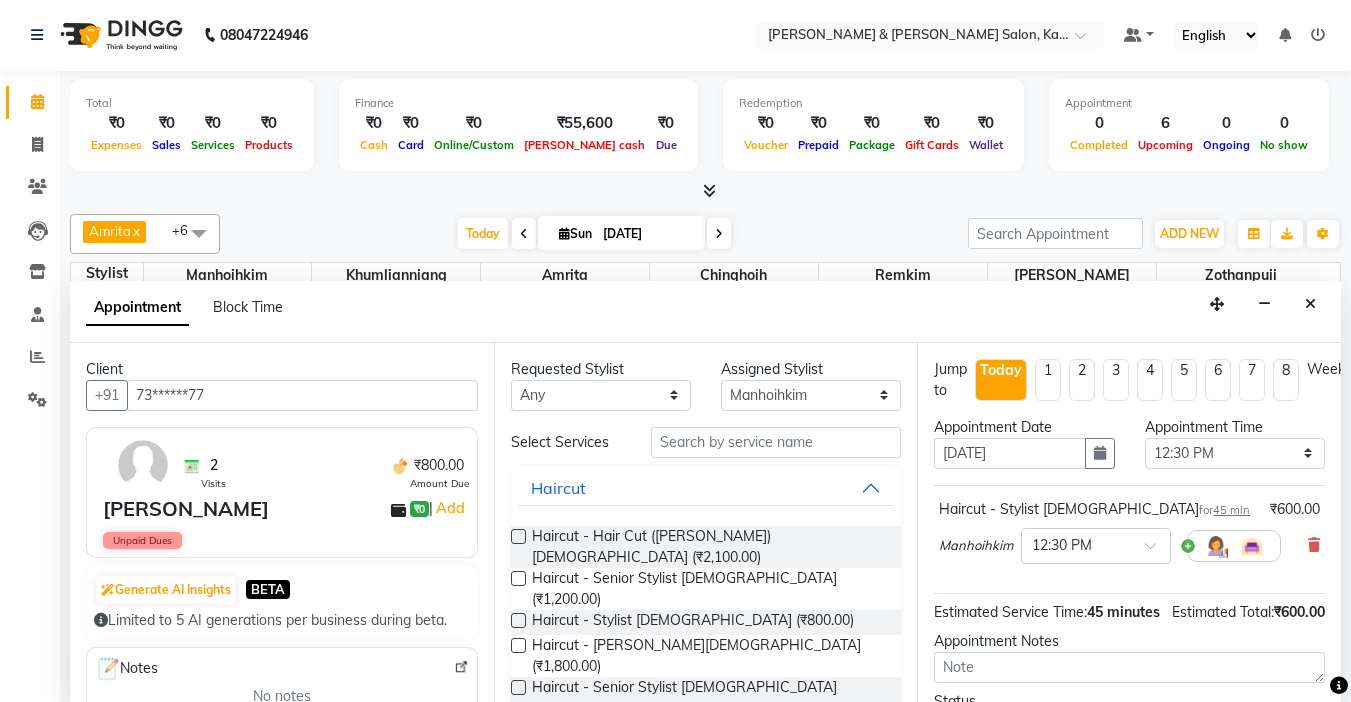checkbox on "false" 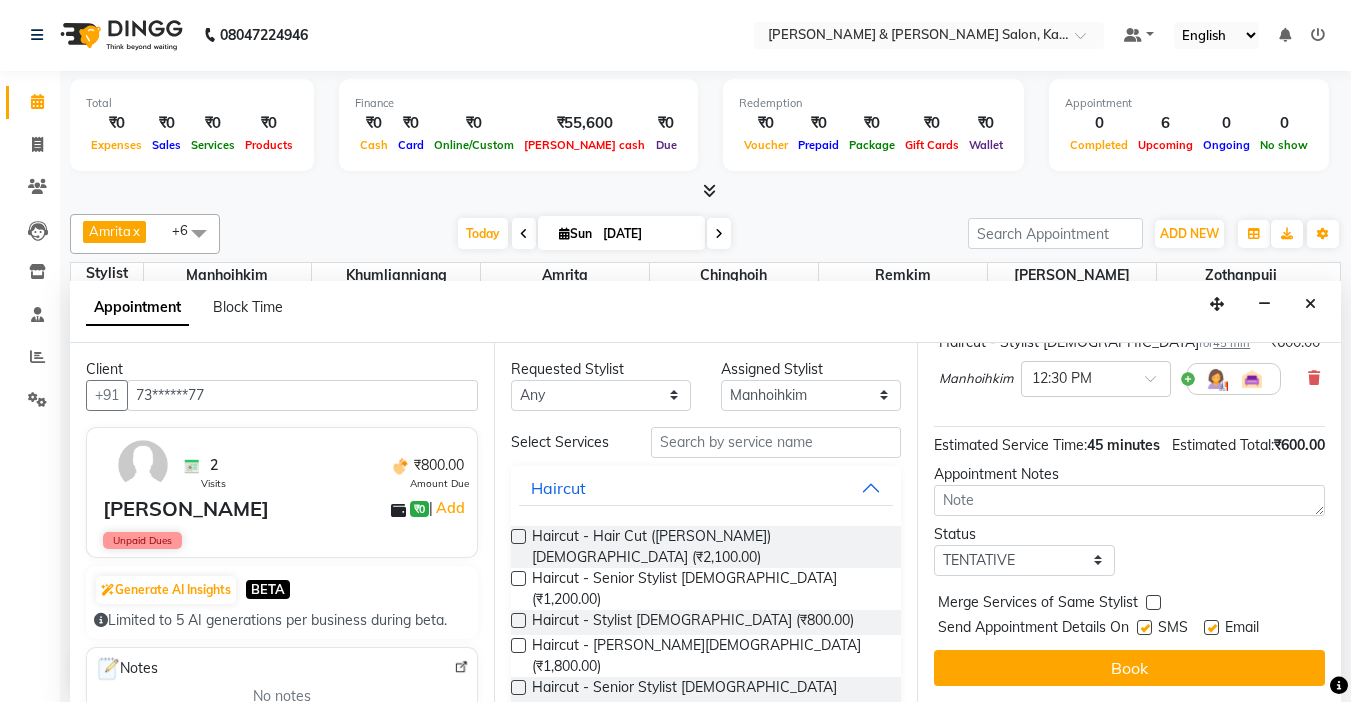 scroll, scrollTop: 203, scrollLeft: 0, axis: vertical 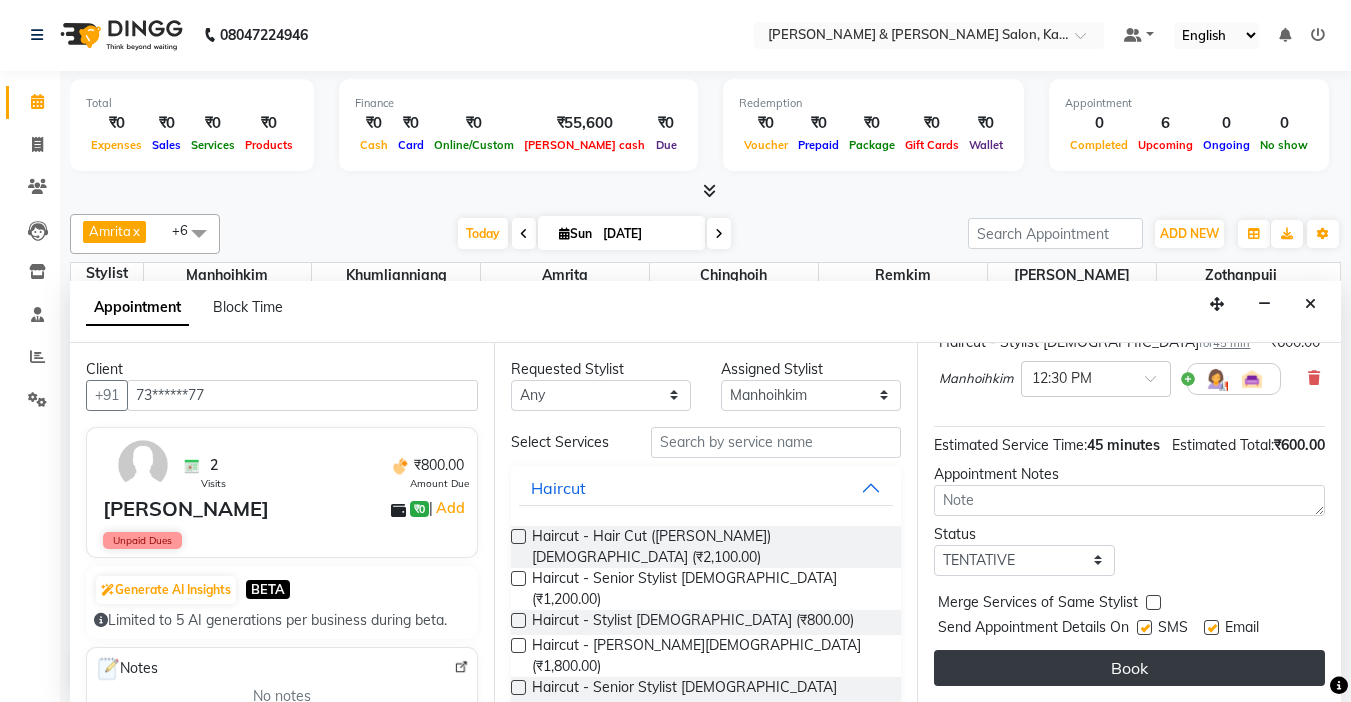 click on "Book" at bounding box center (1129, 668) 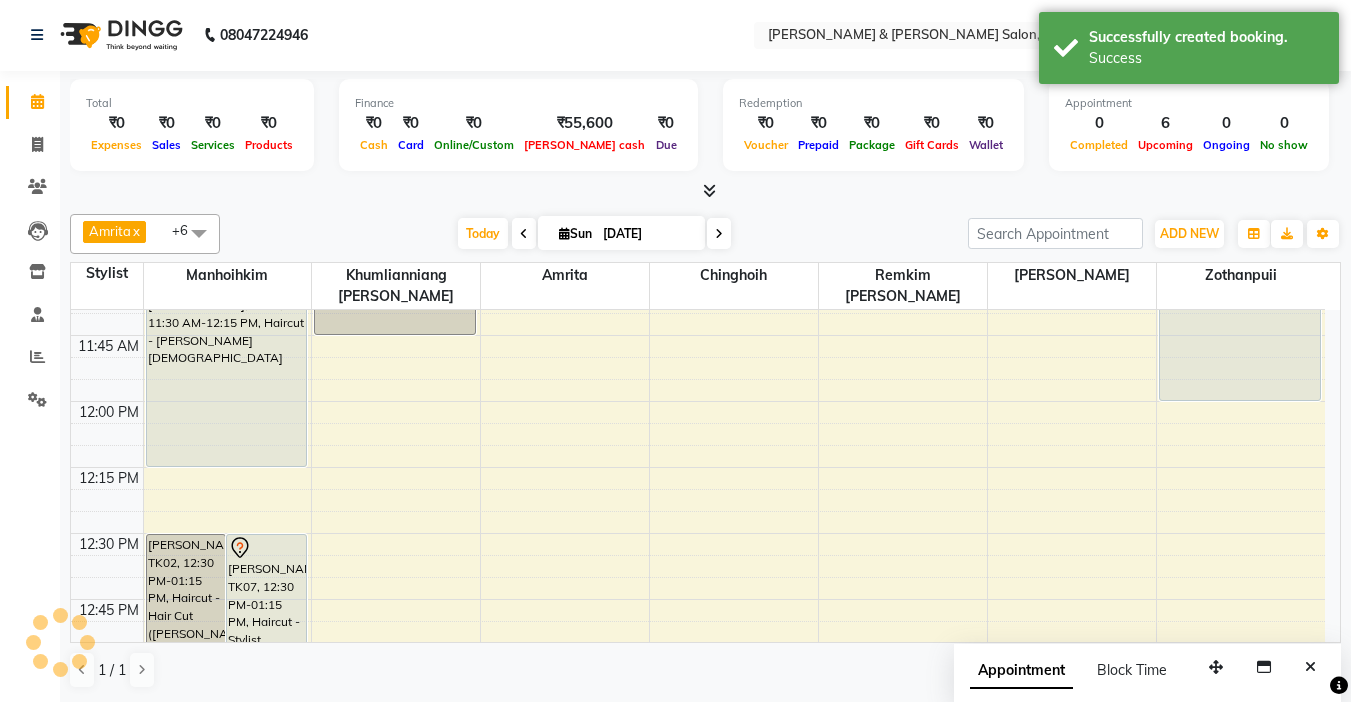 scroll, scrollTop: 0, scrollLeft: 0, axis: both 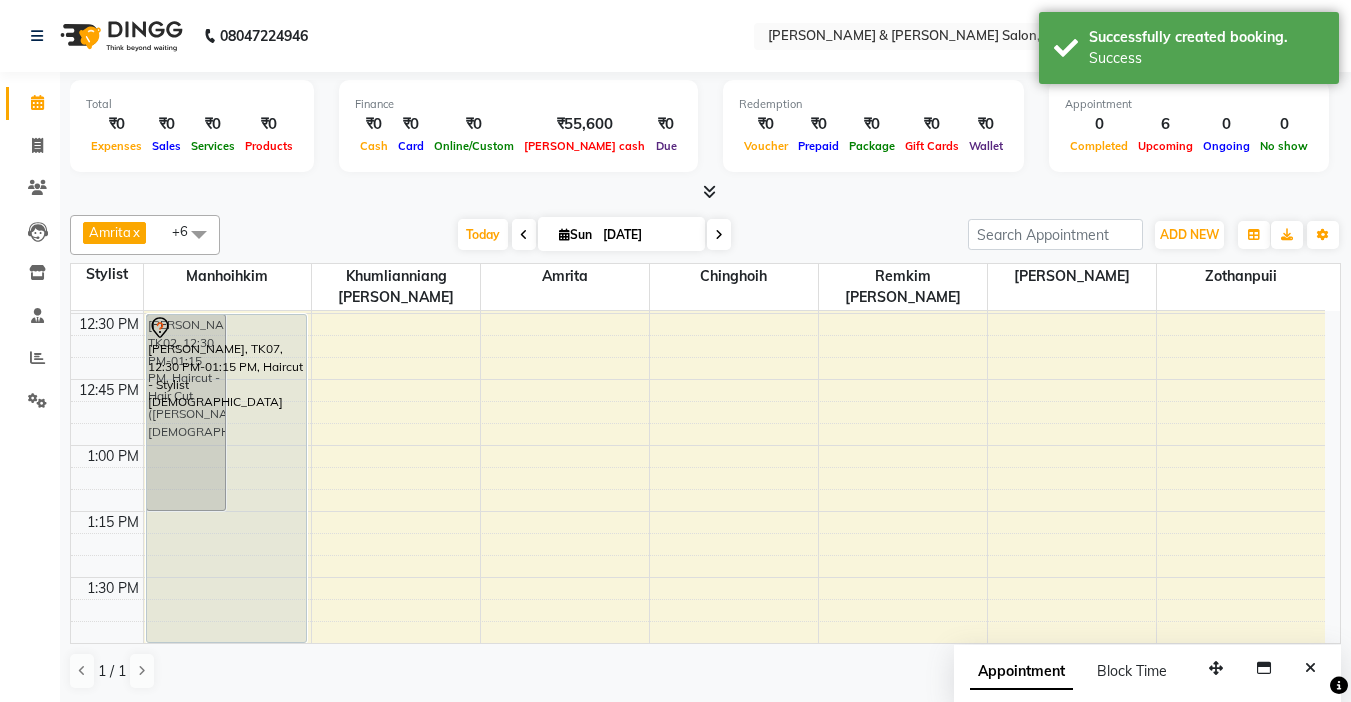 drag, startPoint x: 240, startPoint y: 509, endPoint x: 237, endPoint y: 620, distance: 111.040535 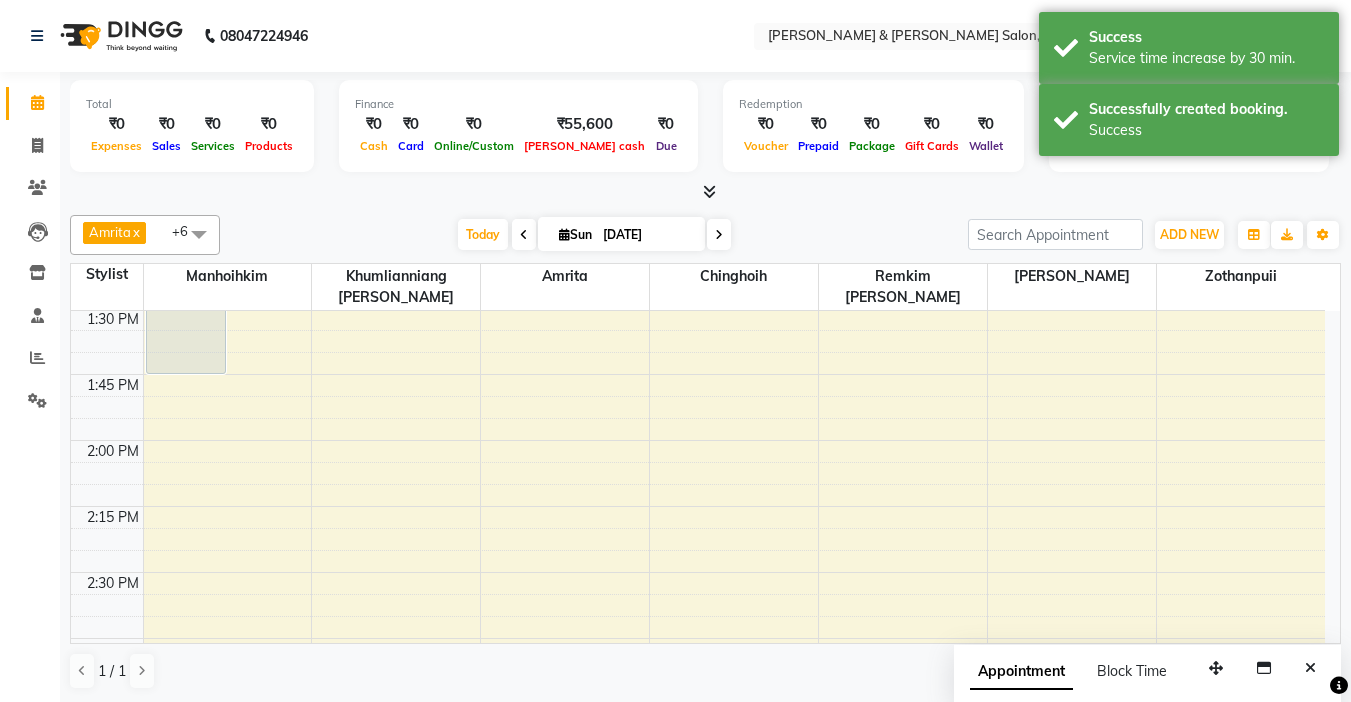 scroll, scrollTop: 1225, scrollLeft: 0, axis: vertical 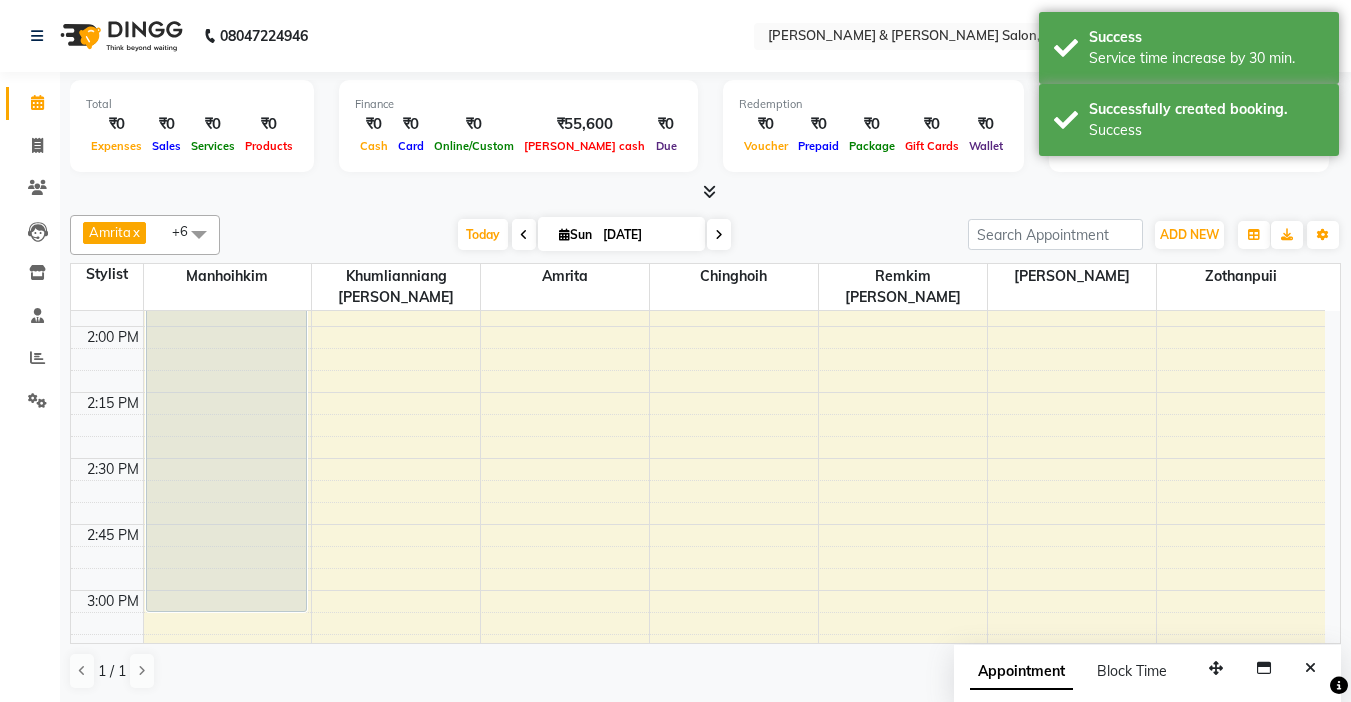 drag, startPoint x: 193, startPoint y: 320, endPoint x: 234, endPoint y: 598, distance: 281.0071 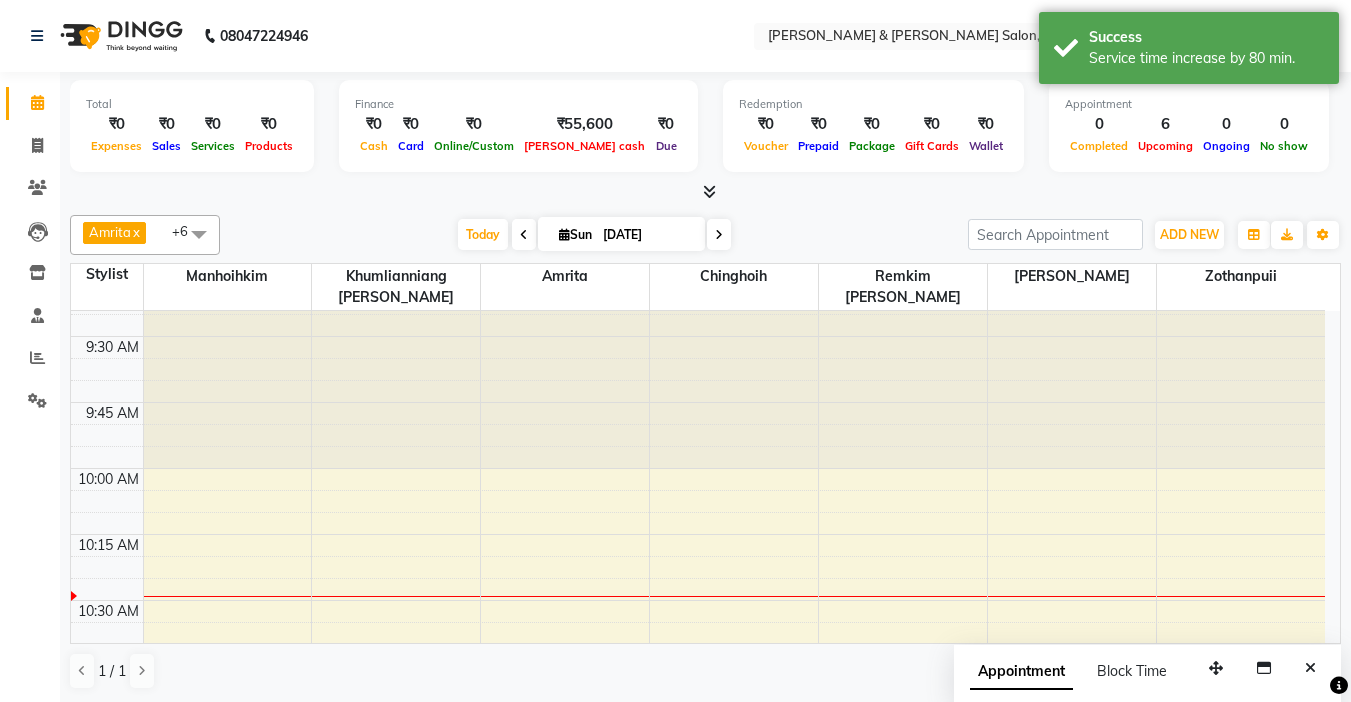 scroll, scrollTop: 0, scrollLeft: 0, axis: both 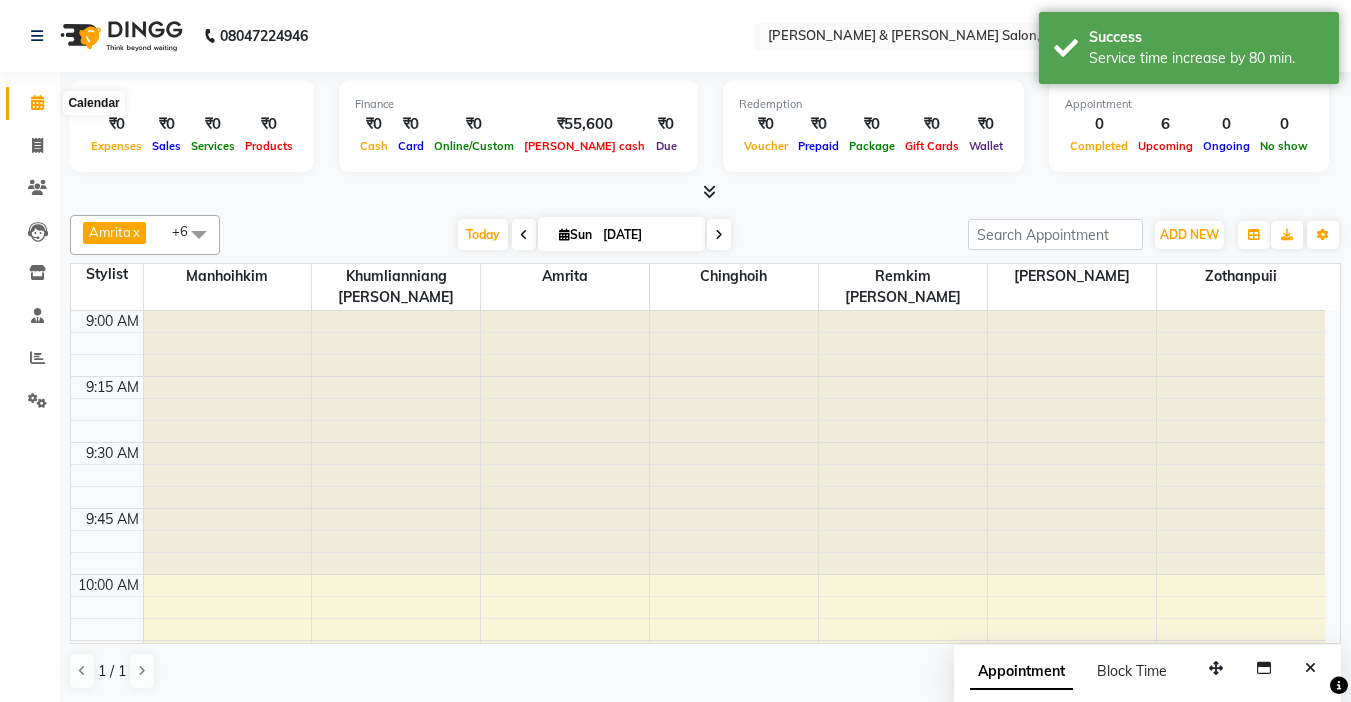 click 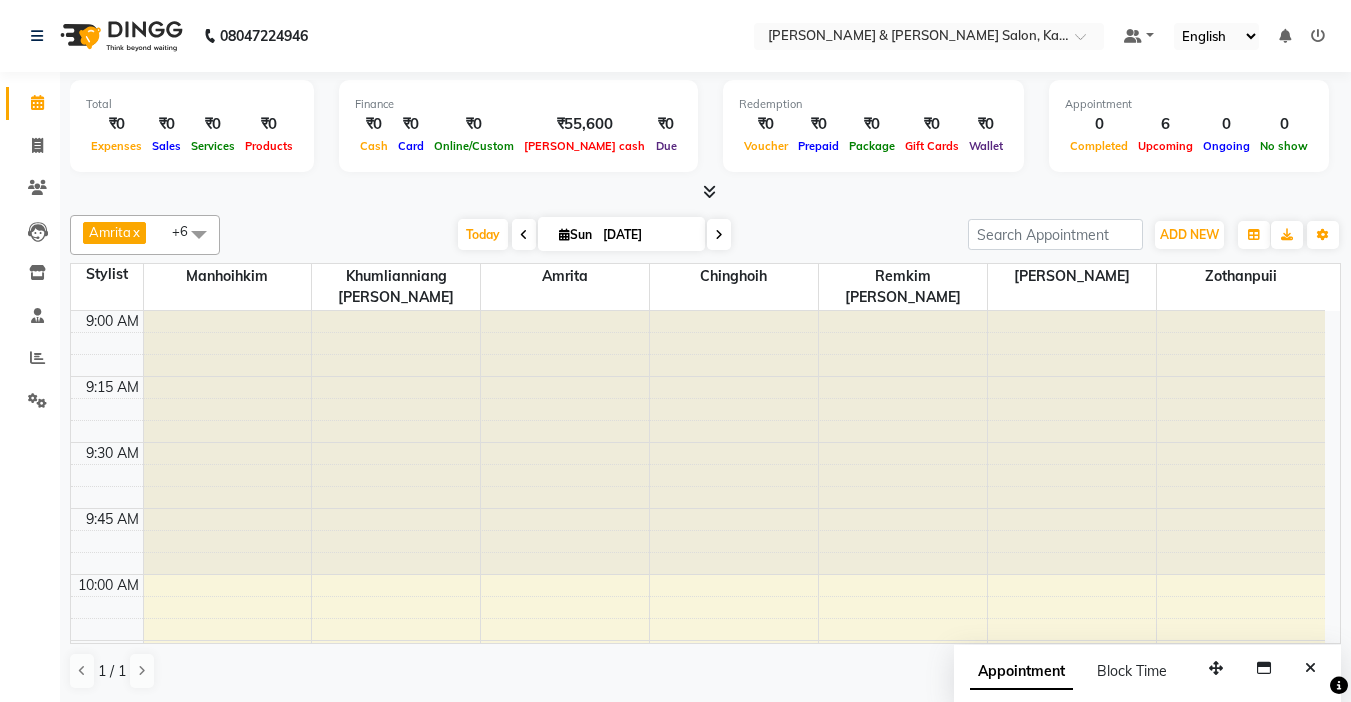 click at bounding box center (524, 235) 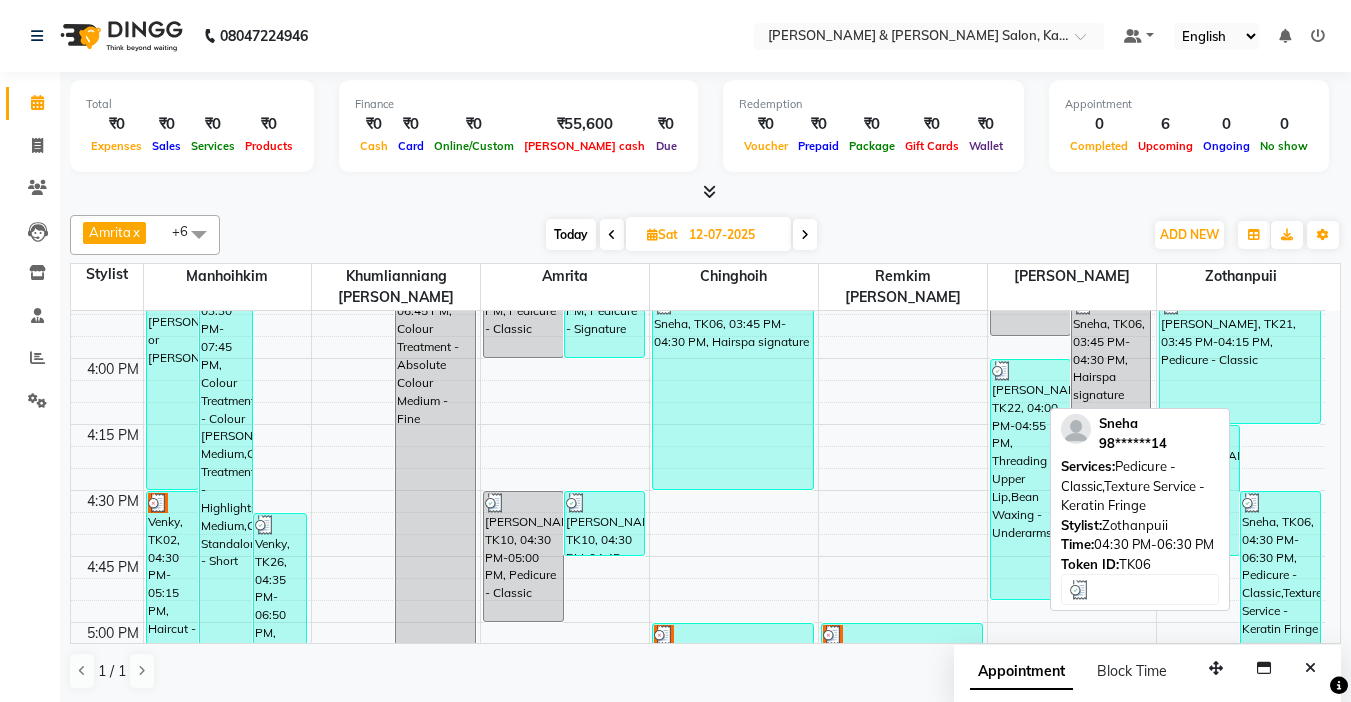 scroll, scrollTop: 1900, scrollLeft: 0, axis: vertical 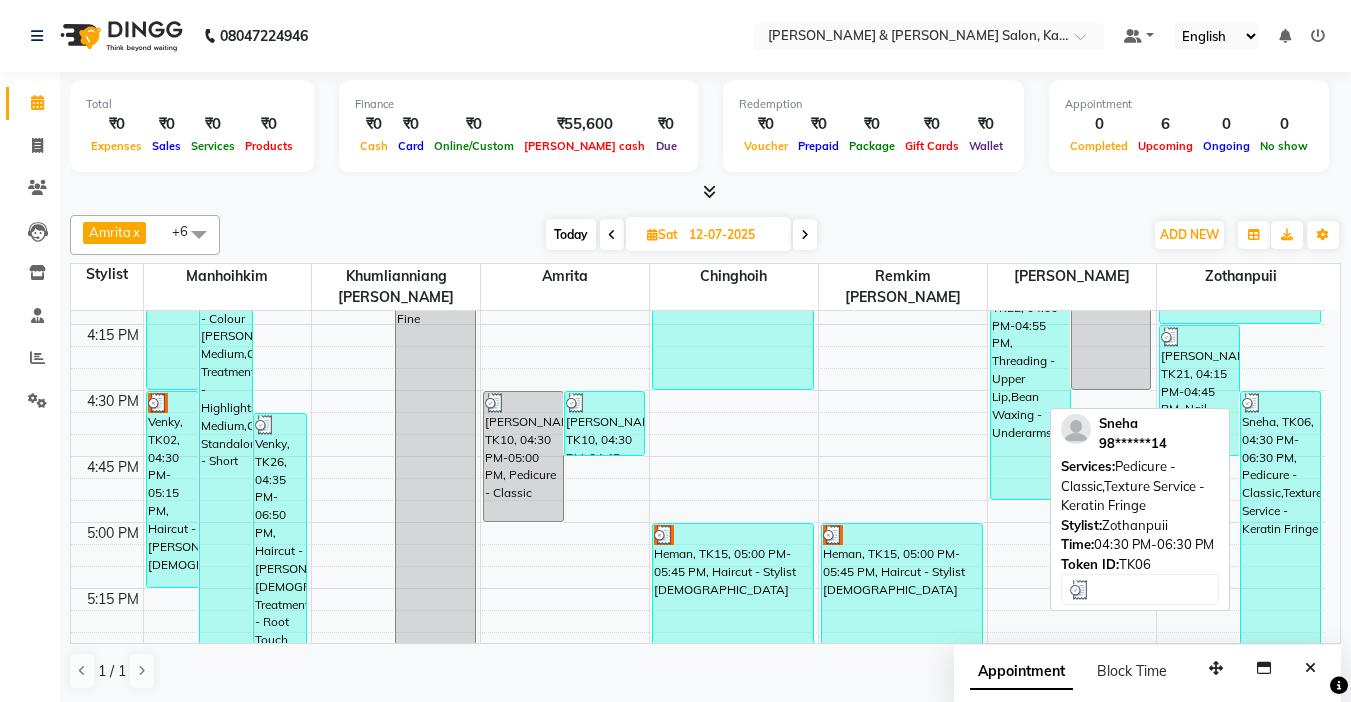 click on "Sneha, TK06, 04:30 PM-06:30 PM, Pedicure - Classic,Texture Service - Keratin  Fringe" at bounding box center (1280, 654) 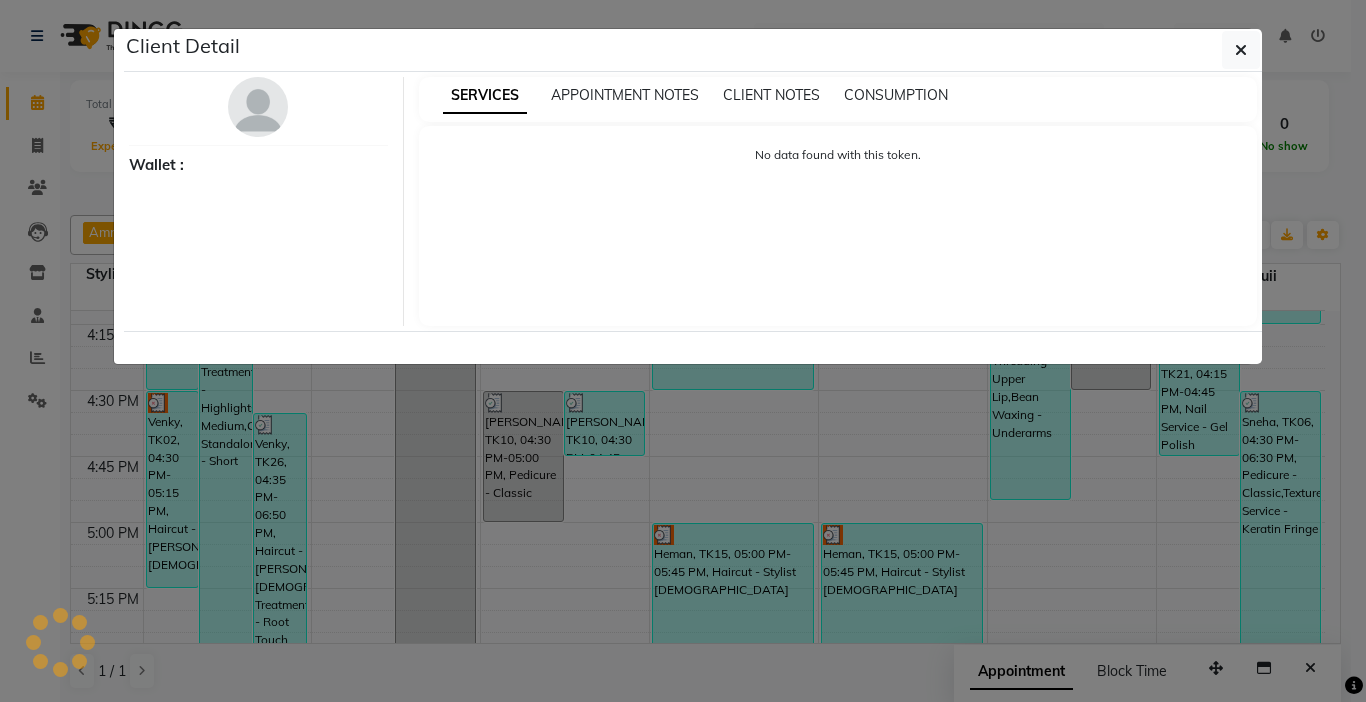 select on "3" 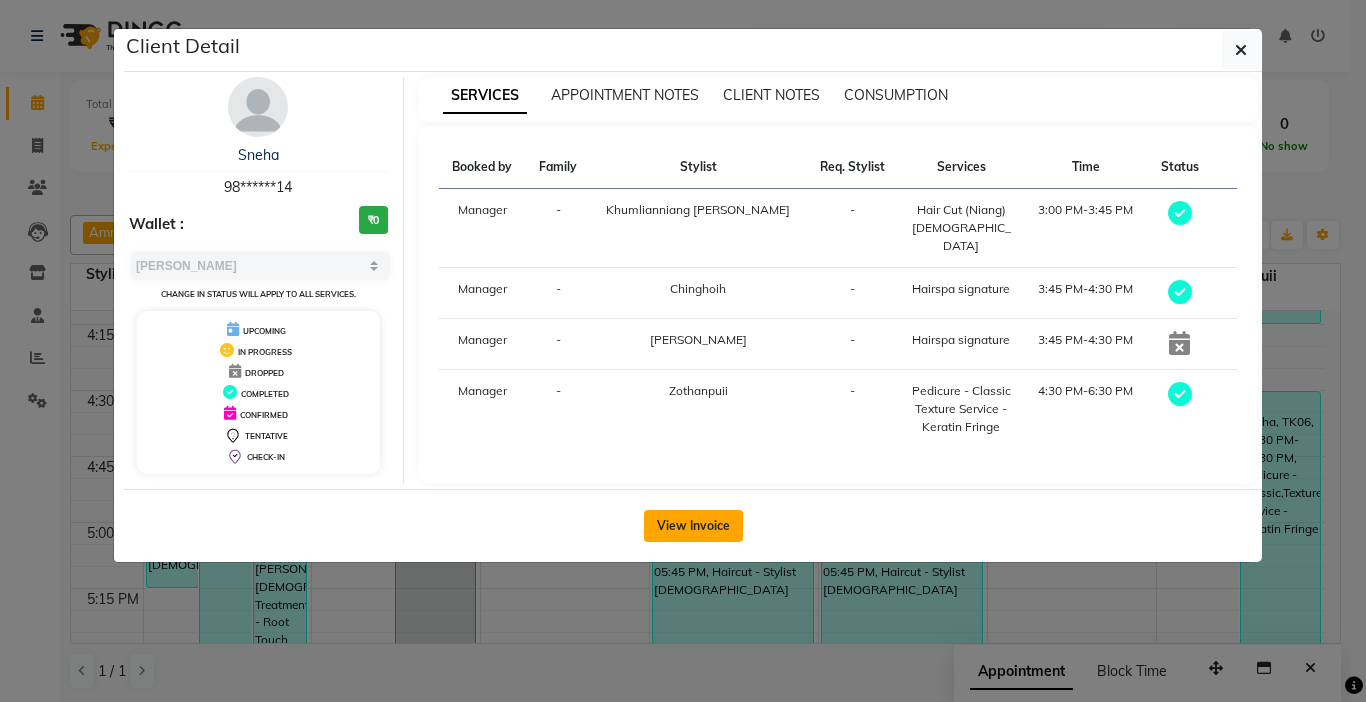 click on "View Invoice" 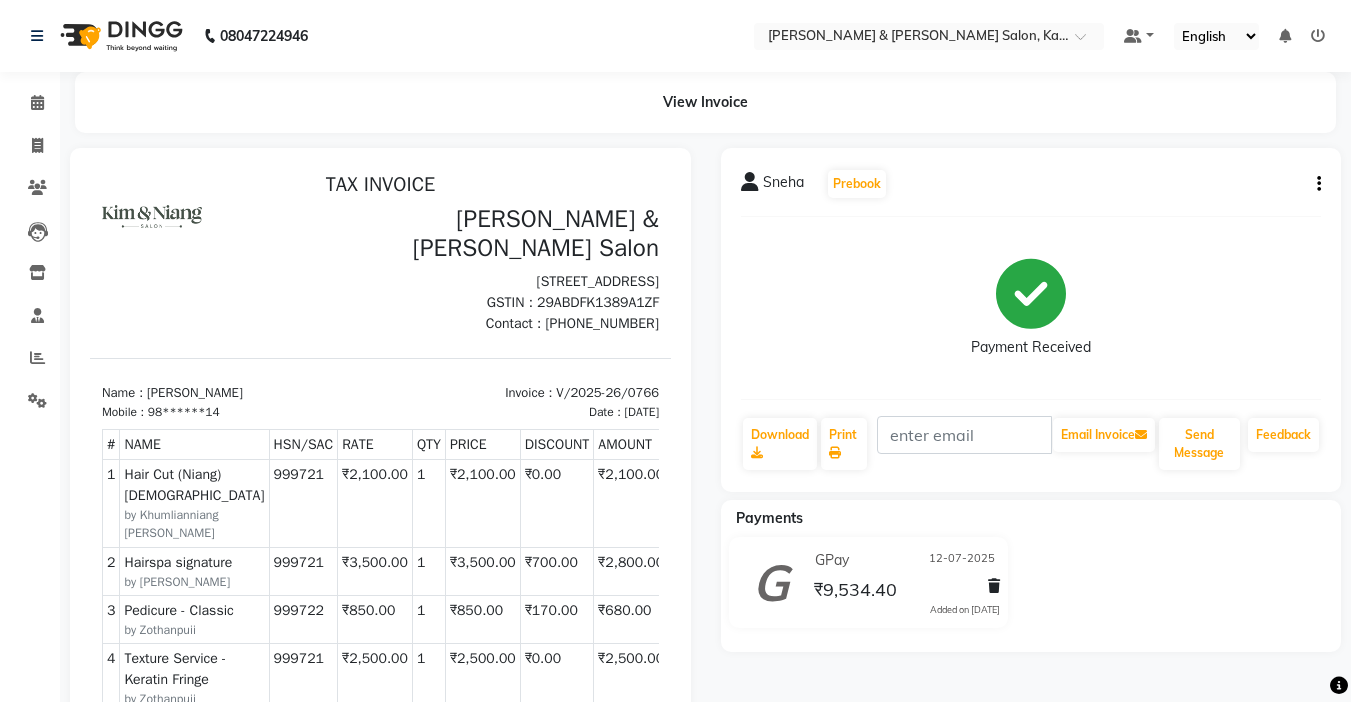 scroll, scrollTop: 100, scrollLeft: 0, axis: vertical 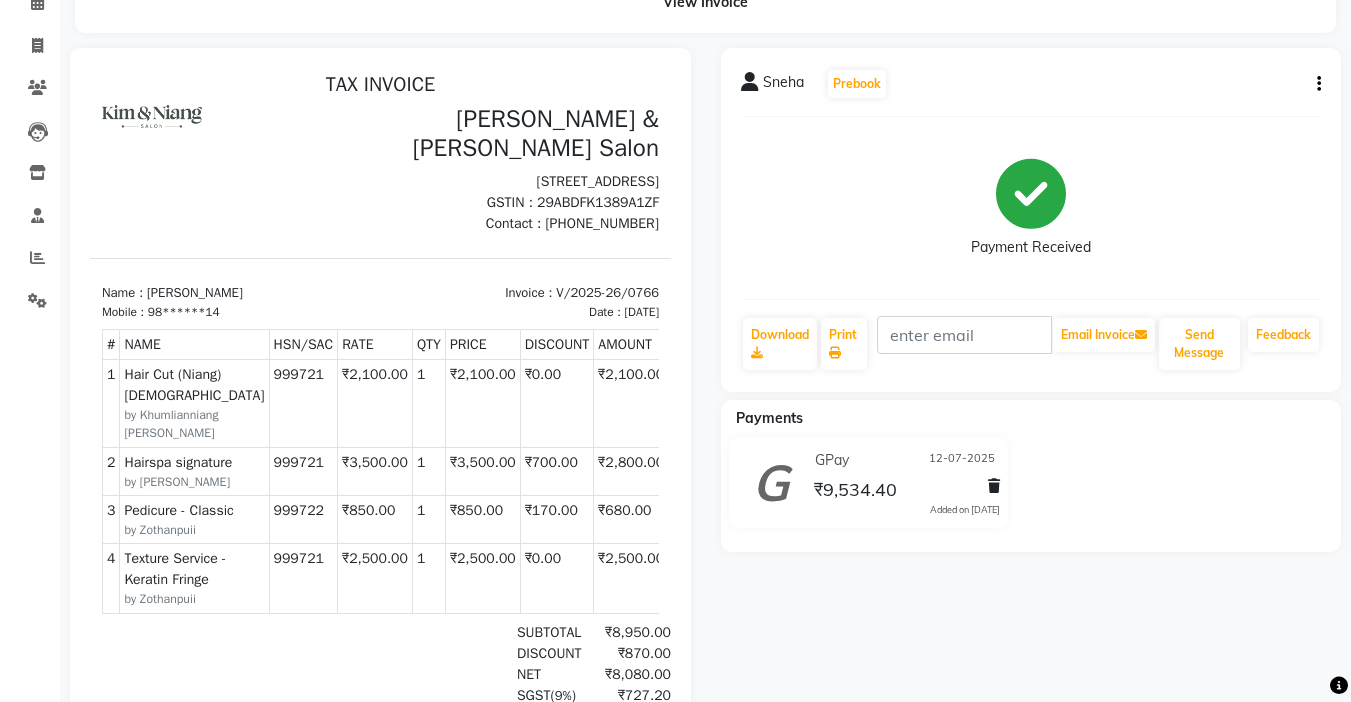 click 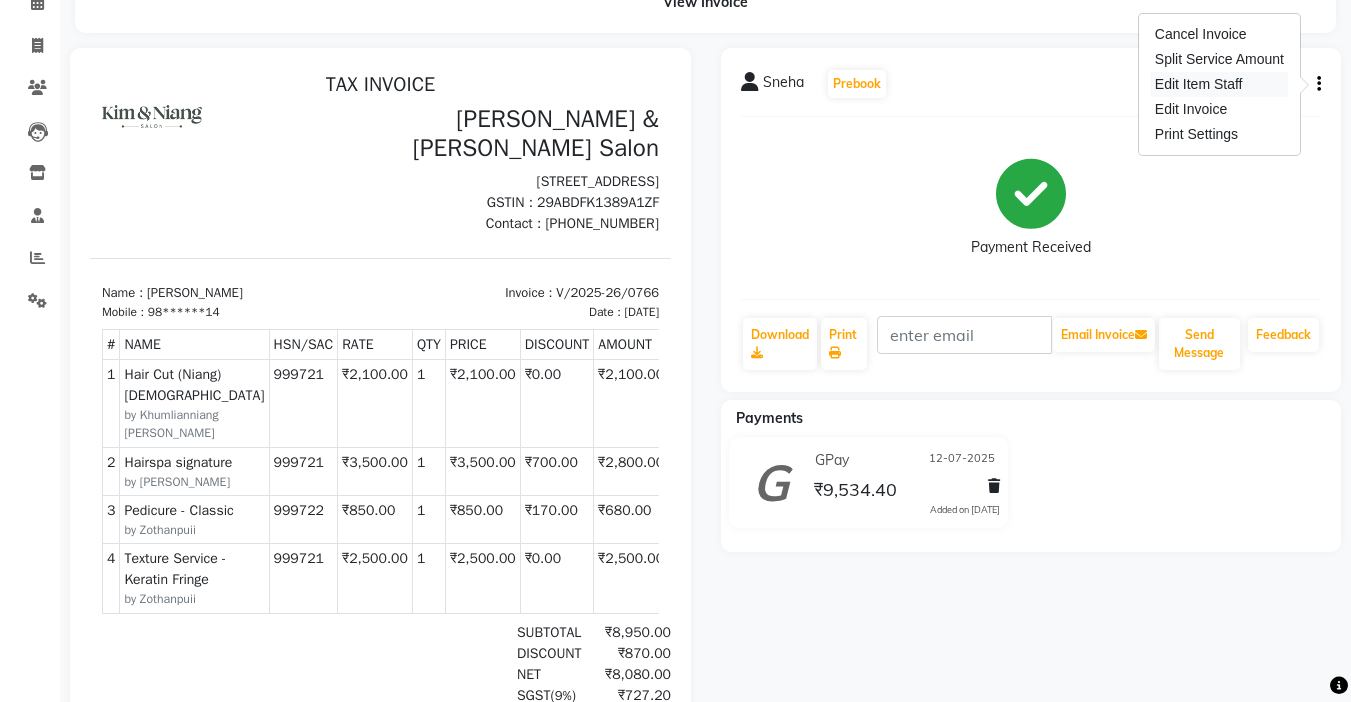 click on "Edit Item Staff" at bounding box center [1219, 84] 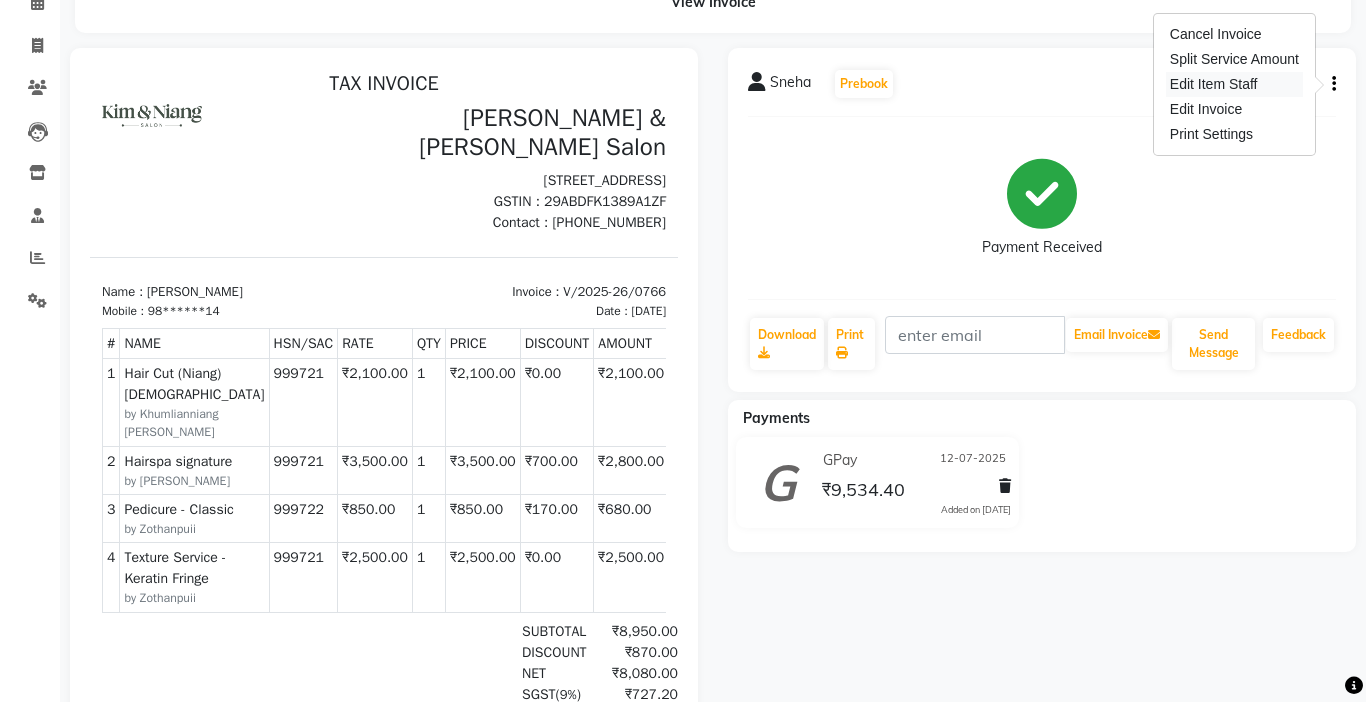 select 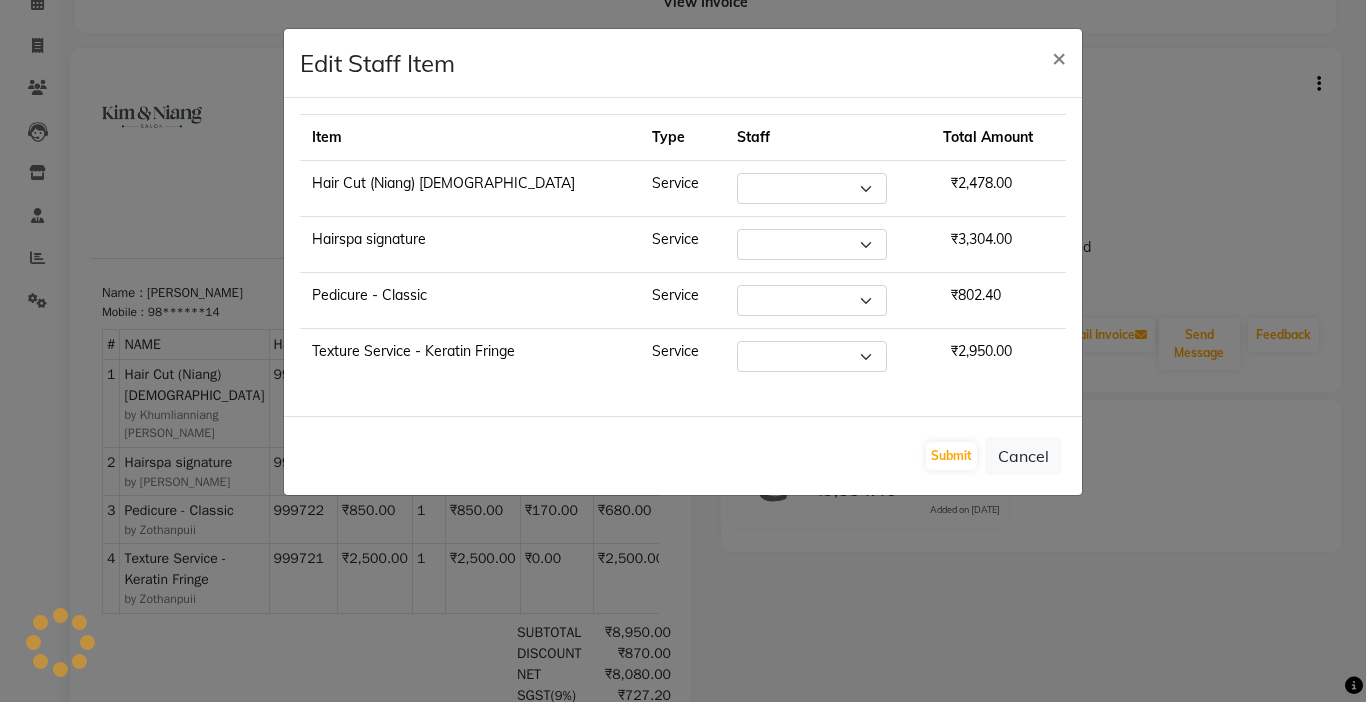 select on "70737" 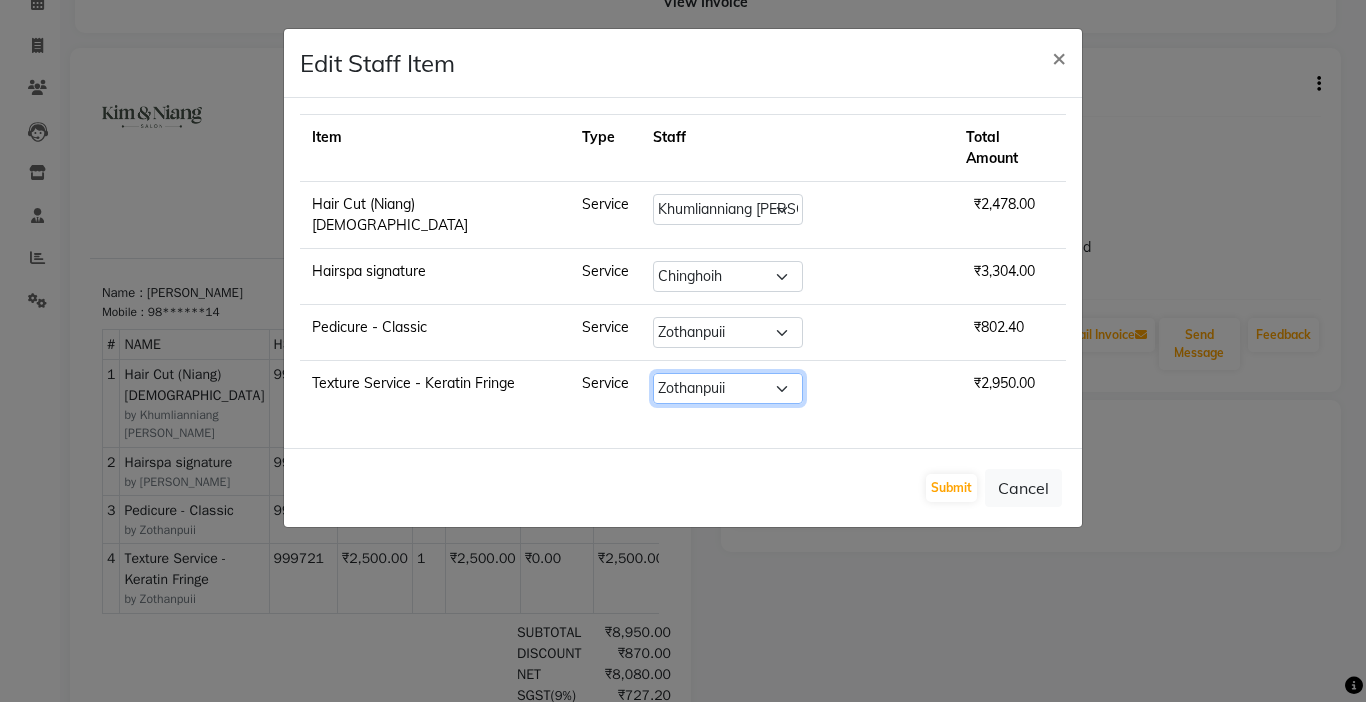 click on "Select  Amrita   [PERSON_NAME] [PERSON_NAME] Chingmuan [PERSON_NAME]   Manager   Manhoihkim   [PERSON_NAME] [PERSON_NAME]   Remkim [PERSON_NAME] [PERSON_NAME] .mynlyanSonangaihte   Zothanpuii" 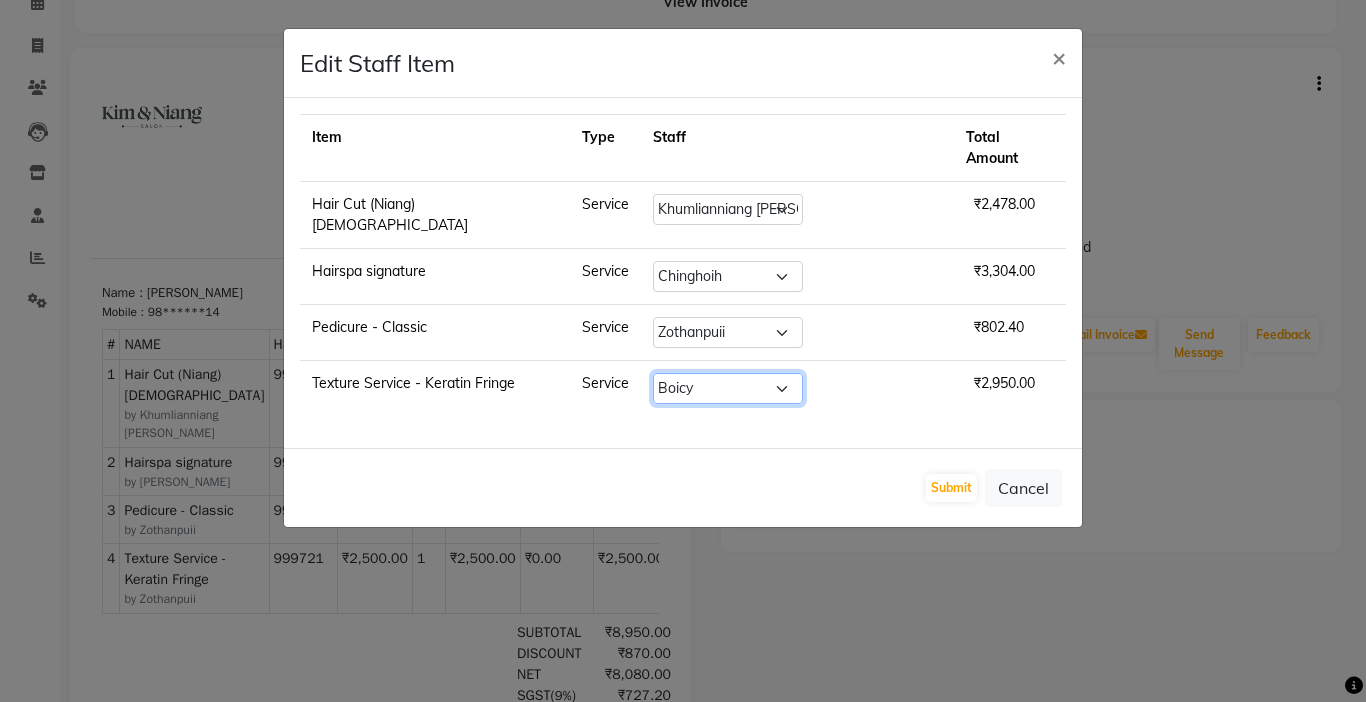 click on "Select  Amrita   [PERSON_NAME] [PERSON_NAME] Chingmuan [PERSON_NAME]   Manager   Manhoihkim   [PERSON_NAME] [PERSON_NAME]   Remkim [PERSON_NAME] [PERSON_NAME] .mynlyanSonangaihte   Zothanpuii" 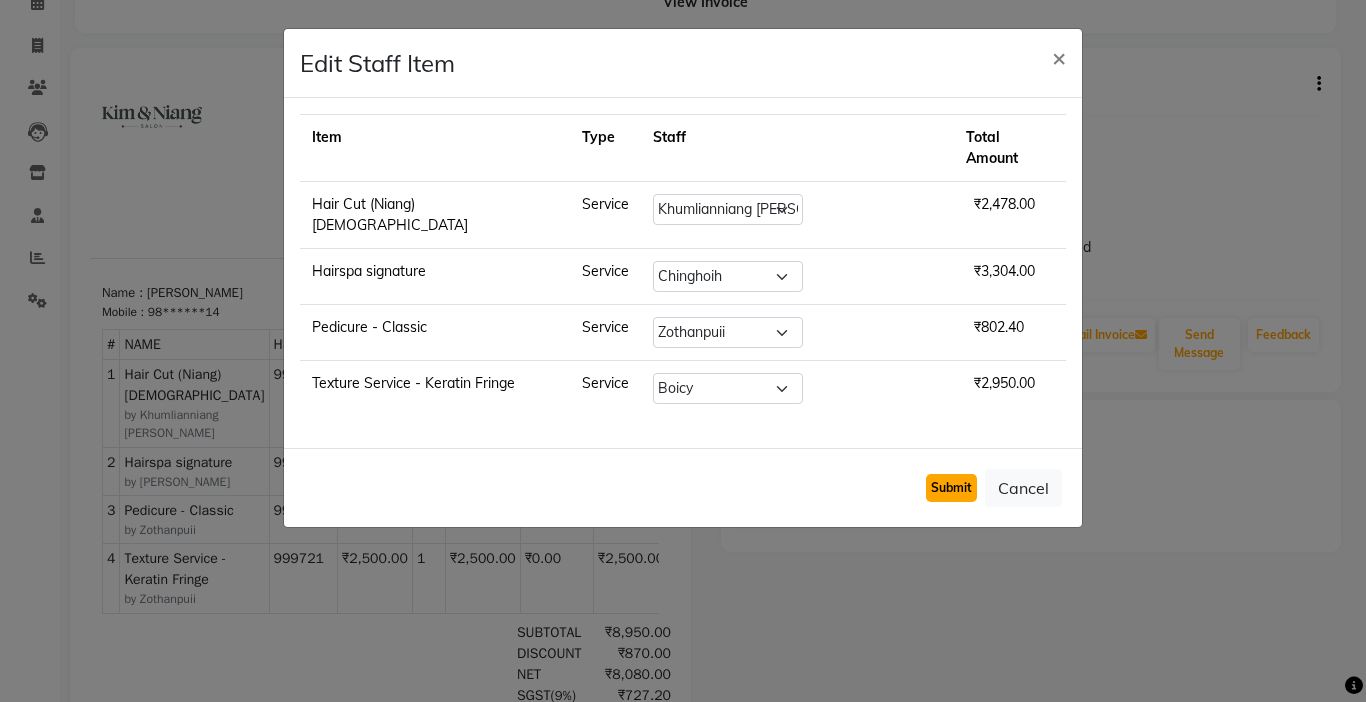 click on "Submit" 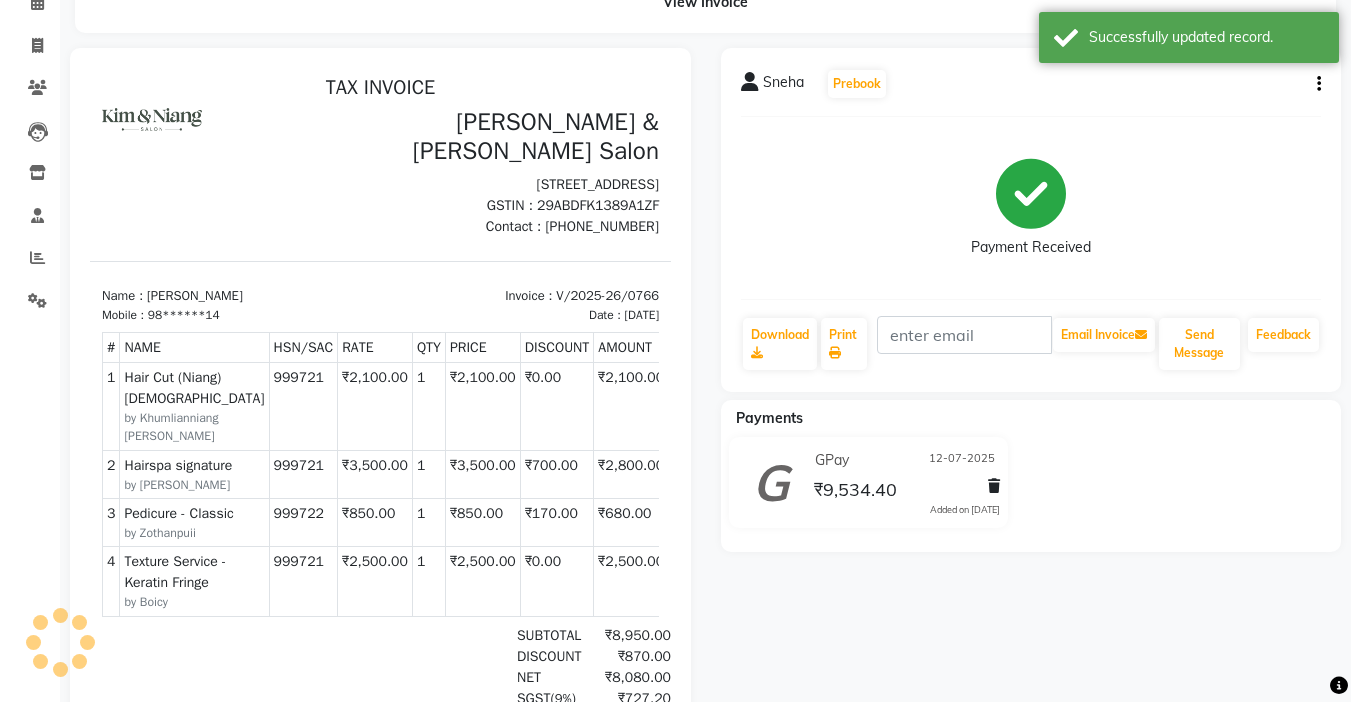 scroll, scrollTop: 16, scrollLeft: 0, axis: vertical 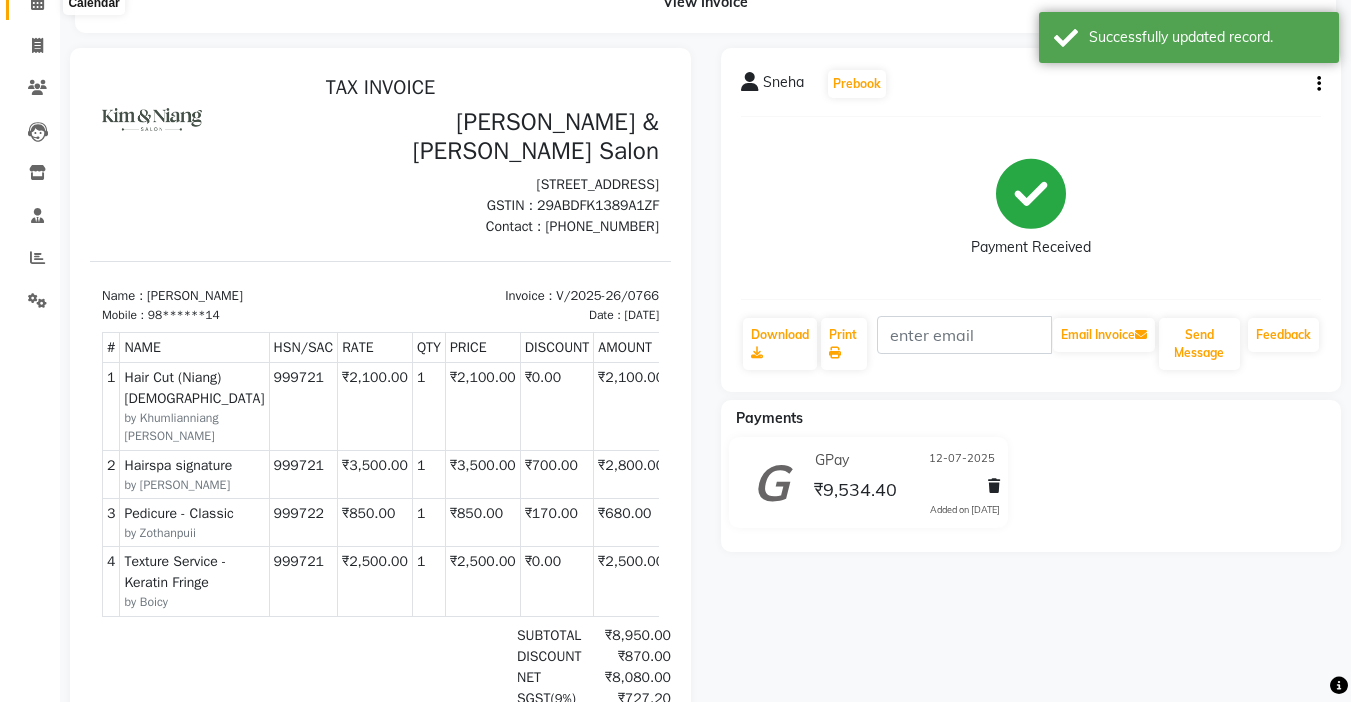 click 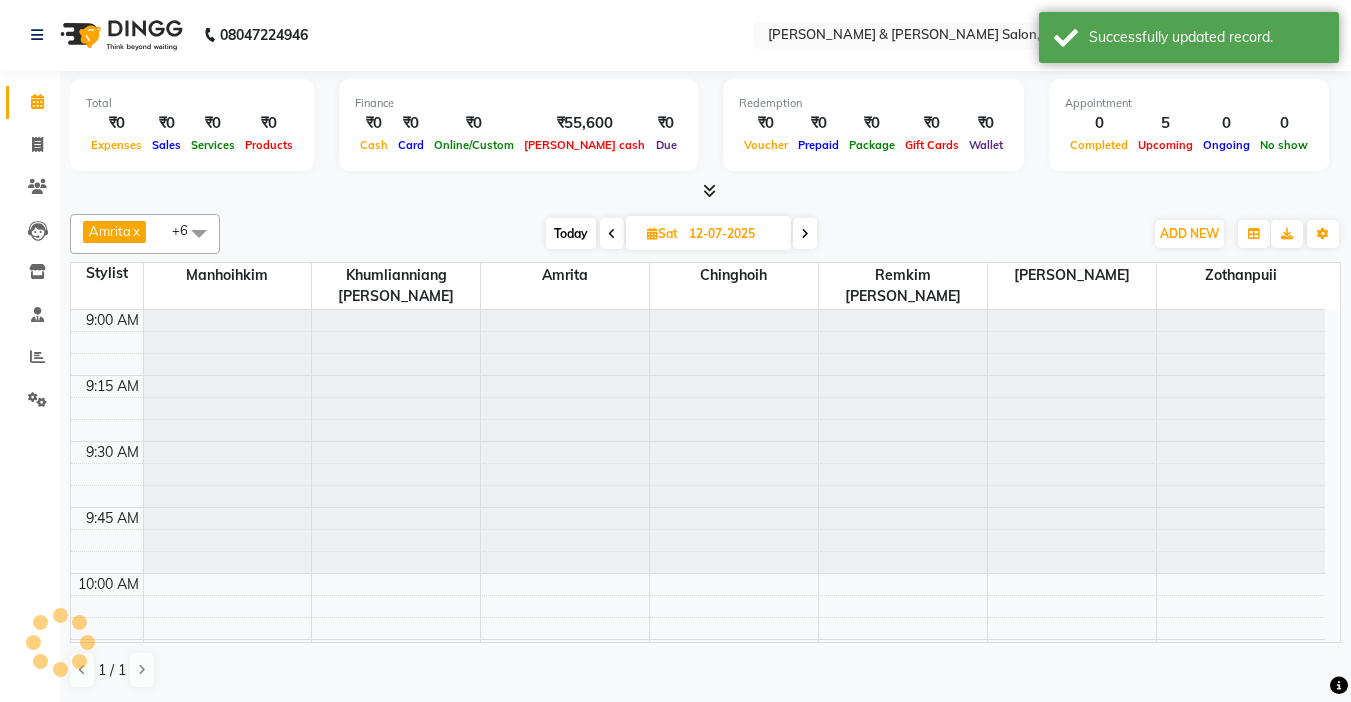 scroll, scrollTop: 0, scrollLeft: 0, axis: both 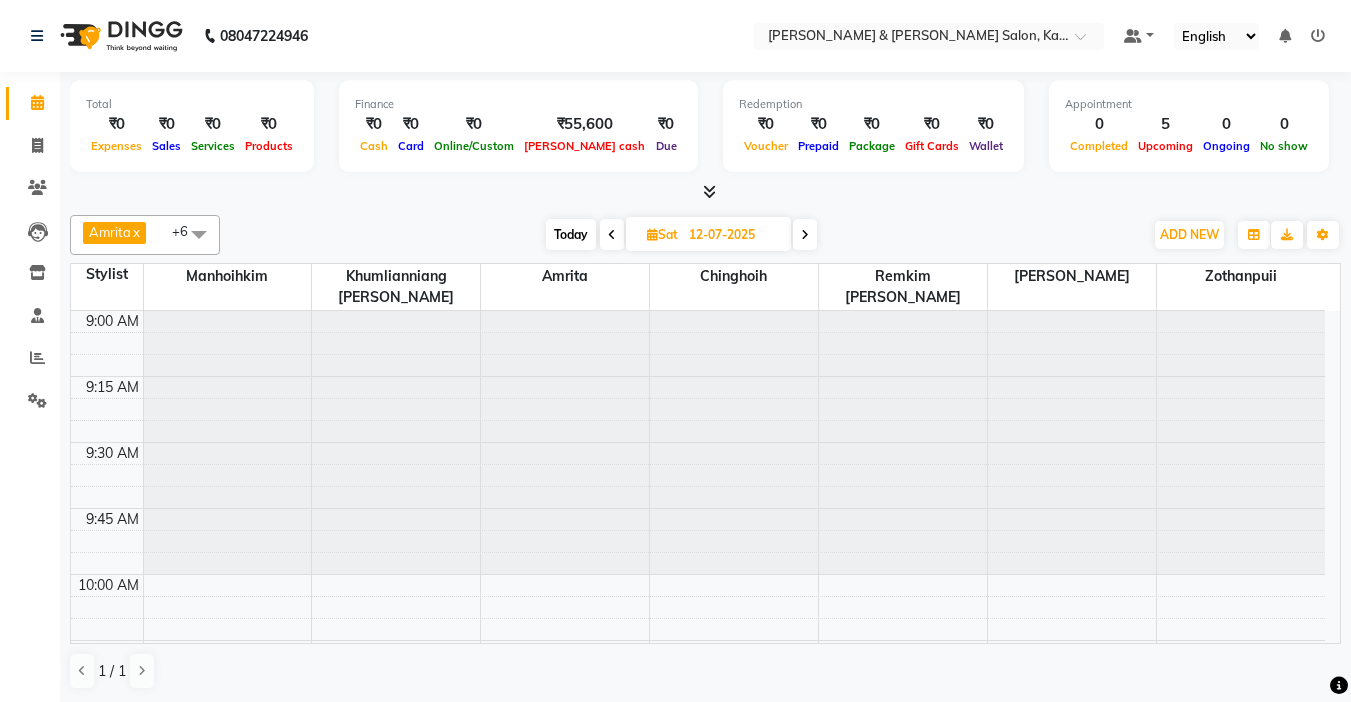 click at bounding box center [805, 235] 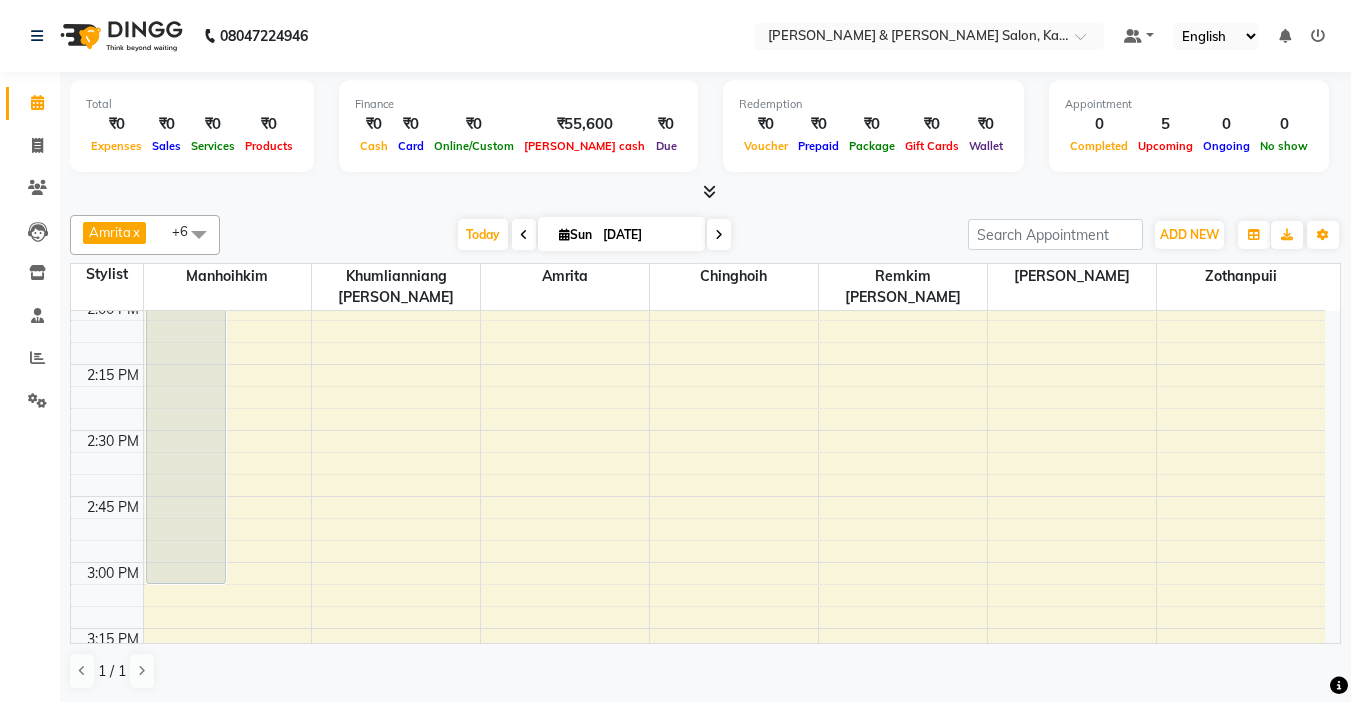 scroll, scrollTop: 1500, scrollLeft: 0, axis: vertical 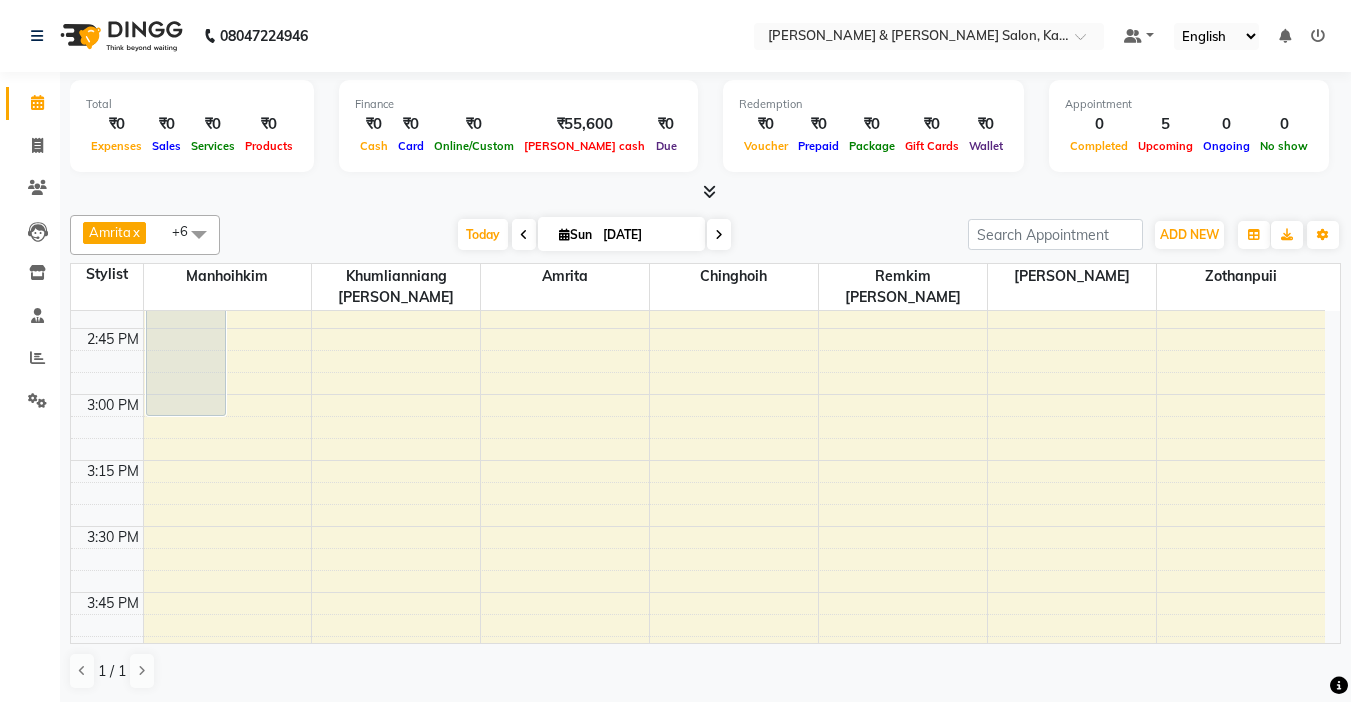 click at bounding box center [524, 234] 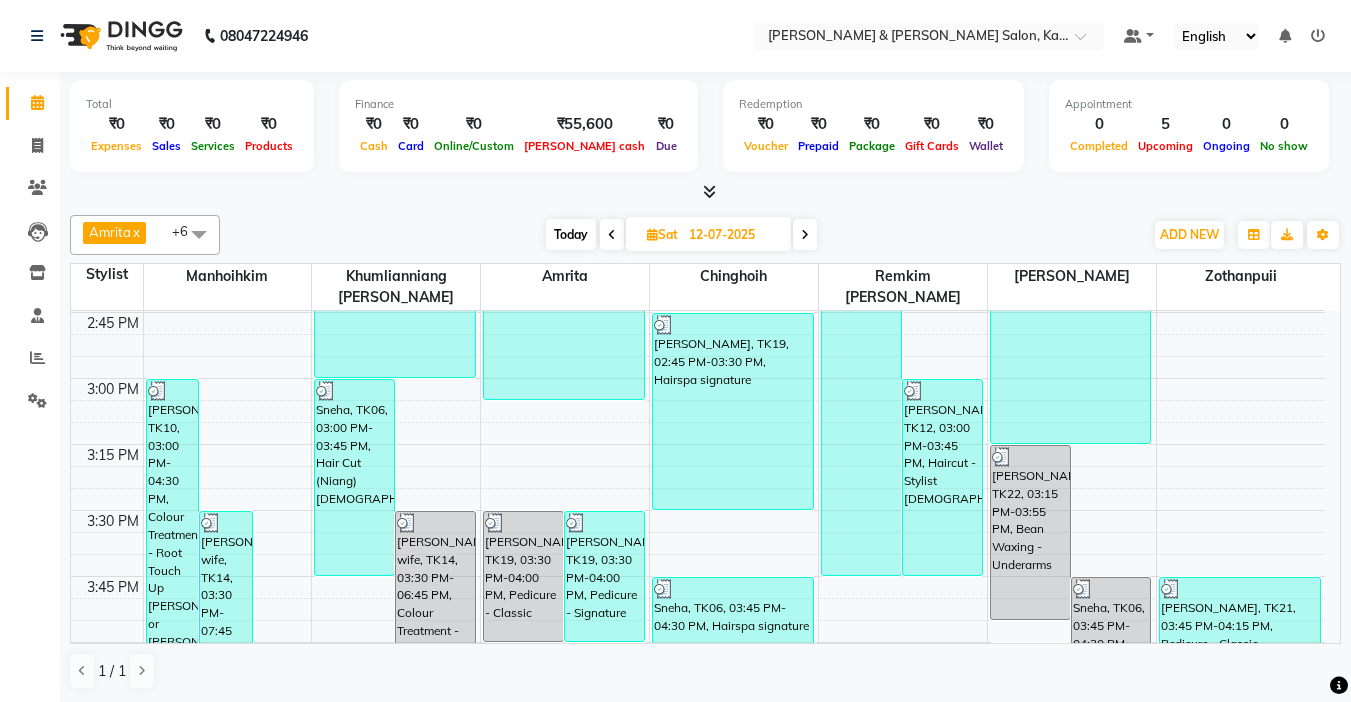 scroll, scrollTop: 1565, scrollLeft: 0, axis: vertical 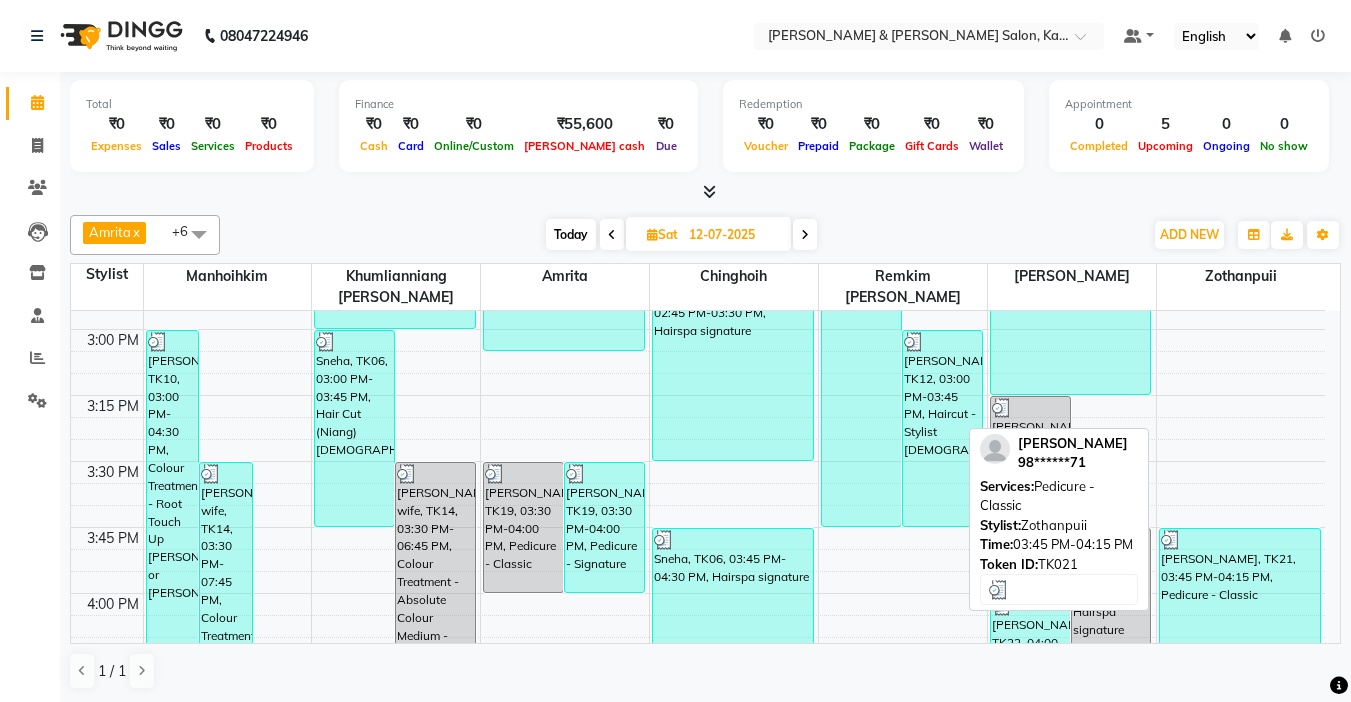 click on "[PERSON_NAME], TK21, 03:45 PM-04:15 PM, Pedicure - Classic" at bounding box center (1240, 593) 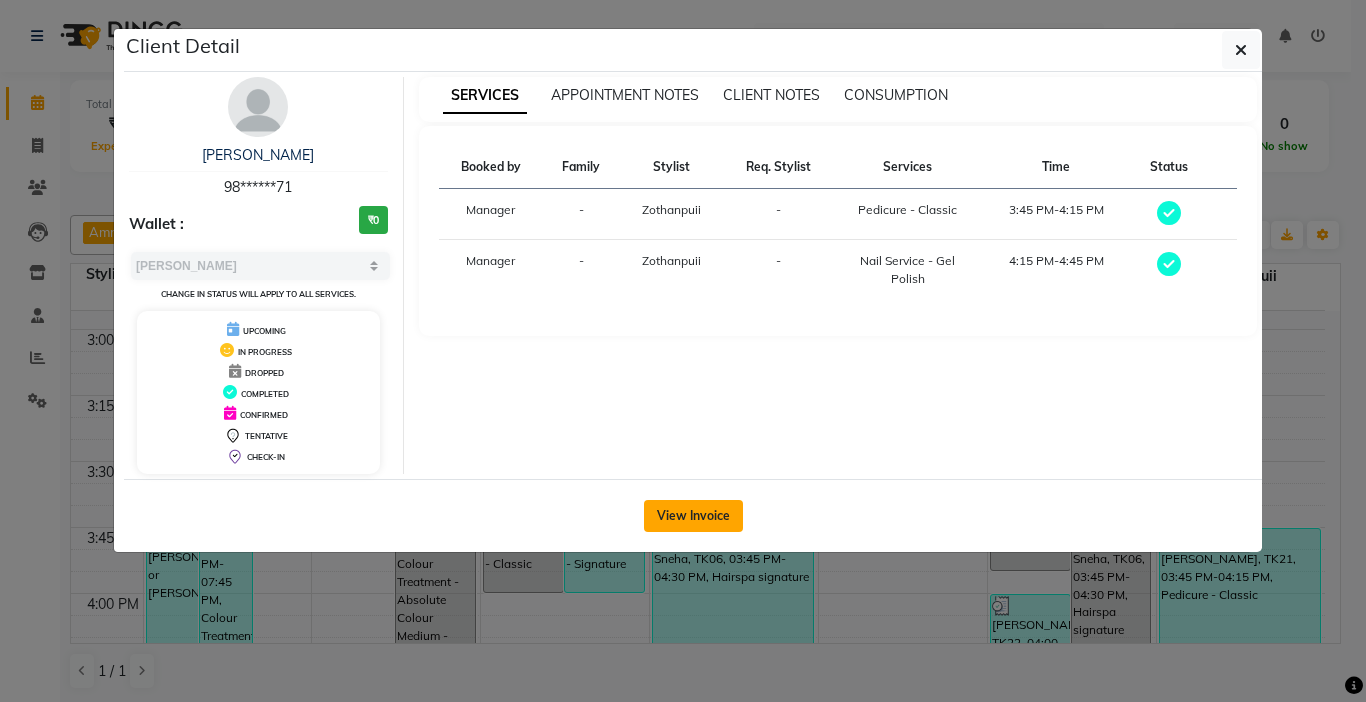 click on "View Invoice" 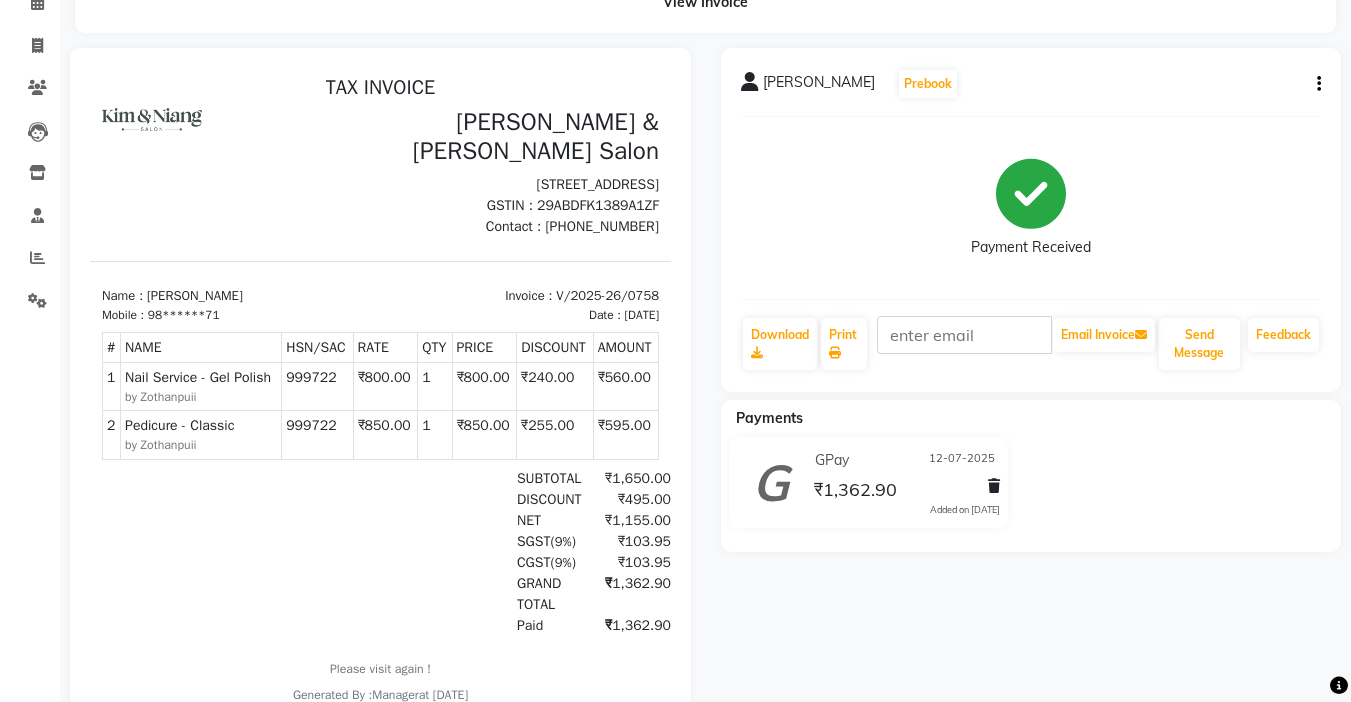 scroll, scrollTop: 0, scrollLeft: 0, axis: both 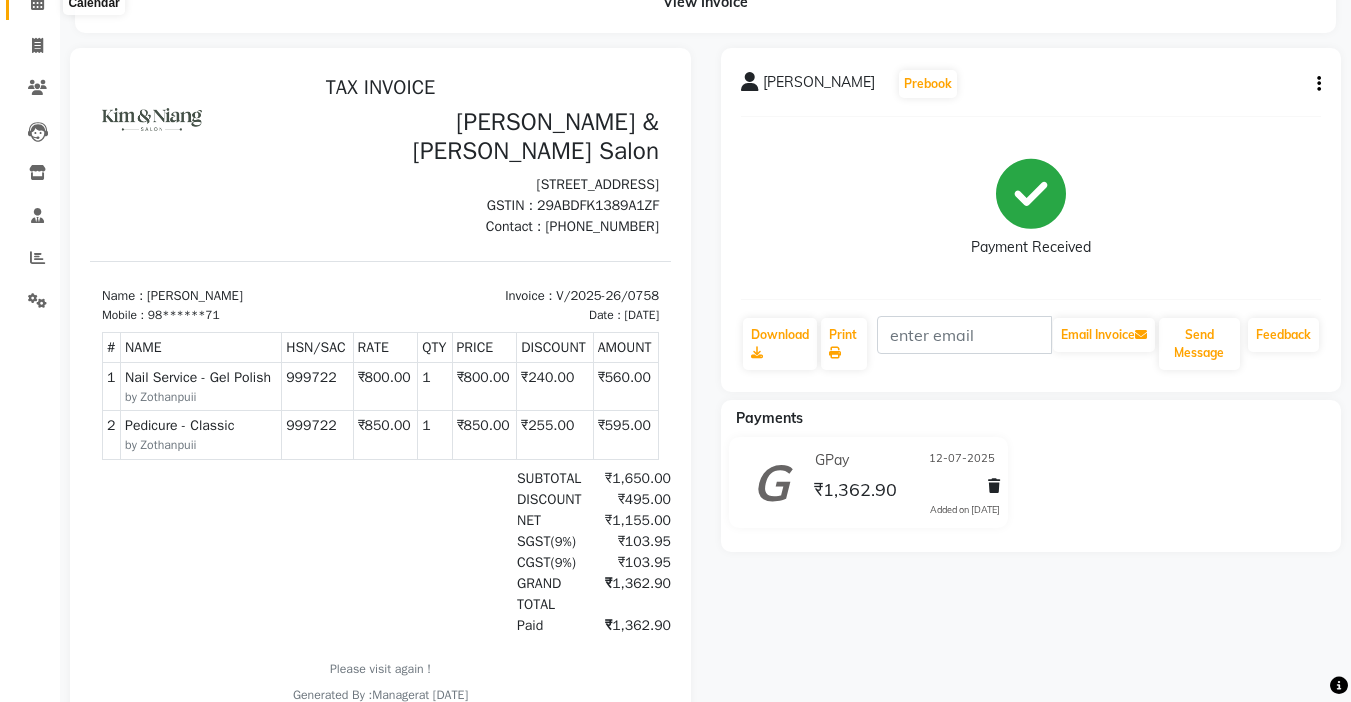 click 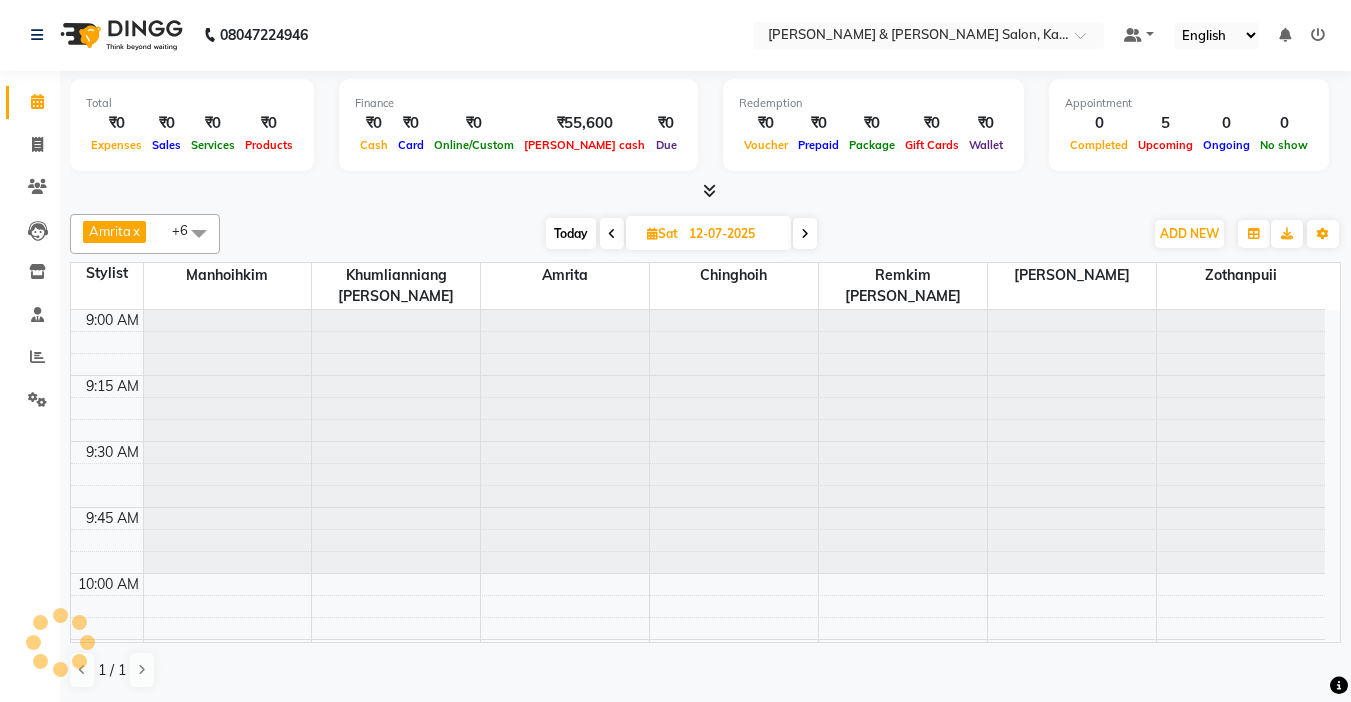 scroll, scrollTop: 0, scrollLeft: 0, axis: both 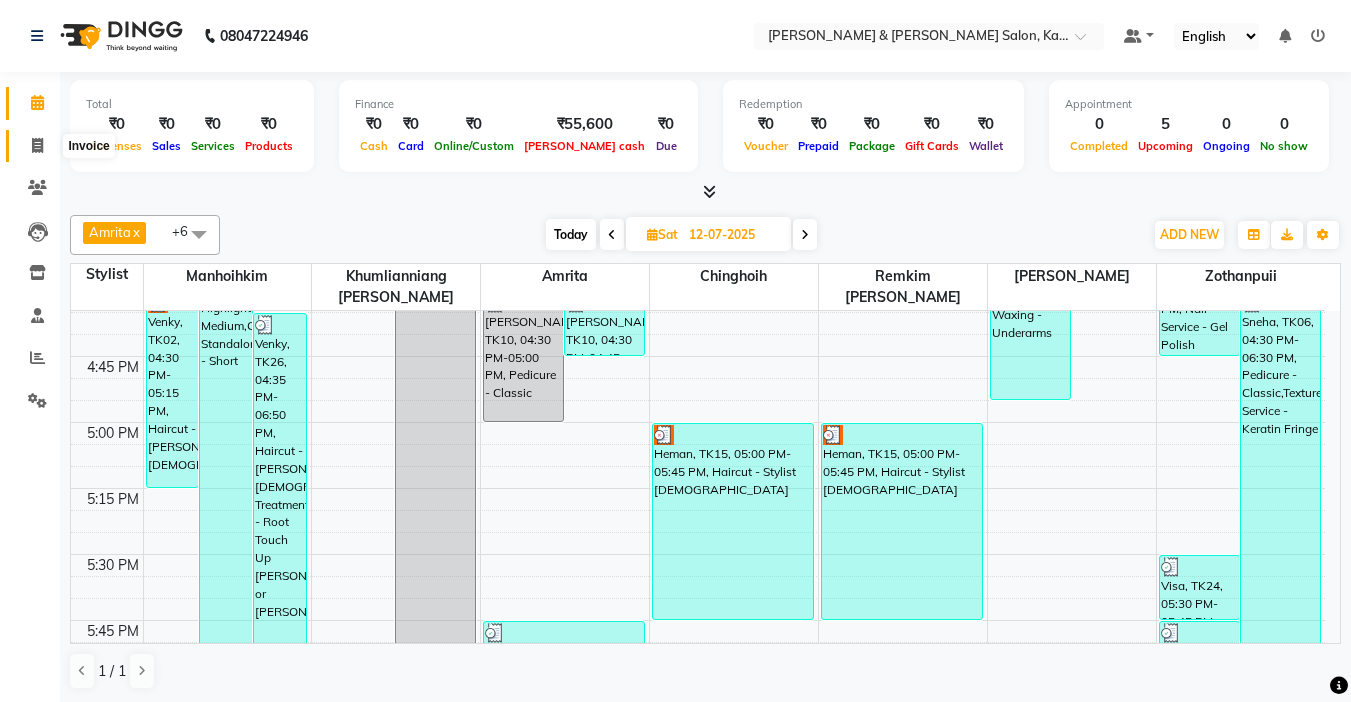 click 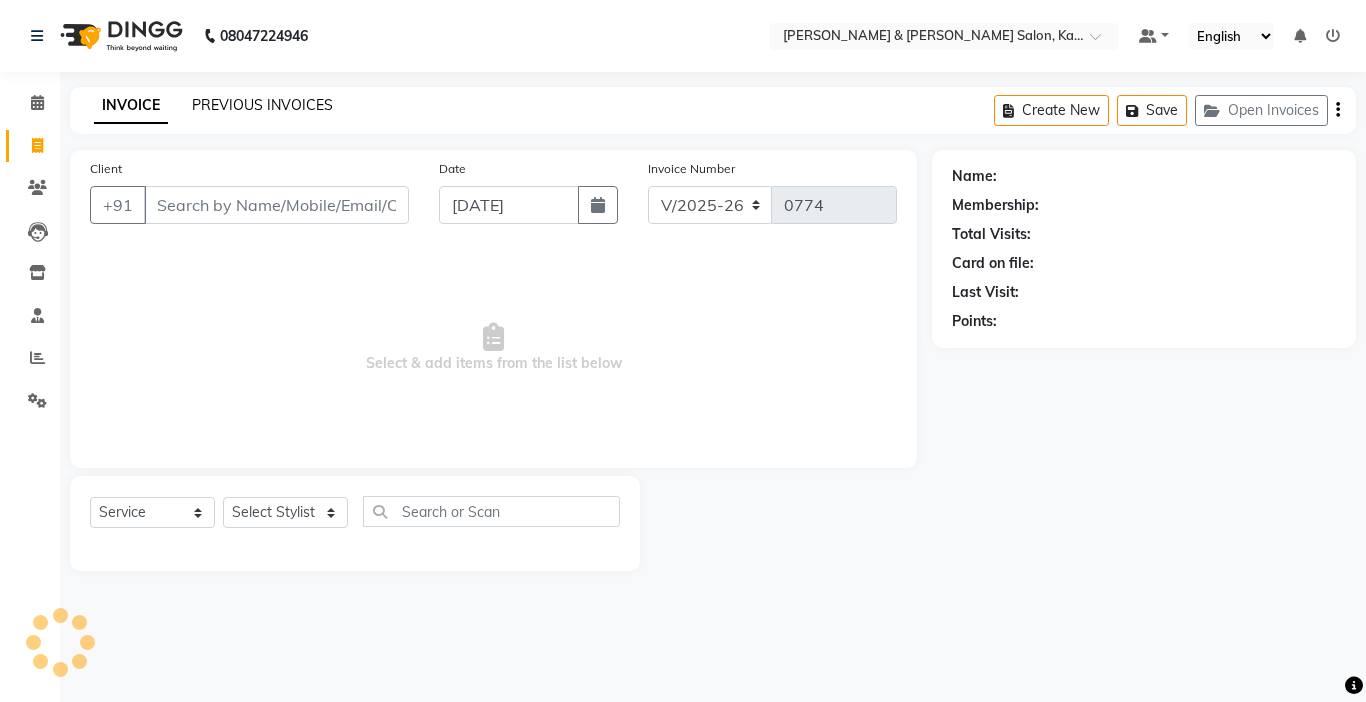 click on "PREVIOUS INVOICES" 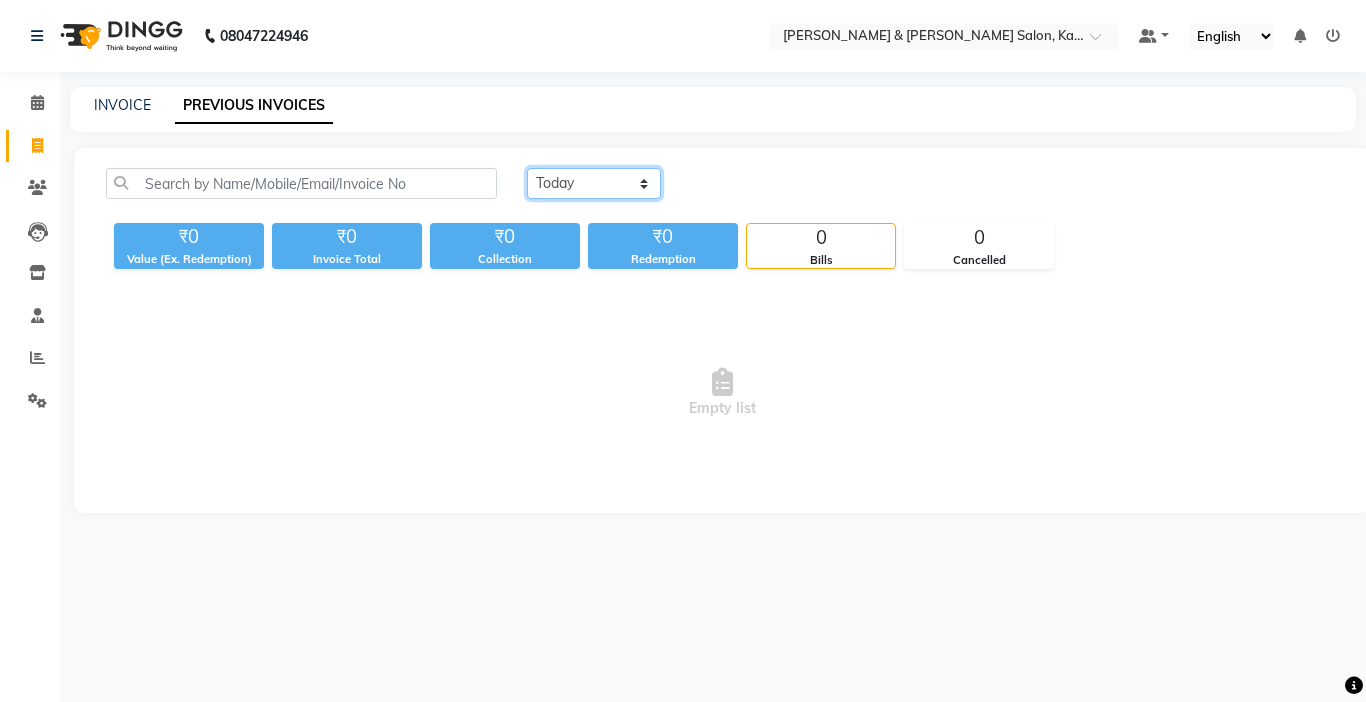 click on "[DATE] [DATE] Custom Range" 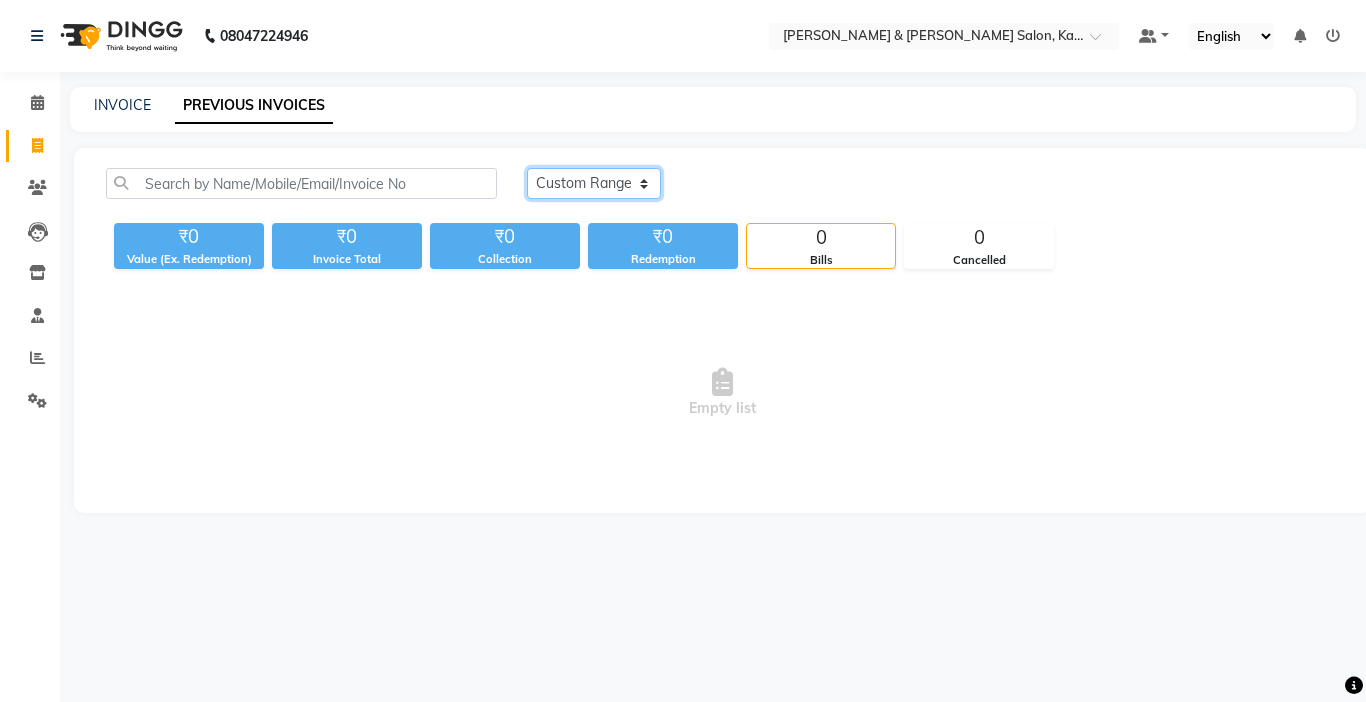 click on "[DATE] [DATE] Custom Range" 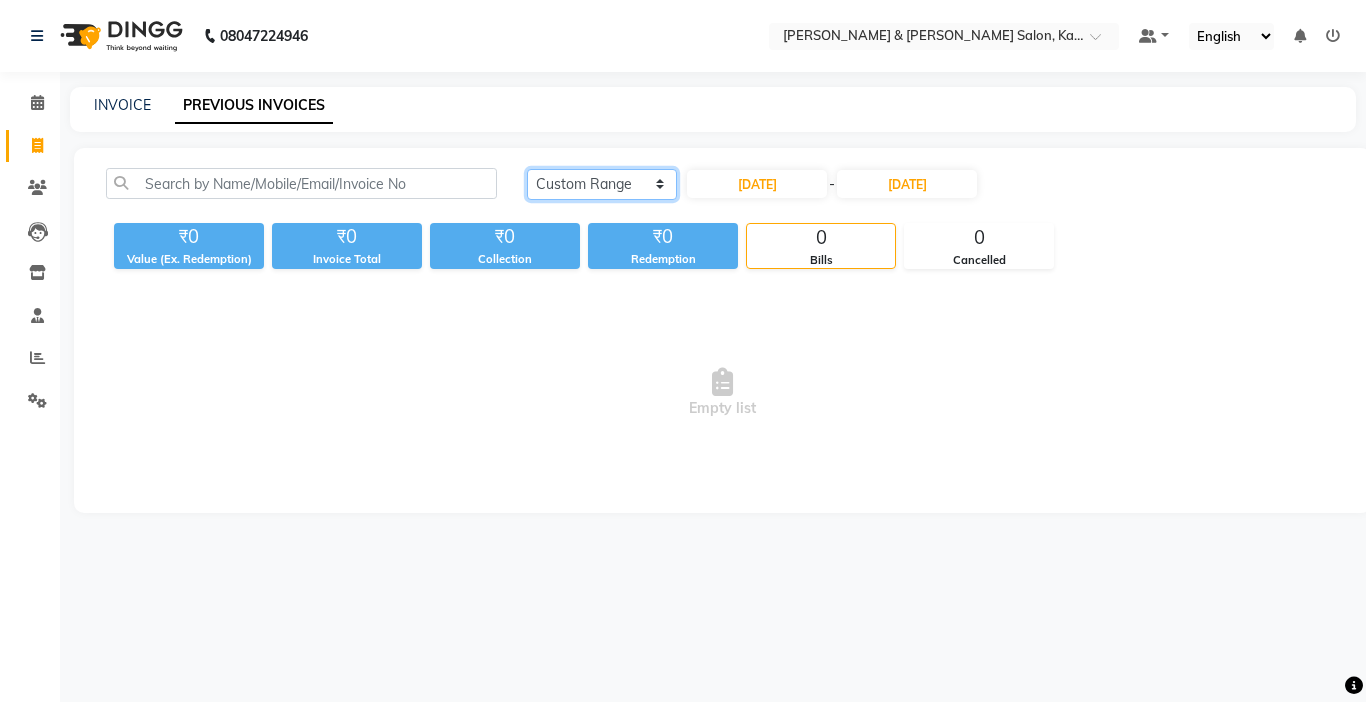 click on "[DATE] [DATE] Custom Range" 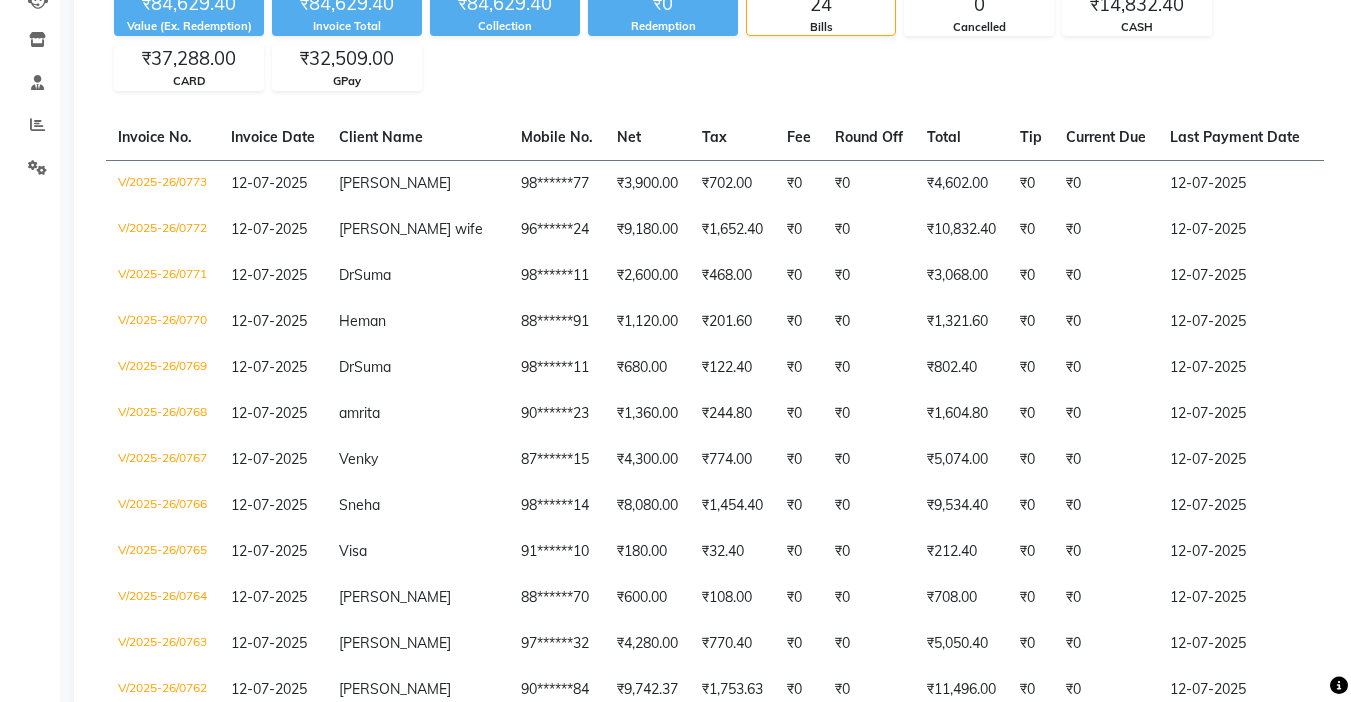 scroll, scrollTop: 0, scrollLeft: 0, axis: both 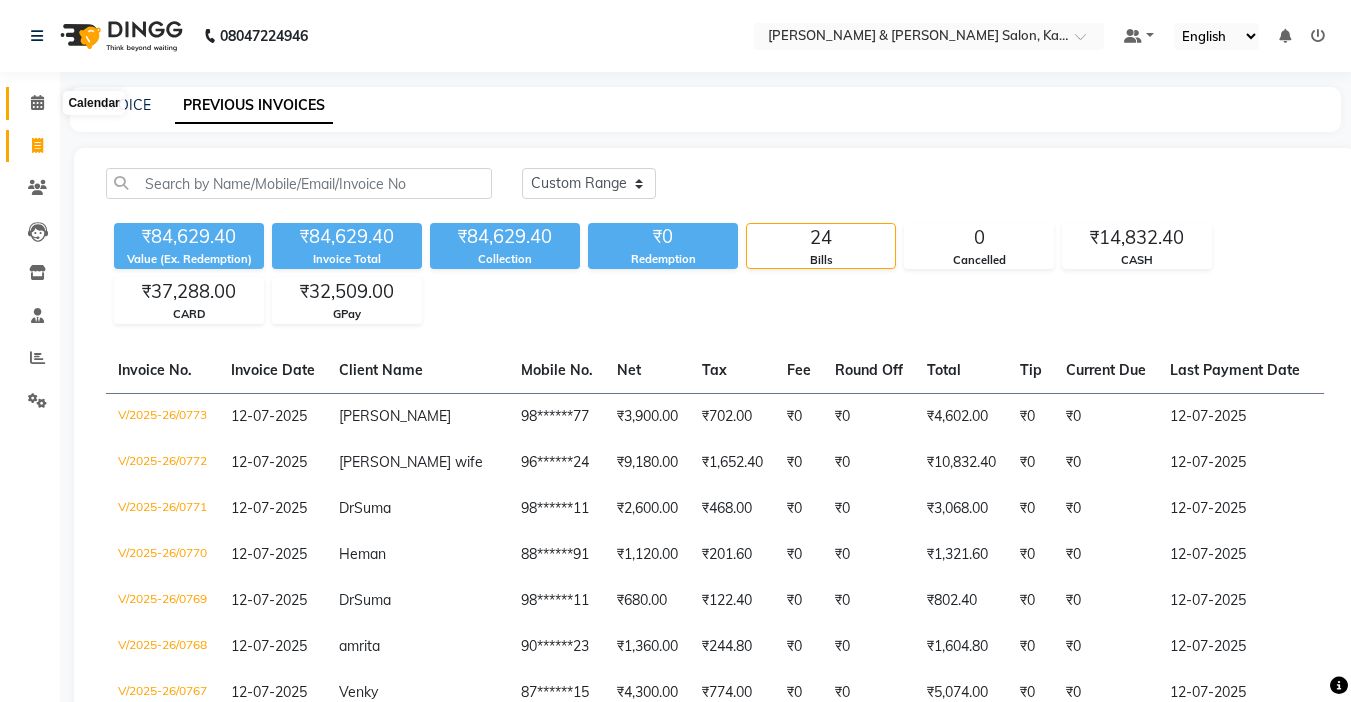 click 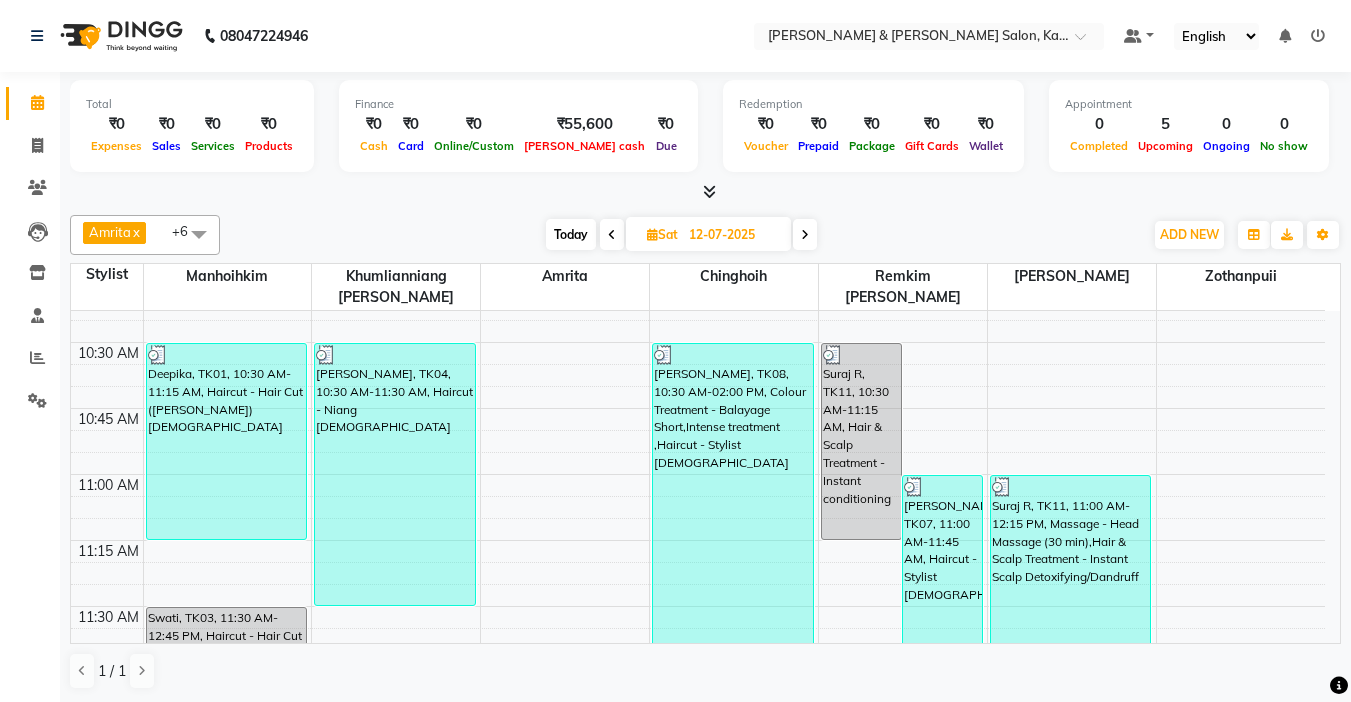 scroll, scrollTop: 200, scrollLeft: 0, axis: vertical 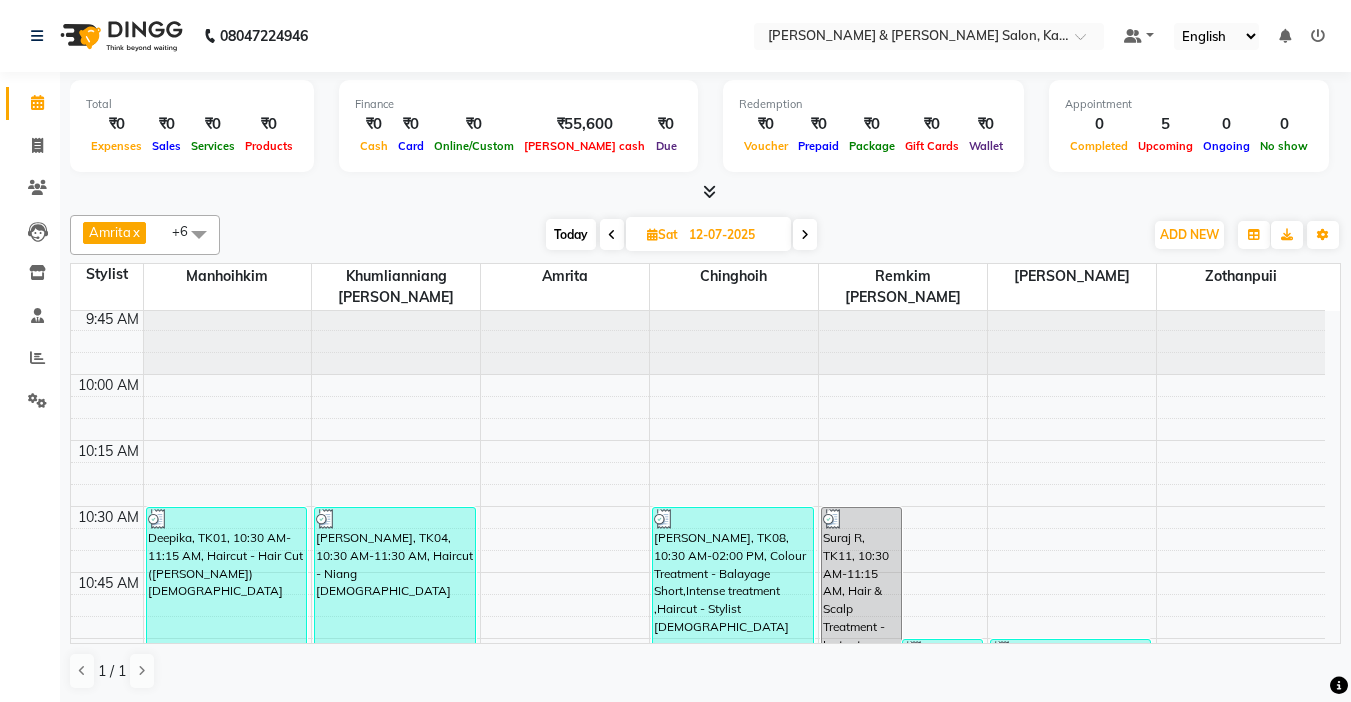 click on "Today" at bounding box center (571, 234) 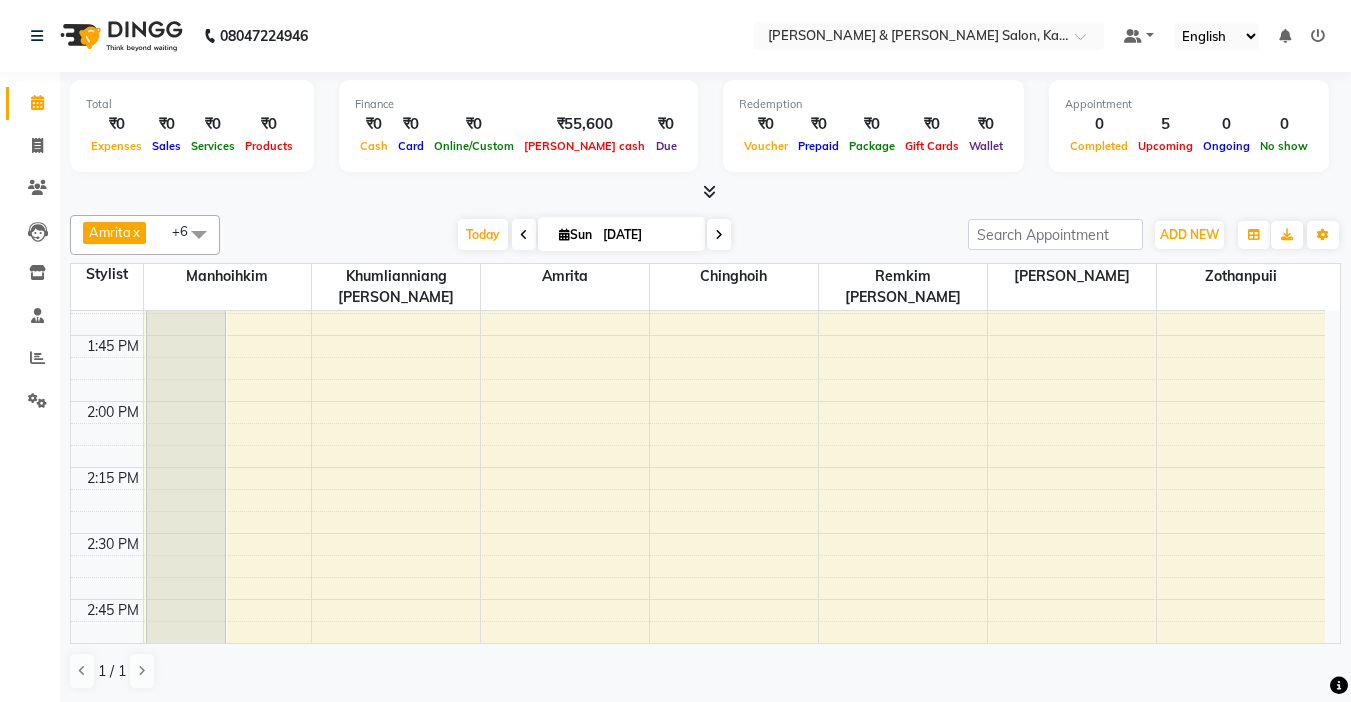 scroll, scrollTop: 1329, scrollLeft: 0, axis: vertical 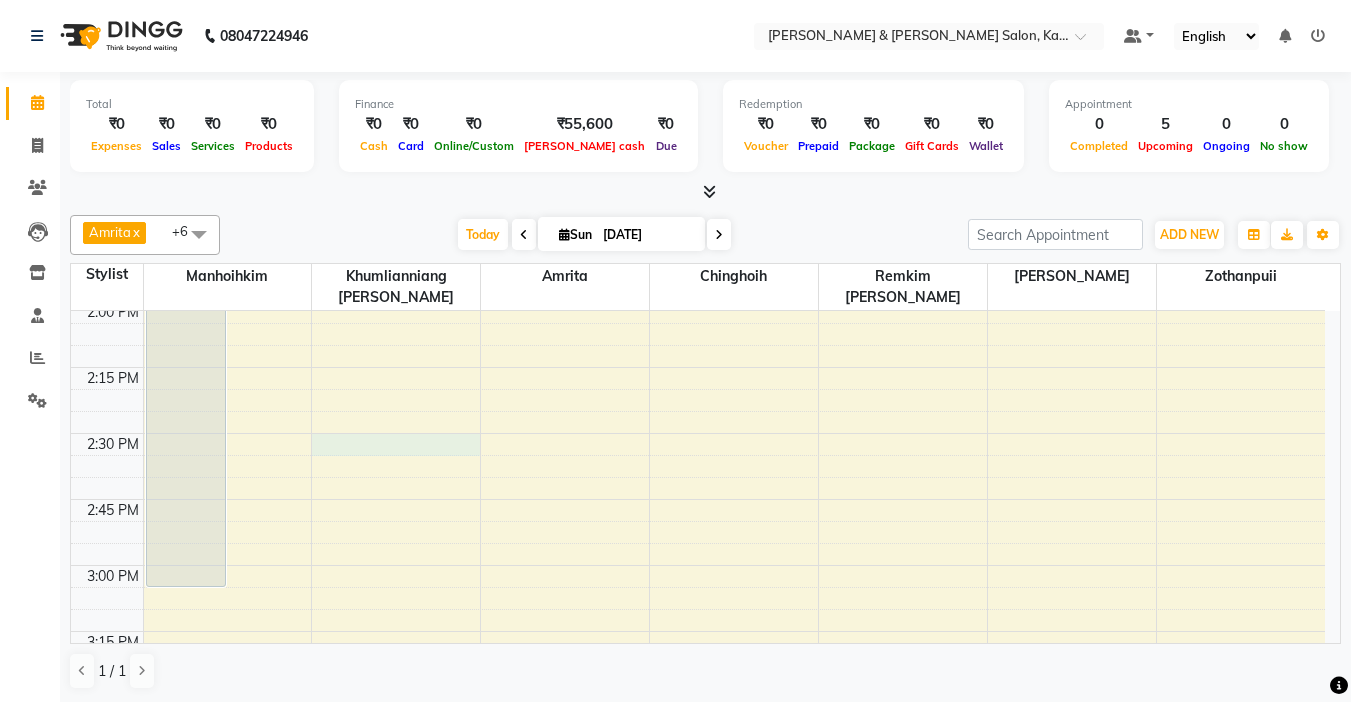 click on "9:00 AM 9:15 AM 9:30 AM 9:45 AM 10:00 AM 10:15 AM 10:30 AM 10:45 AM 11:00 AM 11:15 AM 11:30 AM 11:45 AM 12:00 PM 12:15 PM 12:30 PM 12:45 PM 1:00 PM 1:15 PM 1:30 PM 1:45 PM 2:00 PM 2:15 PM 2:30 PM 2:45 PM 3:00 PM 3:15 PM 3:30 PM 3:45 PM 4:00 PM 4:15 PM 4:30 PM 4:45 PM 5:00 PM 5:15 PM 5:30 PM 5:45 PM 6:00 PM 6:15 PM 6:30 PM 6:45 PM 7:00 PM 7:15 PM 7:30 PM 7:45 PM 8:00 PM 8:15 PM 8:30 PM 8:45 PM 9:00 PM 9:15 PM 9:30 PM 9:45 PM             [PERSON_NAME], TK07, 12:30 PM-03:05 PM, Haircut - Stylist [DEMOGRAPHIC_DATA]    Rashmi, TK02, 12:30 PM-01:15 PM, Haircut - Hair Cut ([PERSON_NAME]) [DEMOGRAPHIC_DATA]             [PERSON_NAME], TK01, 11:30 AM-12:15 PM, Haircut - [PERSON_NAME] [DEMOGRAPHIC_DATA]             amrita, TK03, 06:00 PM-06:45 PM, Haircut - Hair Cut ([PERSON_NAME]) [DEMOGRAPHIC_DATA]    Rika, TK04, 11:00 AM-11:45 AM, Haircut - Hair Cut ([PERSON_NAME]) [DEMOGRAPHIC_DATA]             [PERSON_NAME], TK05, 11:00 AM-12:00 PM, [PERSON_NAME] cleanup             [PERSON_NAME], TK06, 04:00 PM-05:00 PM, [PERSON_NAME] Facial - Signature" at bounding box center [698, 697] 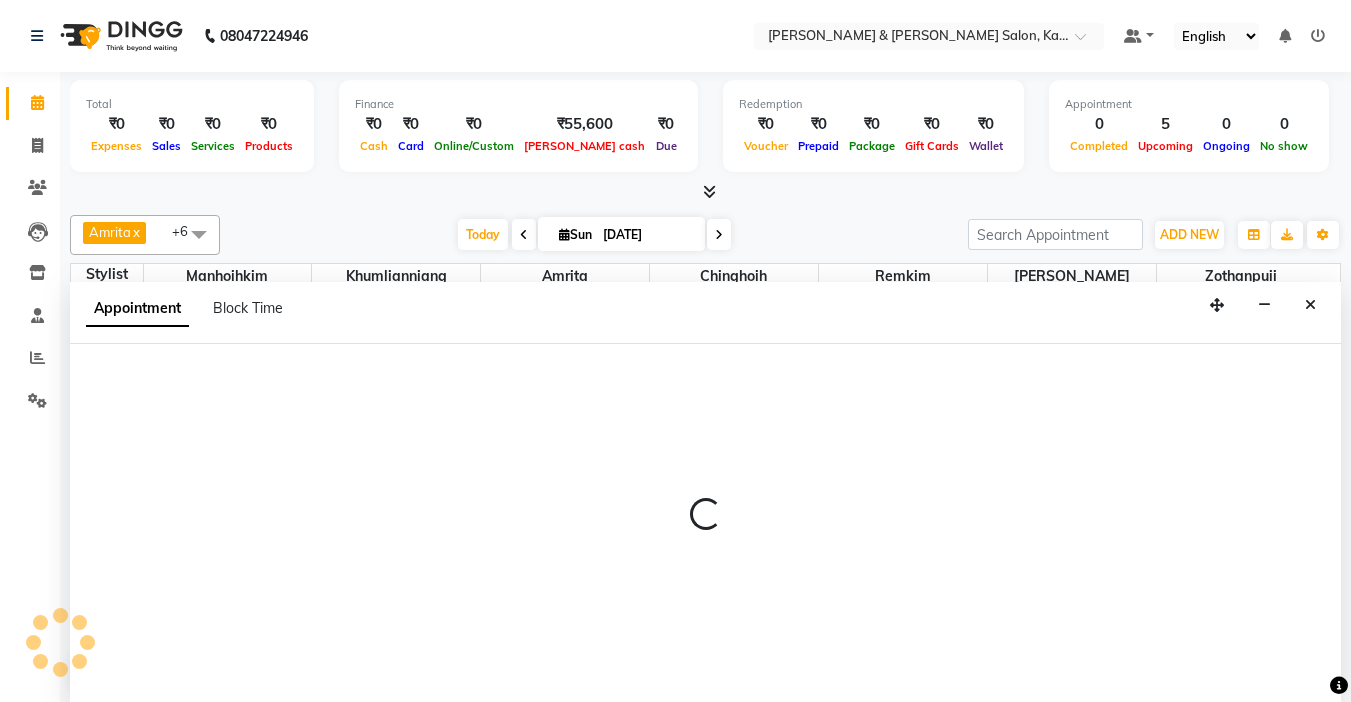 select on "70737" 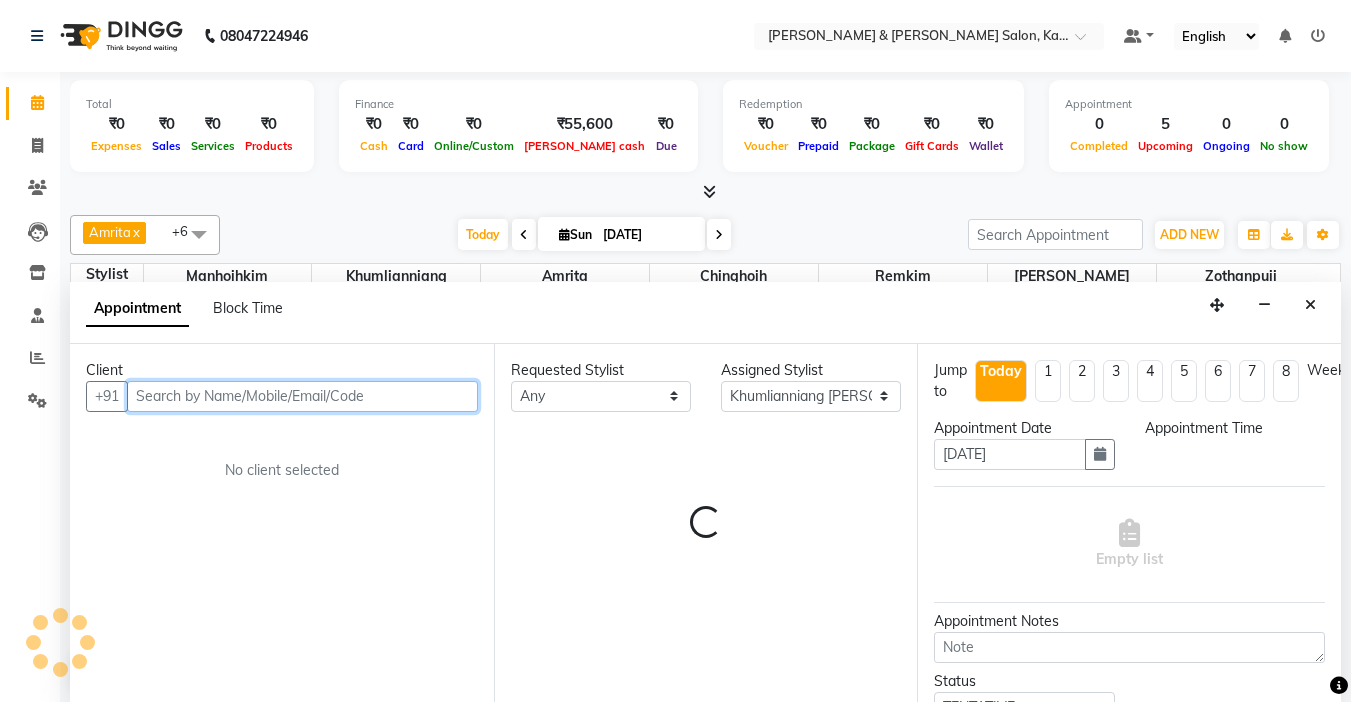 select on "870" 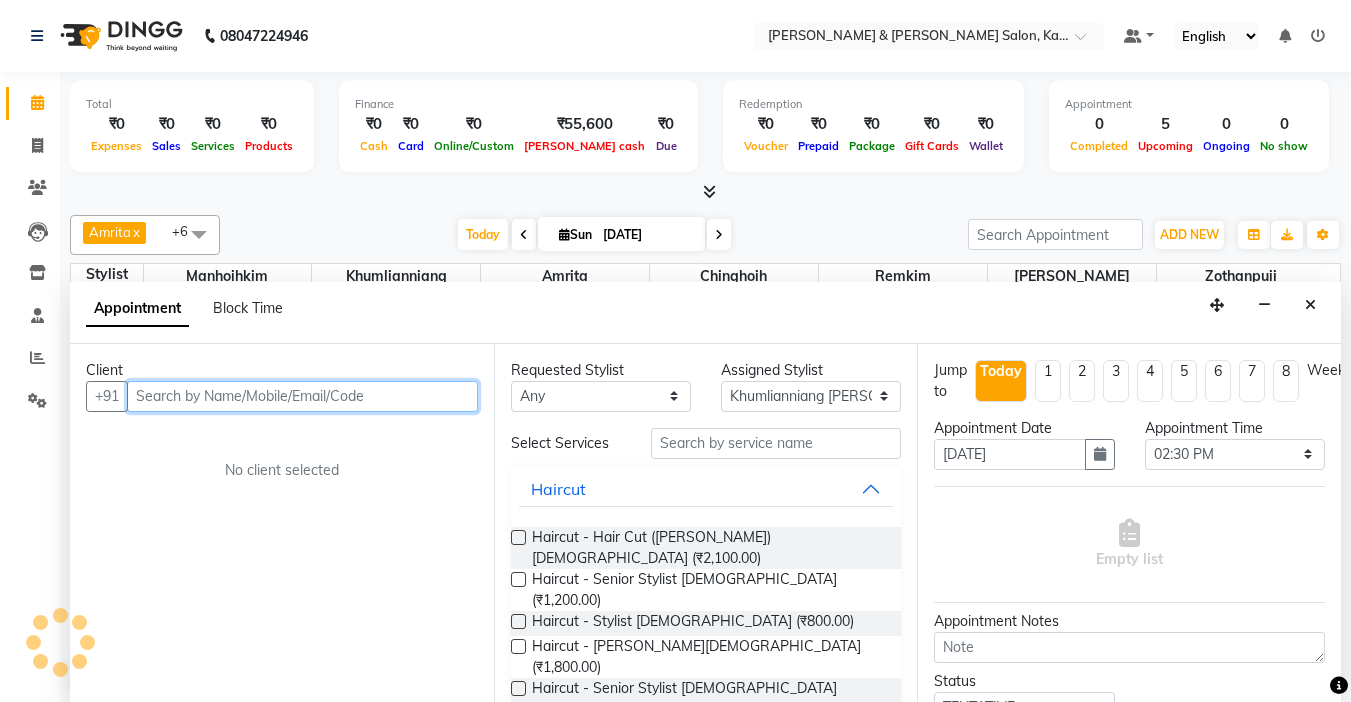 scroll, scrollTop: 1, scrollLeft: 0, axis: vertical 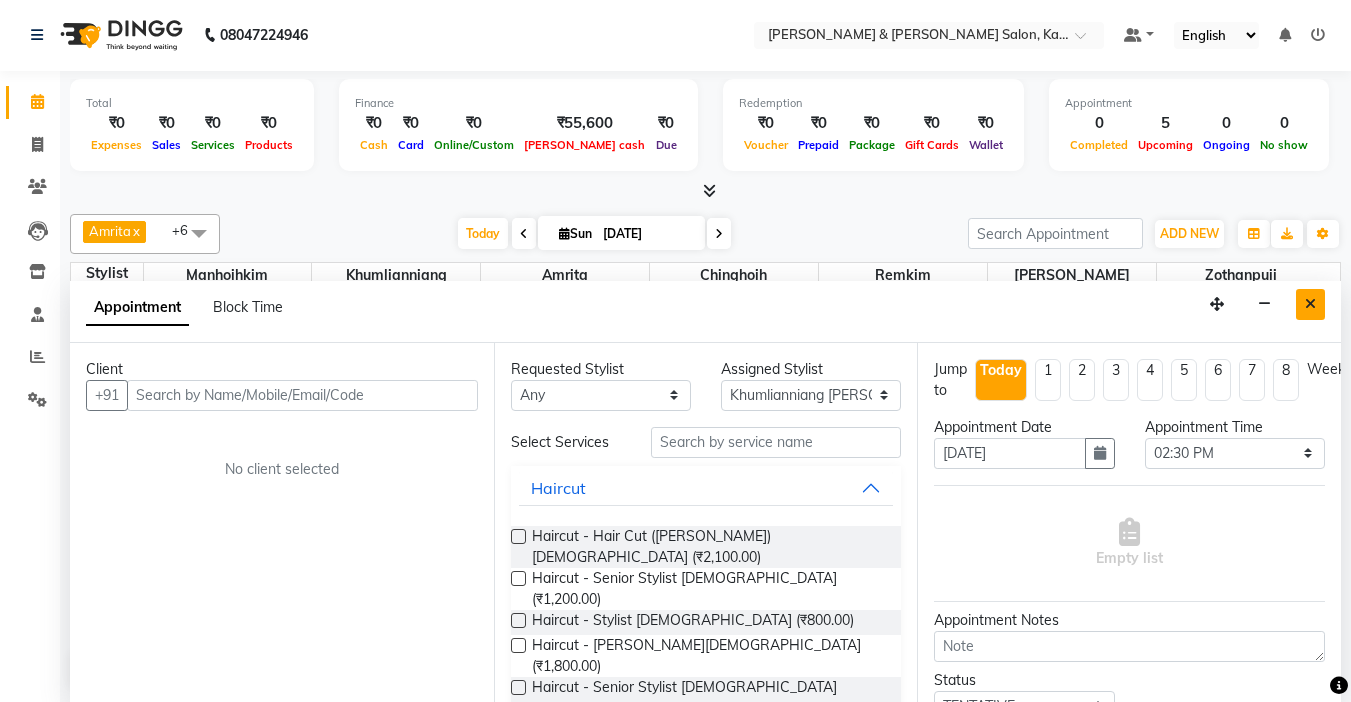 click at bounding box center [1310, 304] 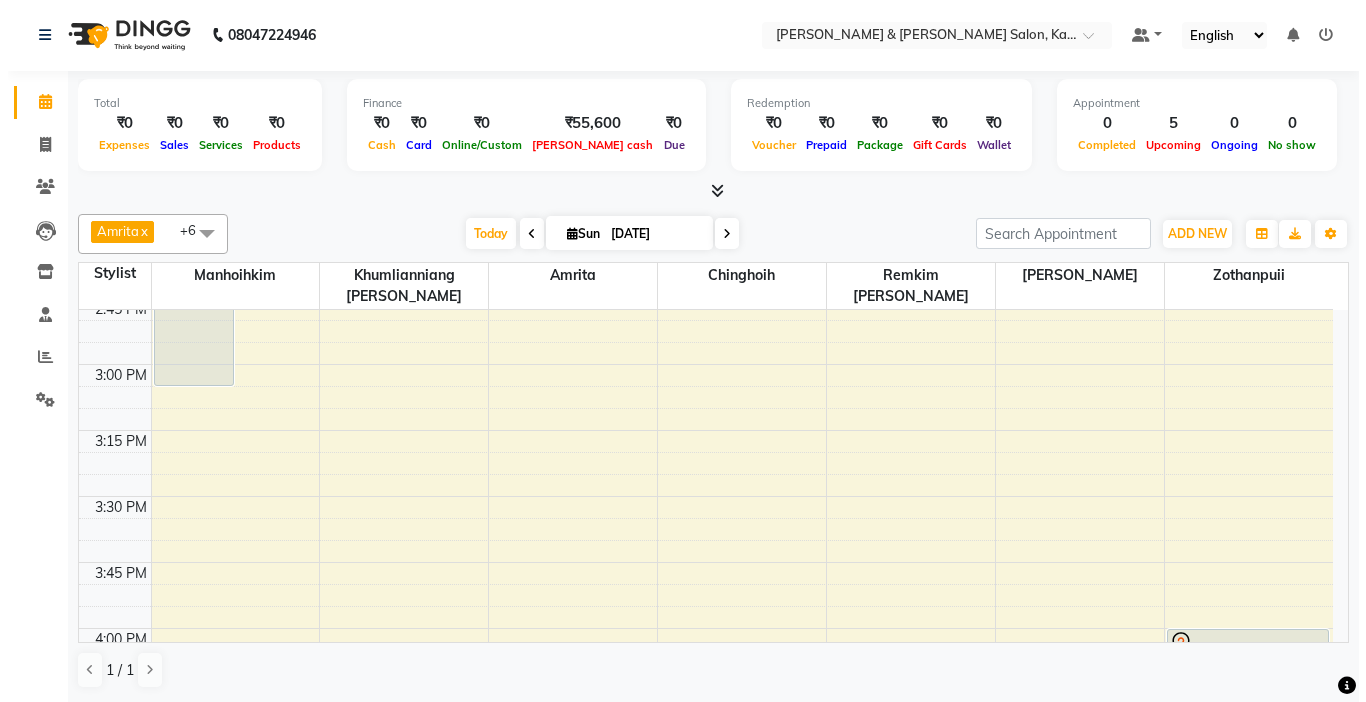 scroll, scrollTop: 1329, scrollLeft: 0, axis: vertical 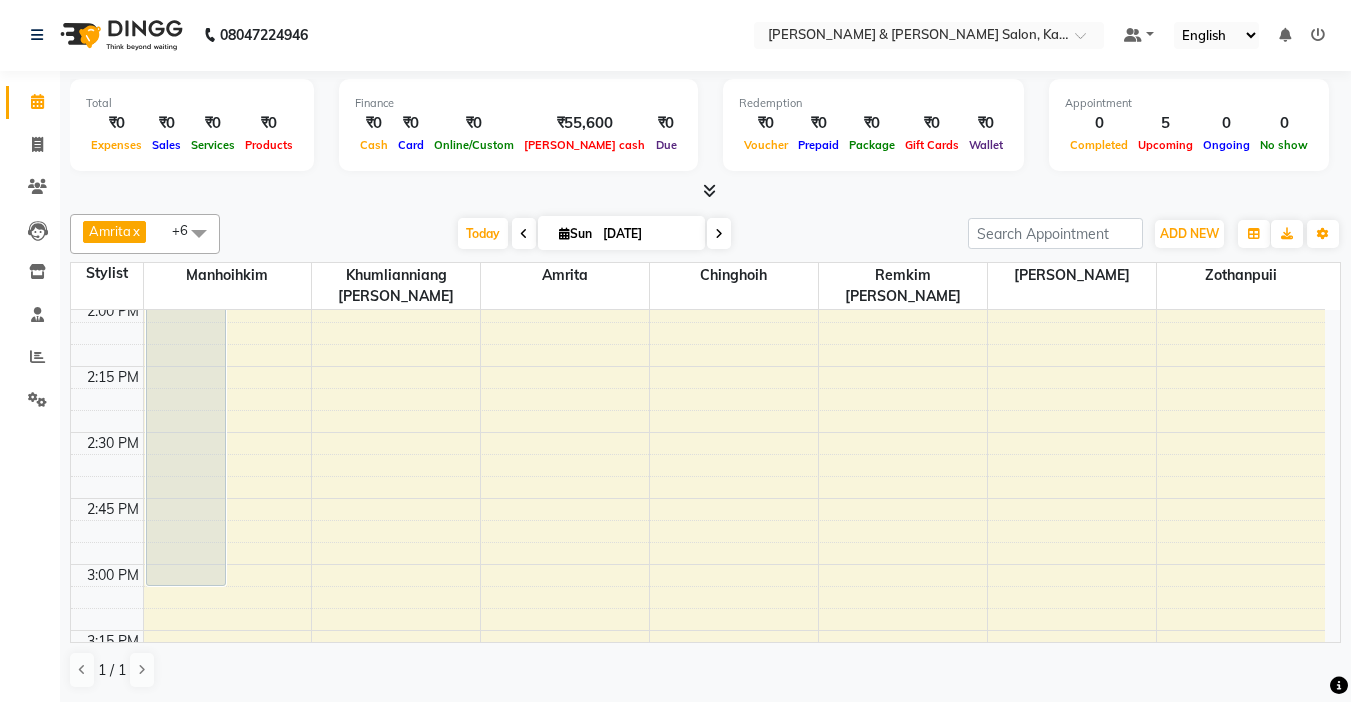 click on "9:00 AM 9:15 AM 9:30 AM 9:45 AM 10:00 AM 10:15 AM 10:30 AM 10:45 AM 11:00 AM 11:15 AM 11:30 AM 11:45 AM 12:00 PM 12:15 PM 12:30 PM 12:45 PM 1:00 PM 1:15 PM 1:30 PM 1:45 PM 2:00 PM 2:15 PM 2:30 PM 2:45 PM 3:00 PM 3:15 PM 3:30 PM 3:45 PM 4:00 PM 4:15 PM 4:30 PM 4:45 PM 5:00 PM 5:15 PM 5:30 PM 5:45 PM 6:00 PM 6:15 PM 6:30 PM 6:45 PM 7:00 PM 7:15 PM 7:30 PM 7:45 PM 8:00 PM 8:15 PM 8:30 PM 8:45 PM 9:00 PM 9:15 PM 9:30 PM 9:45 PM             [PERSON_NAME], TK07, 12:30 PM-03:05 PM, Haircut - Stylist [DEMOGRAPHIC_DATA]    Rashmi, TK02, 12:30 PM-01:15 PM, Haircut - Hair Cut ([PERSON_NAME]) [DEMOGRAPHIC_DATA]             [PERSON_NAME], TK01, 11:30 AM-12:15 PM, Haircut - [PERSON_NAME] [DEMOGRAPHIC_DATA]             amrita, TK03, 06:00 PM-06:45 PM, Haircut - Hair Cut ([PERSON_NAME]) [DEMOGRAPHIC_DATA]    Rika, TK04, 11:00 AM-11:45 AM, Haircut - Hair Cut ([PERSON_NAME]) [DEMOGRAPHIC_DATA]             [PERSON_NAME], TK05, 11:00 AM-12:00 PM, [PERSON_NAME] cleanup             [PERSON_NAME], TK06, 04:00 PM-05:00 PM, [PERSON_NAME] Facial - Signature" at bounding box center [698, 696] 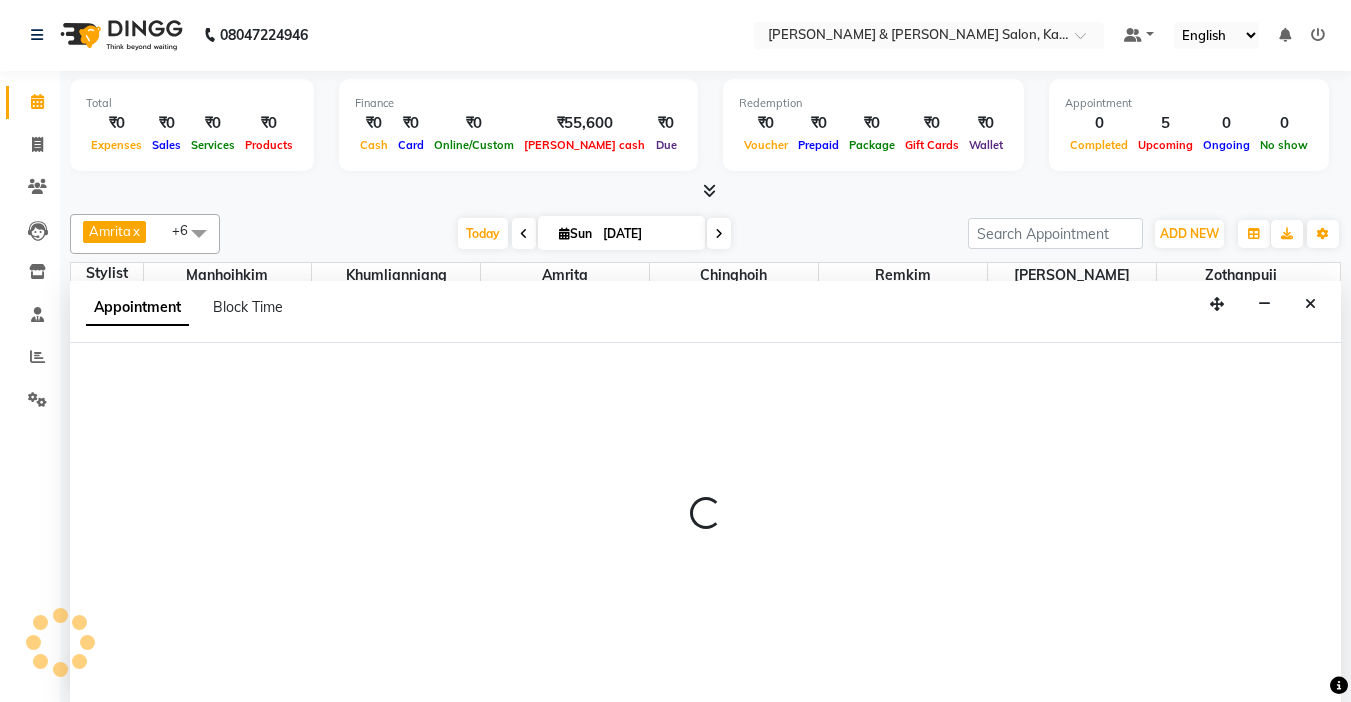 select on "70737" 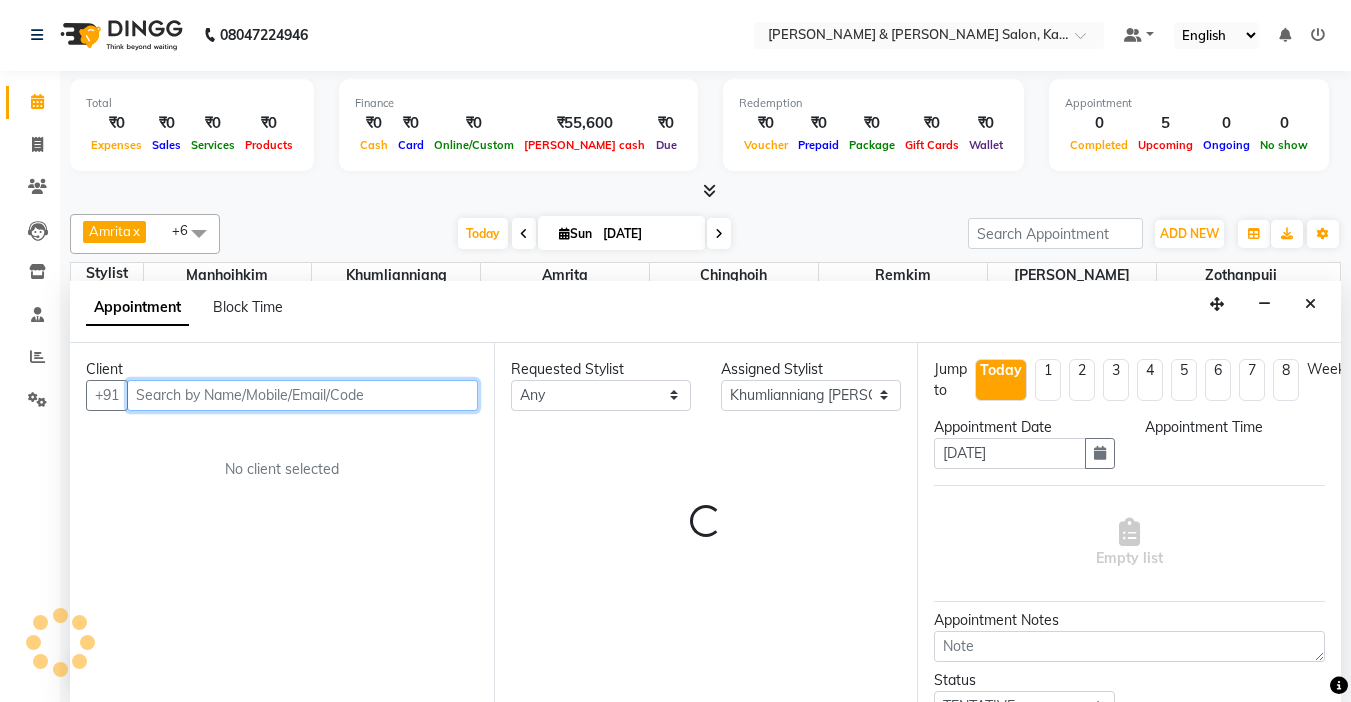 select on "870" 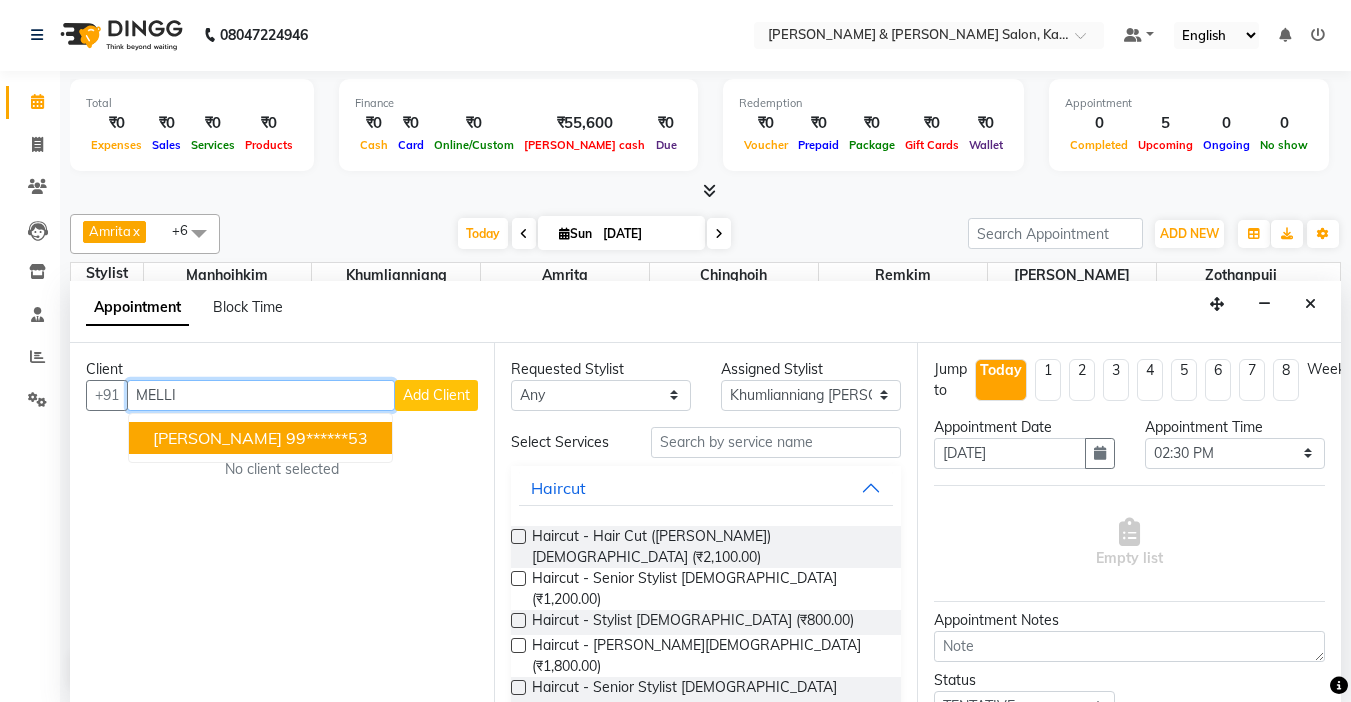 click on "MELLI" at bounding box center (261, 395) 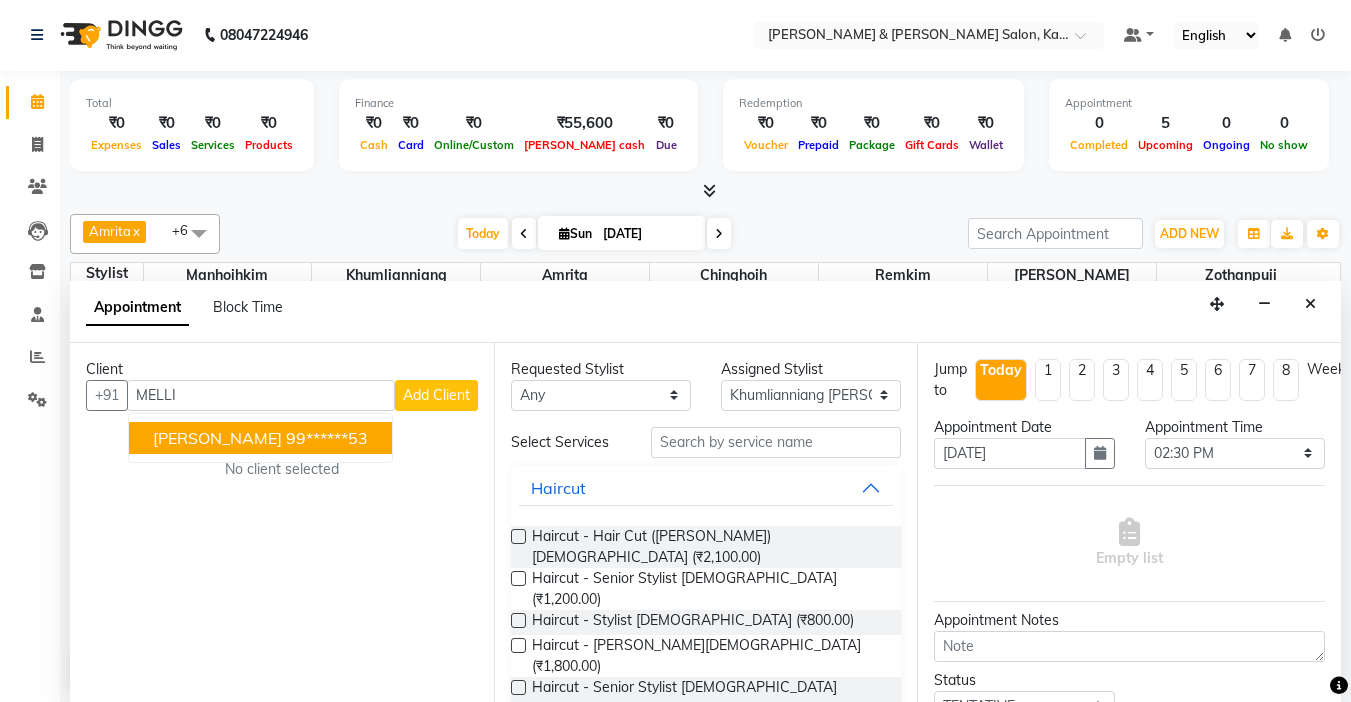 click on "Add Client" at bounding box center (436, 395) 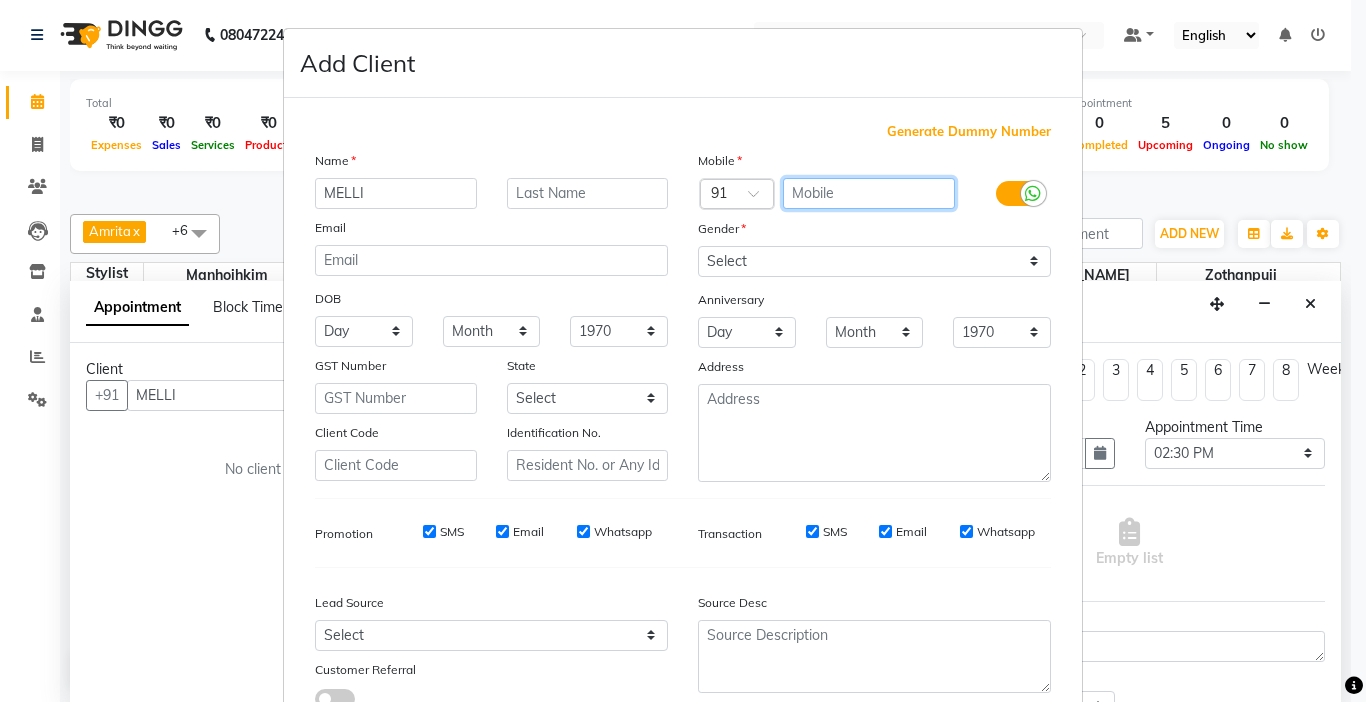 click at bounding box center (869, 193) 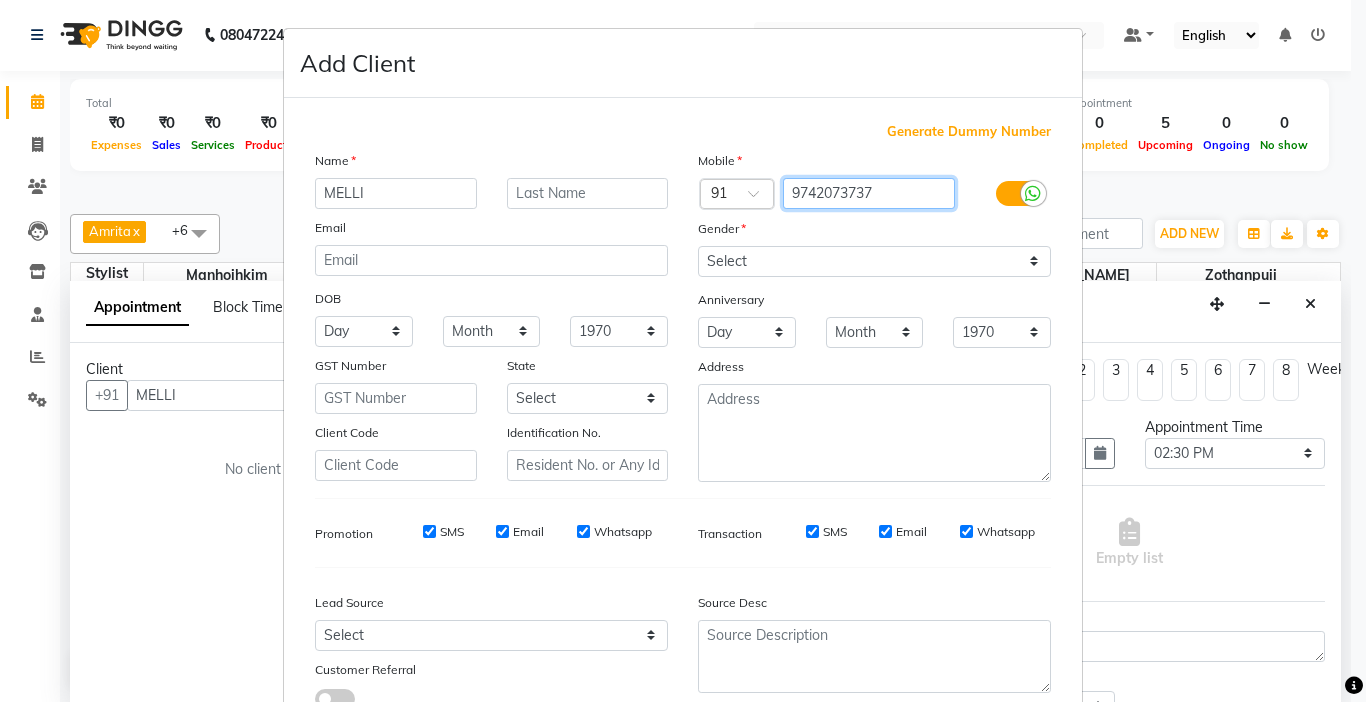 type on "9742073737" 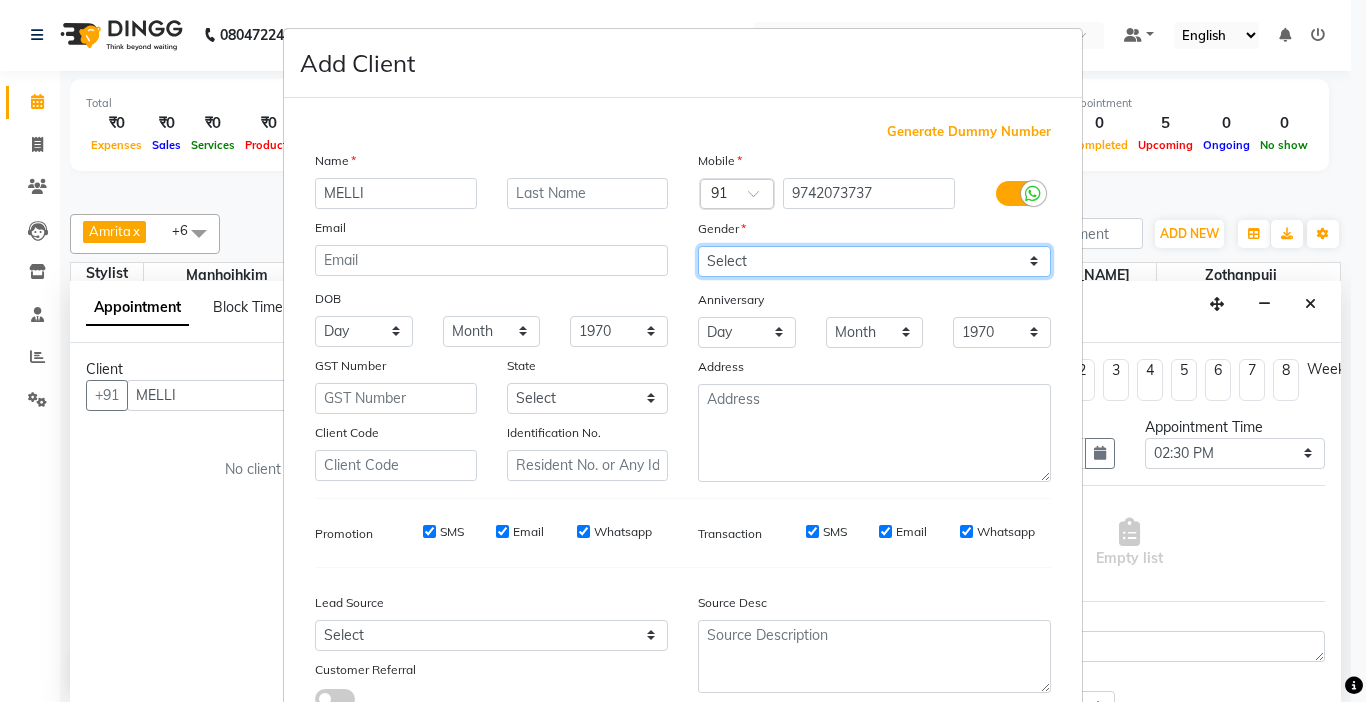 click on "Select [DEMOGRAPHIC_DATA] [DEMOGRAPHIC_DATA] Other Prefer Not To Say" at bounding box center [874, 261] 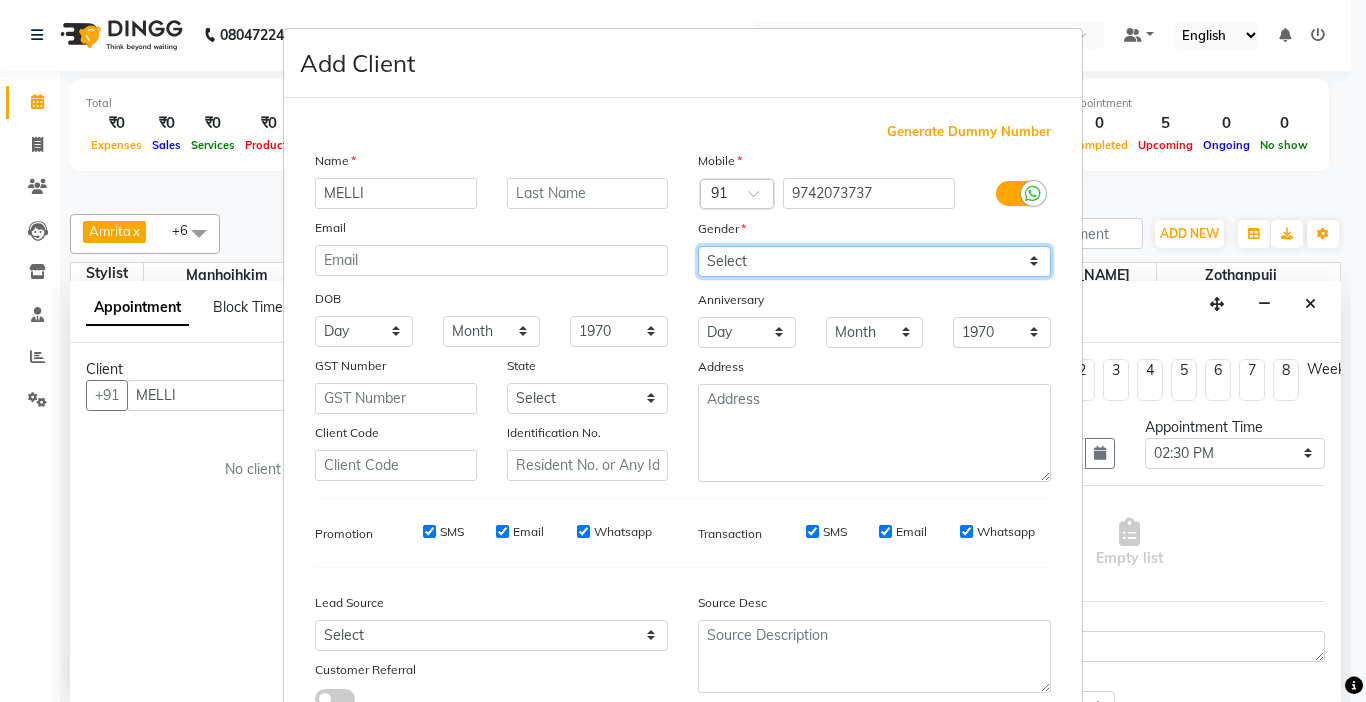 scroll, scrollTop: 147, scrollLeft: 0, axis: vertical 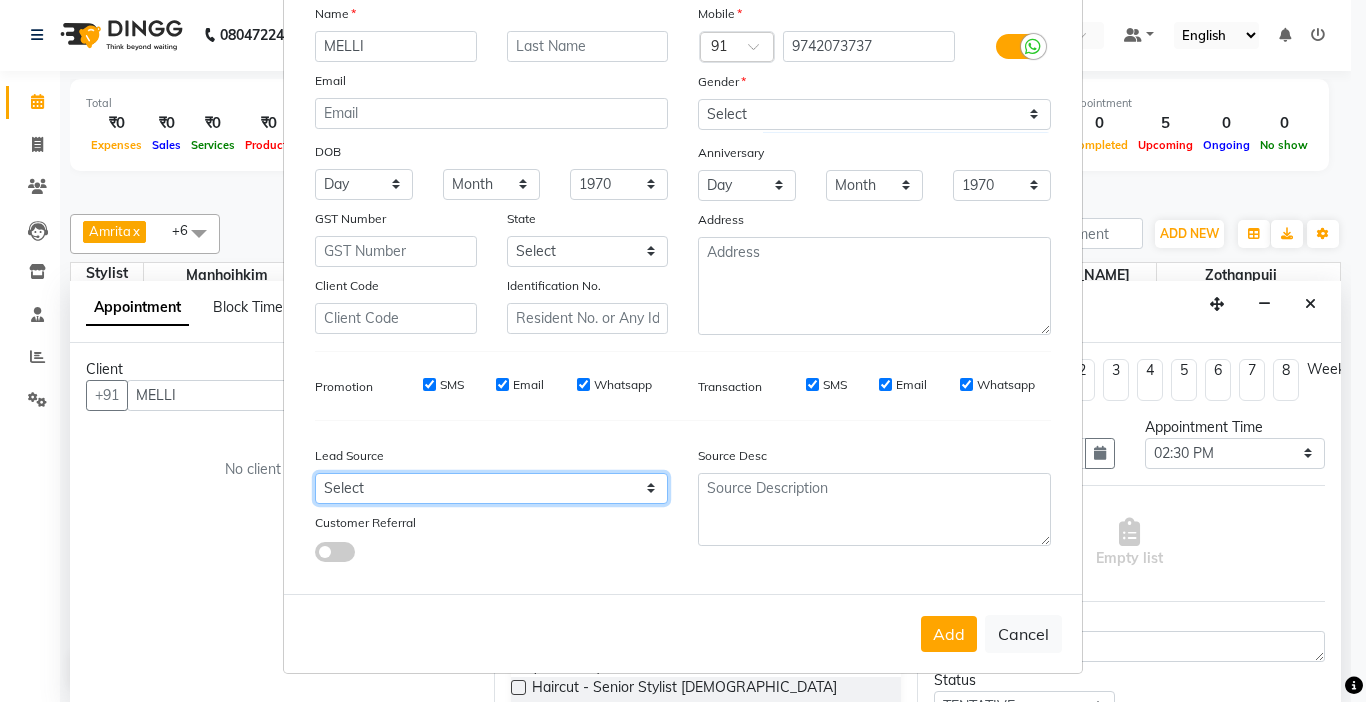click on "Select Walk-in Referral Internet Friend Word of Mouth Advertisement Facebook JustDial Google Other" at bounding box center [491, 488] 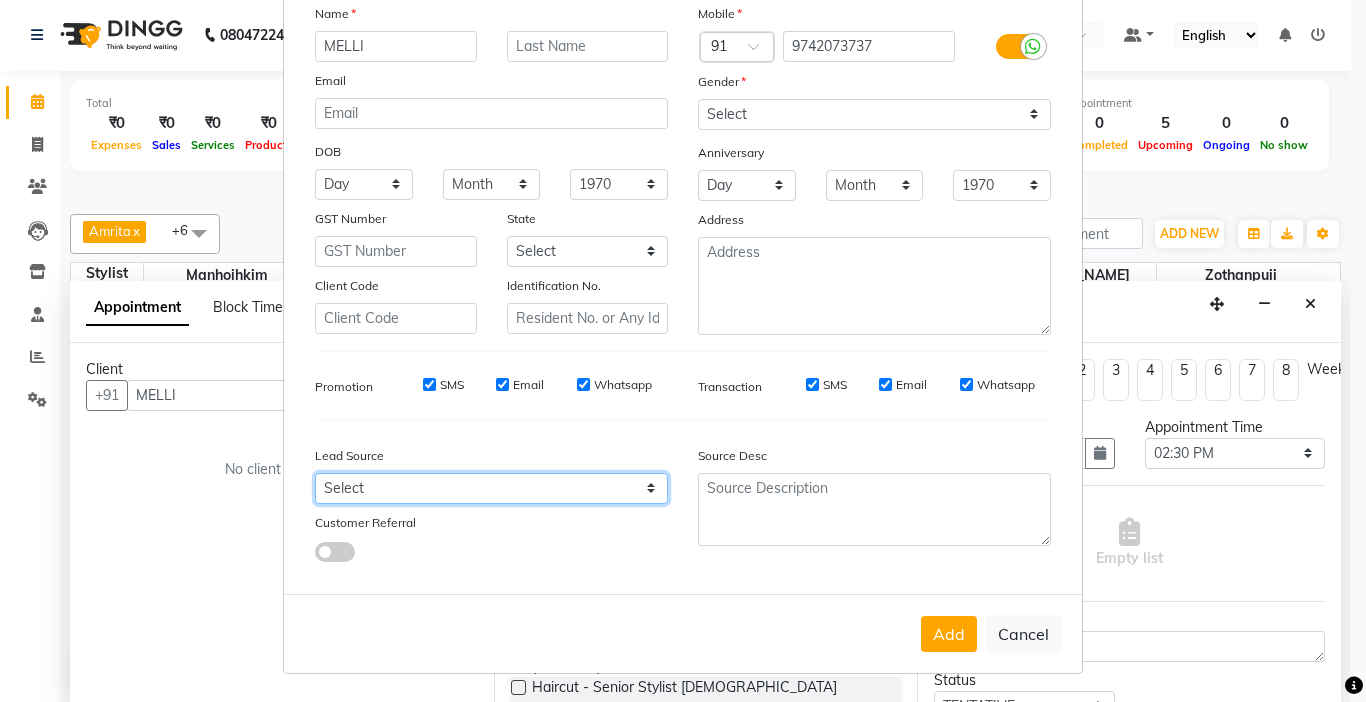 select on "52188" 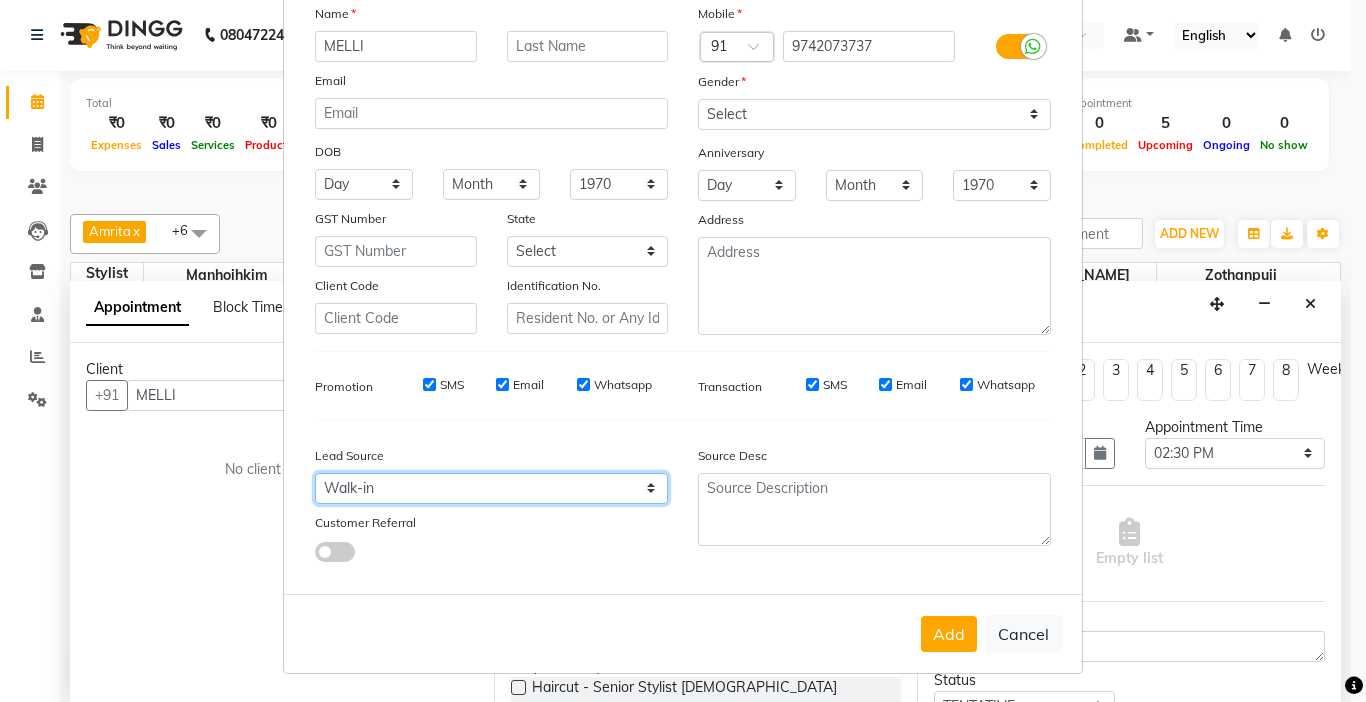 click on "Select Walk-in Referral Internet Friend Word of Mouth Advertisement Facebook JustDial Google Other" at bounding box center (491, 488) 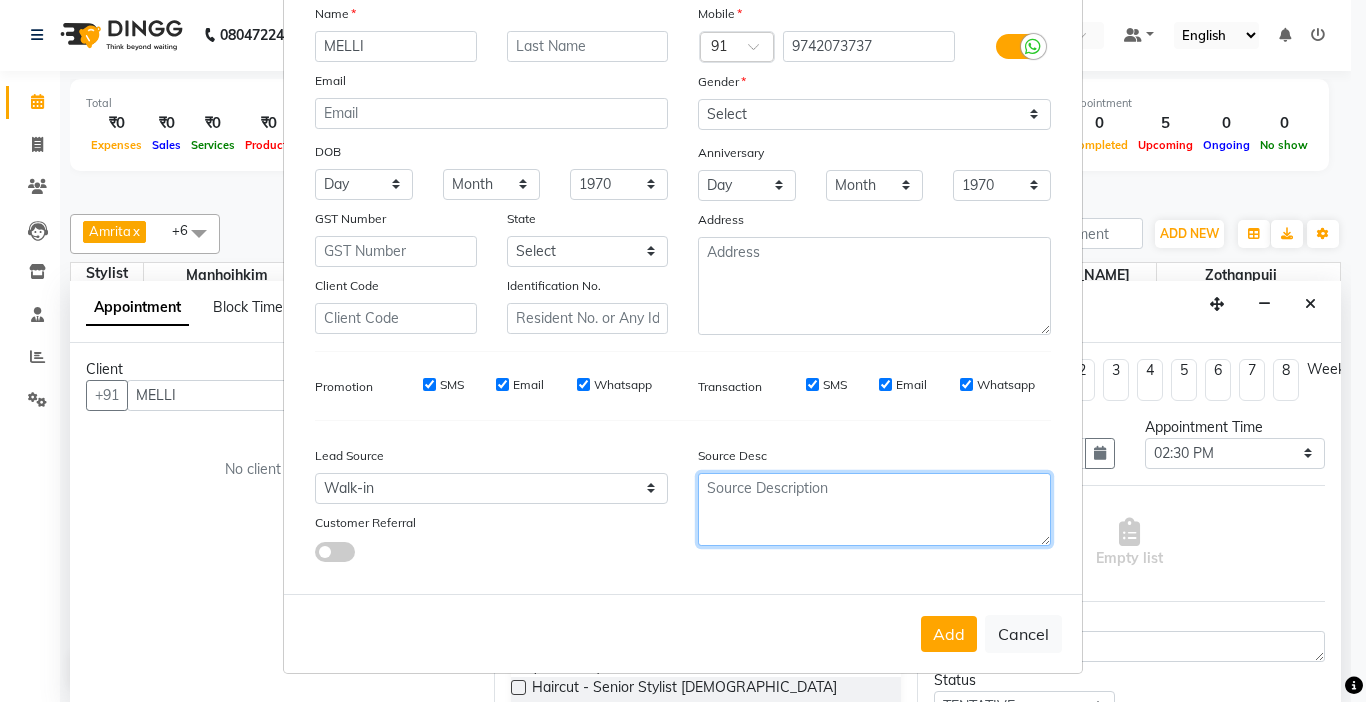 click at bounding box center (874, 509) 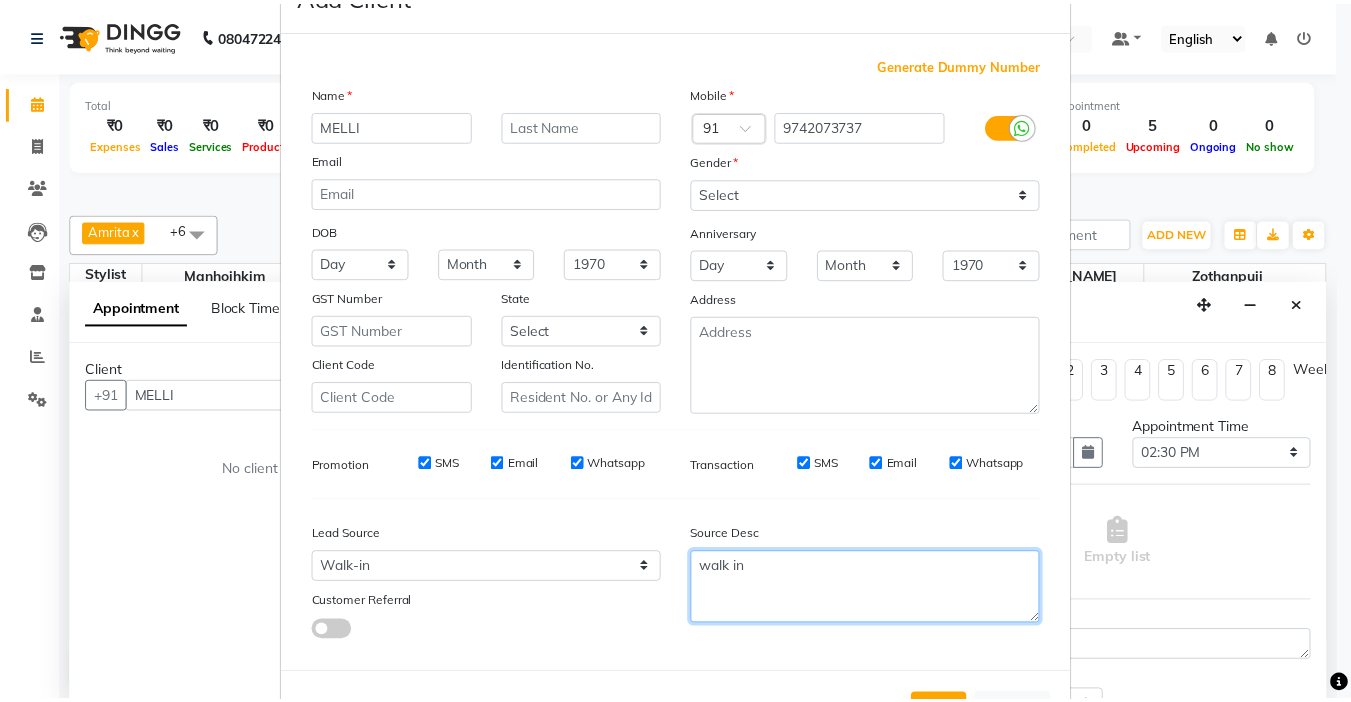 scroll, scrollTop: 147, scrollLeft: 0, axis: vertical 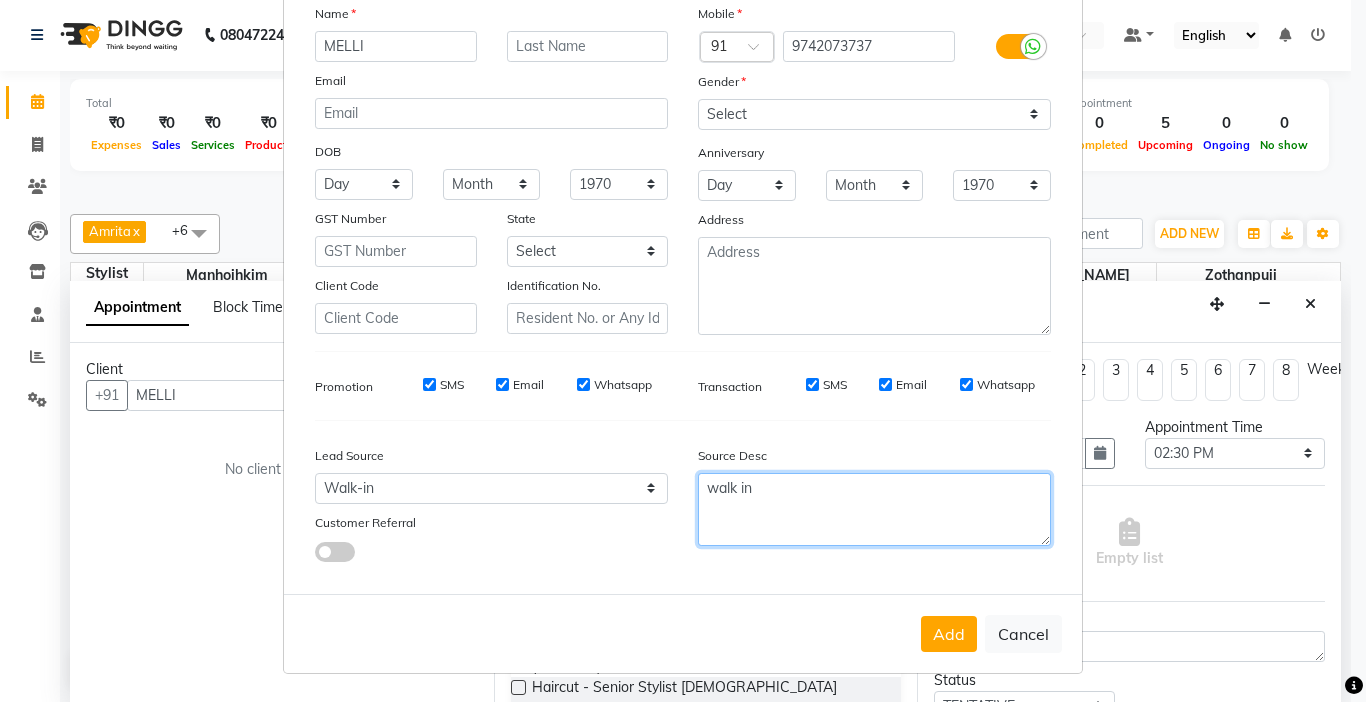 type on "walk in" 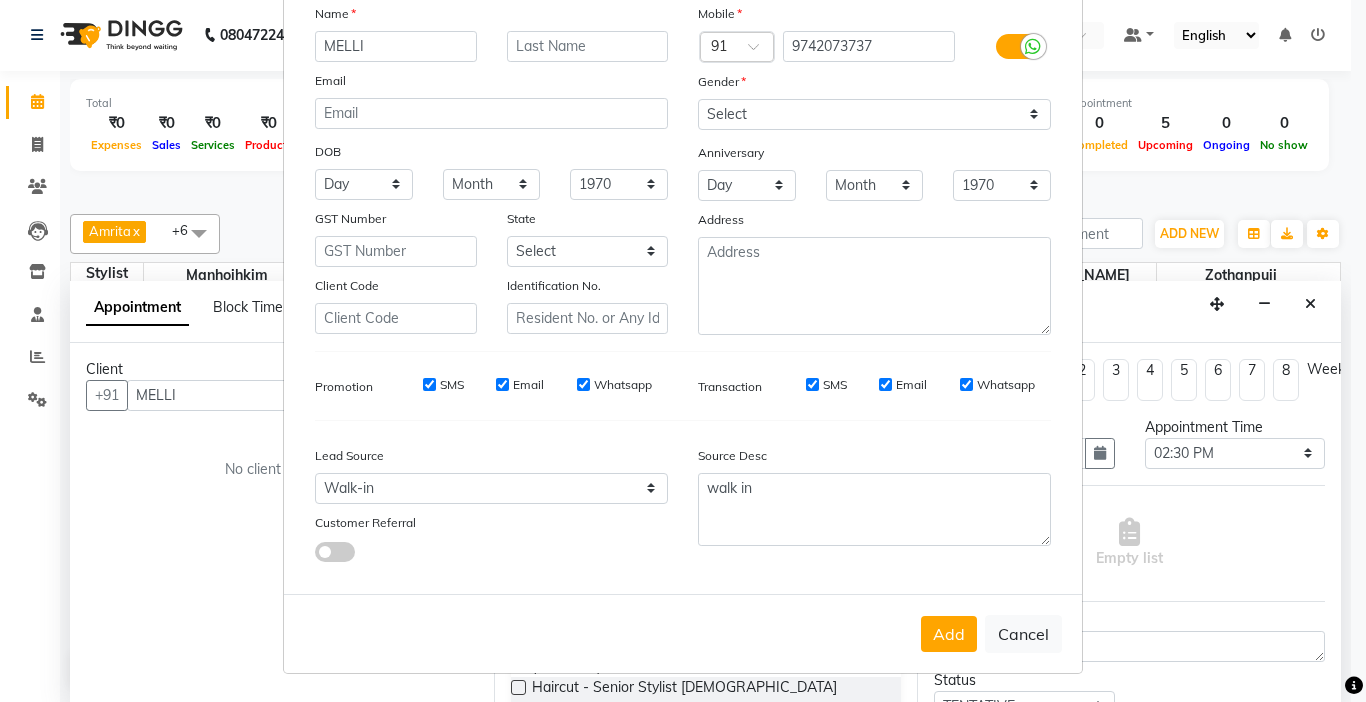click on "Add   Cancel" at bounding box center (683, 633) 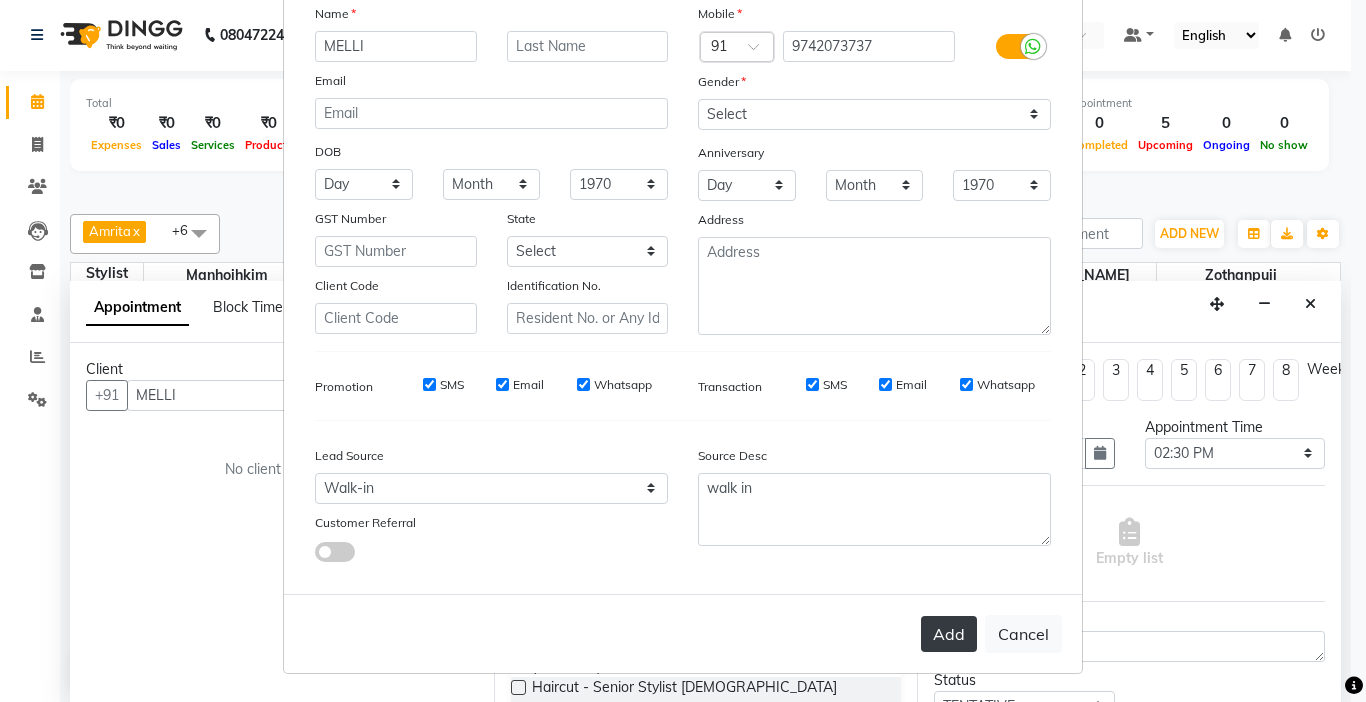 click on "Add" at bounding box center [949, 634] 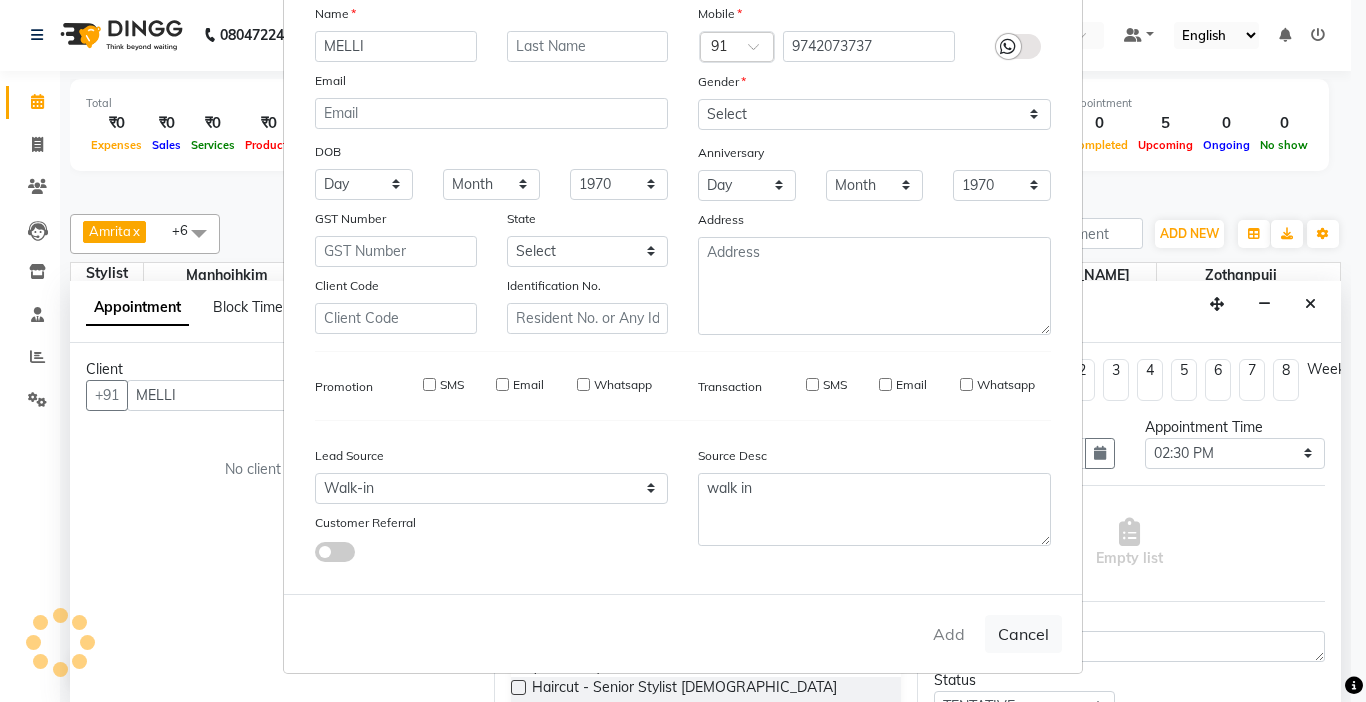 type on "97******37" 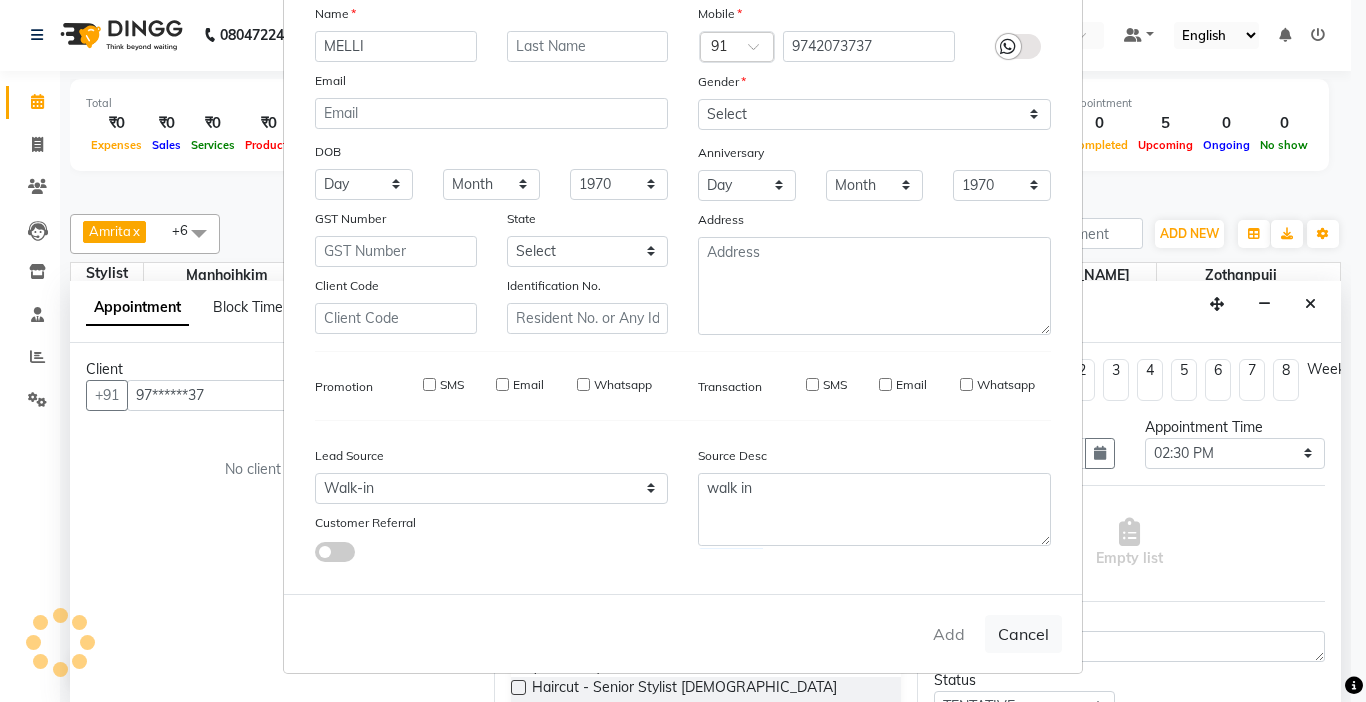 type 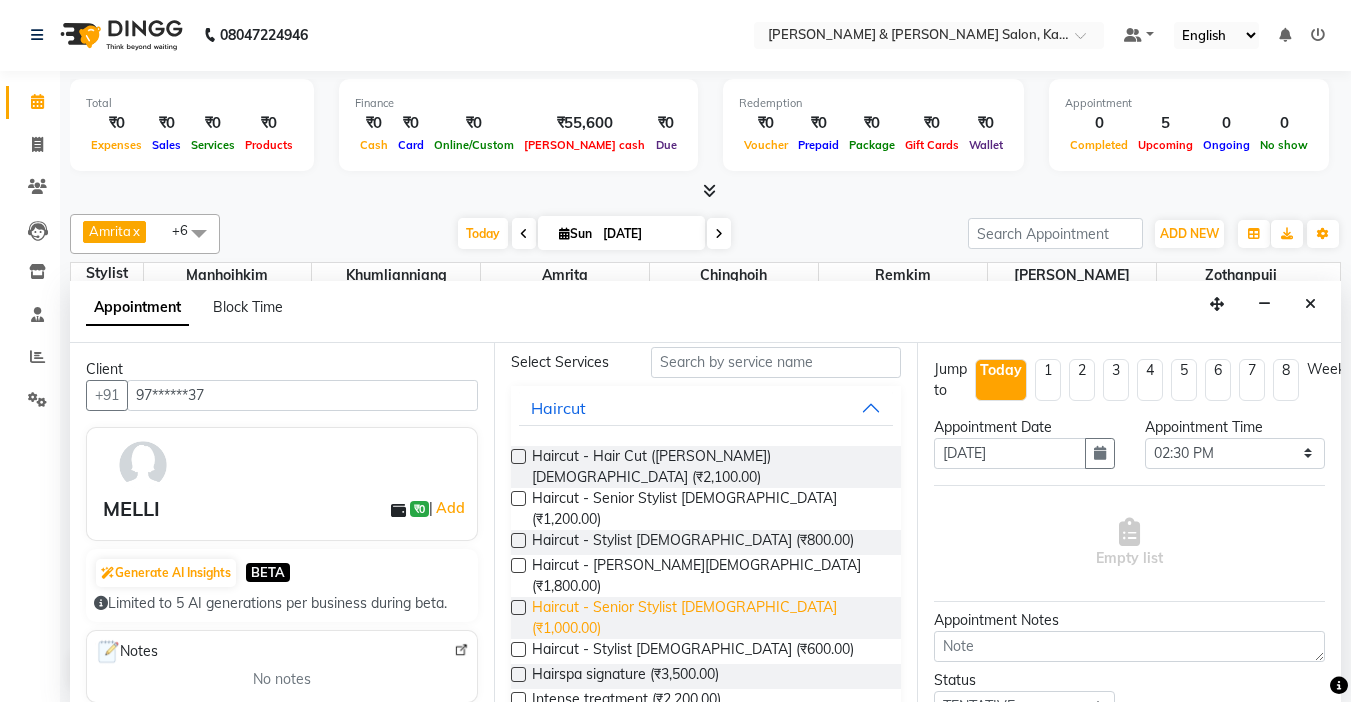 scroll, scrollTop: 200, scrollLeft: 0, axis: vertical 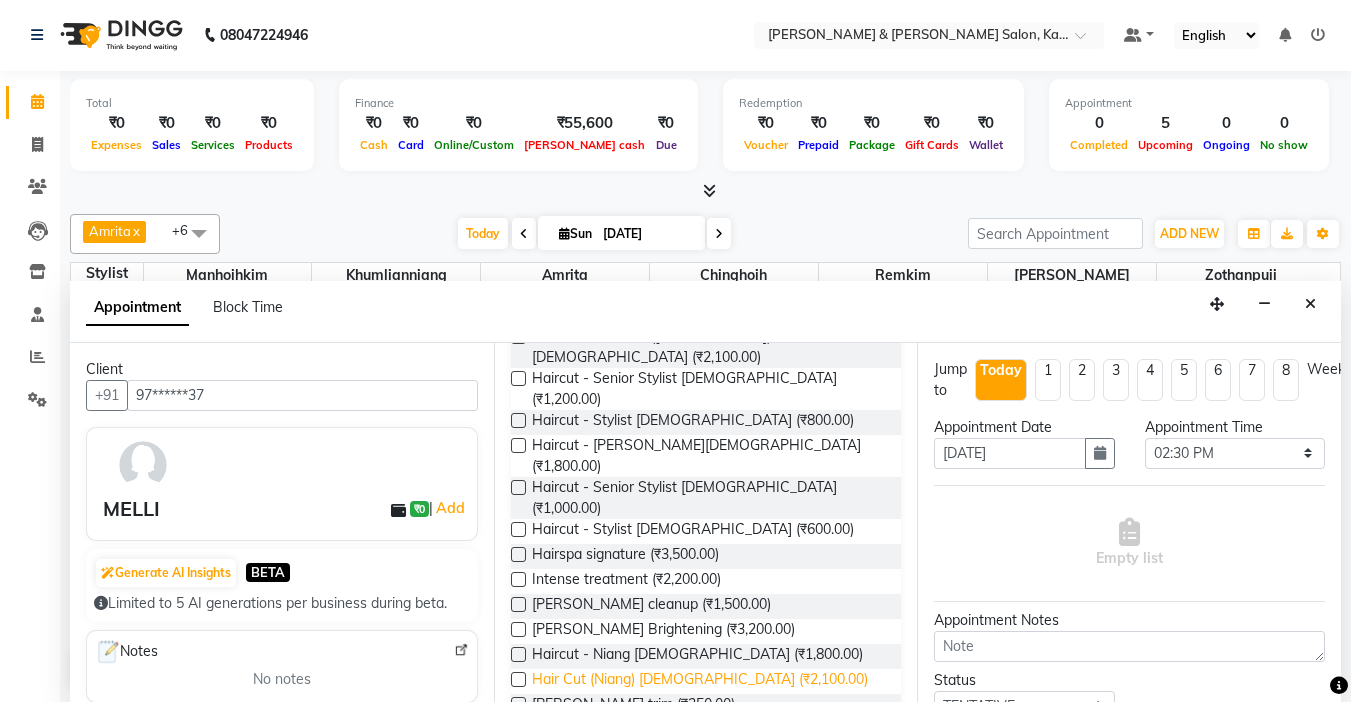click on "Hair Cut (Niang) [DEMOGRAPHIC_DATA] (₹2,100.00)" at bounding box center [700, 681] 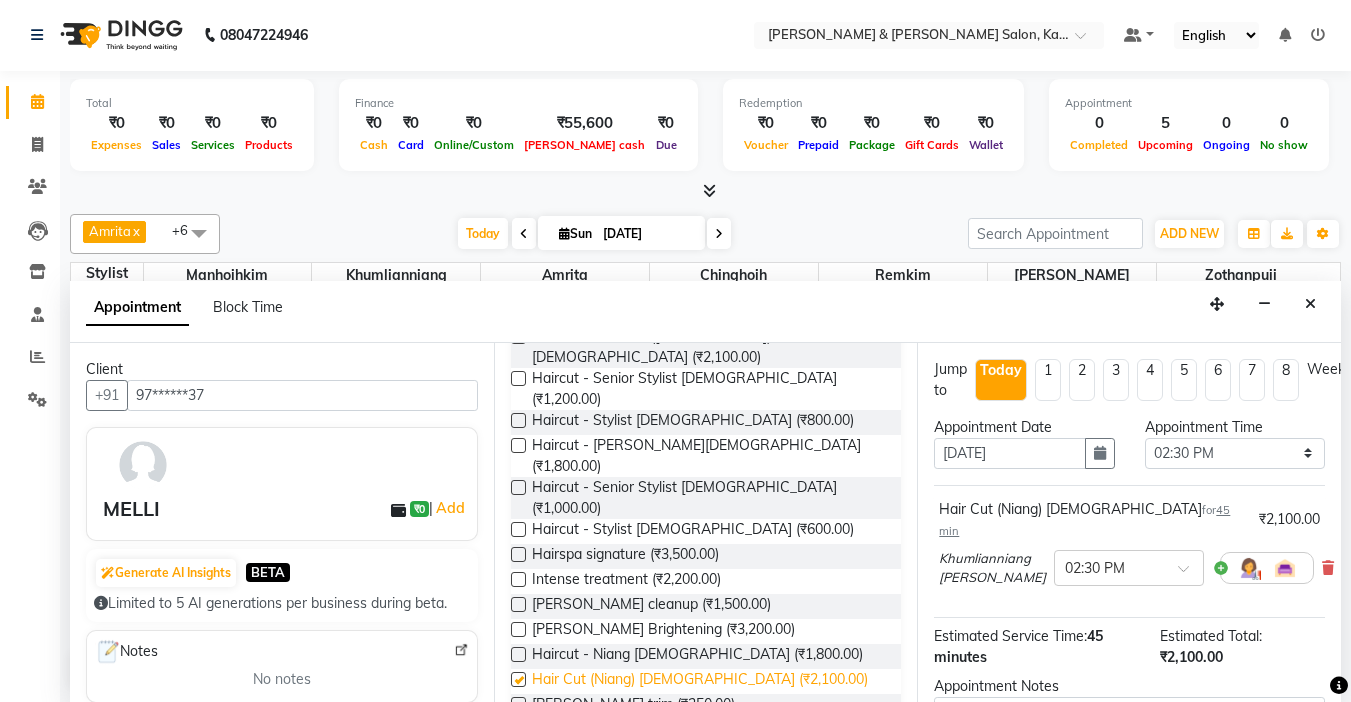 checkbox on "false" 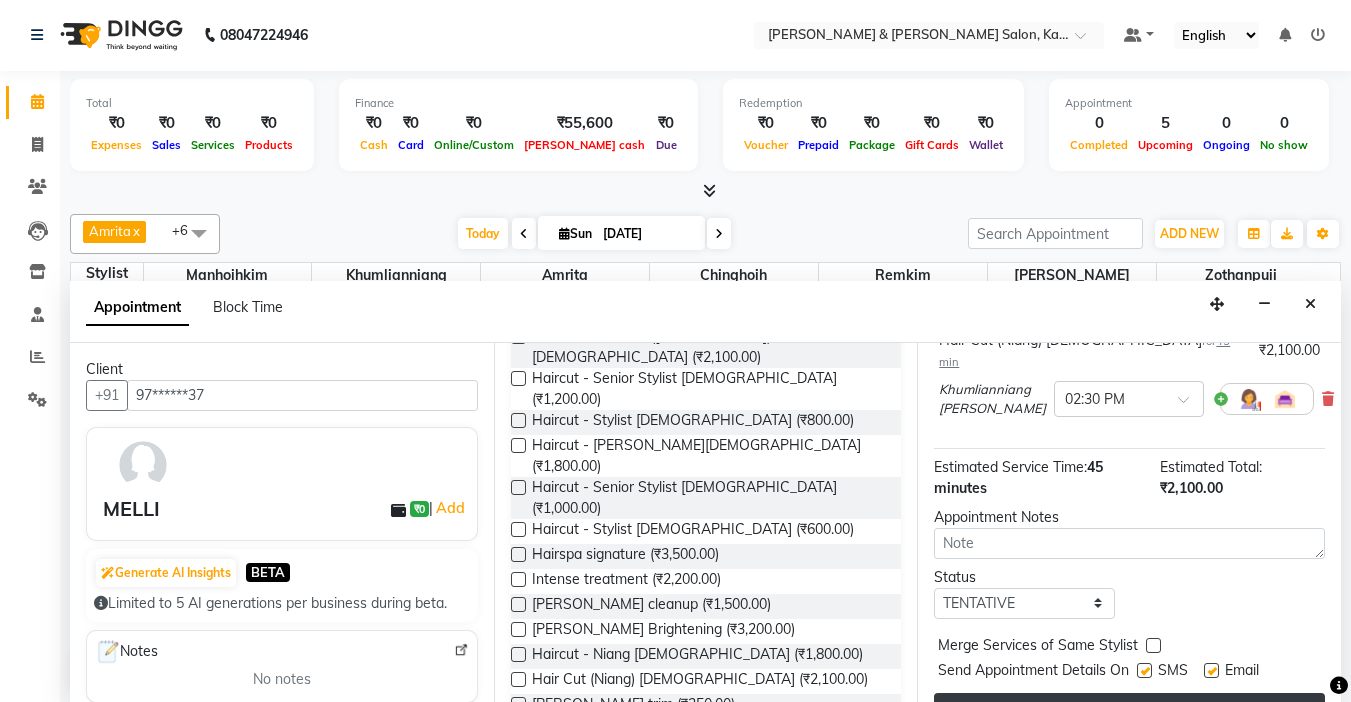 scroll, scrollTop: 206, scrollLeft: 0, axis: vertical 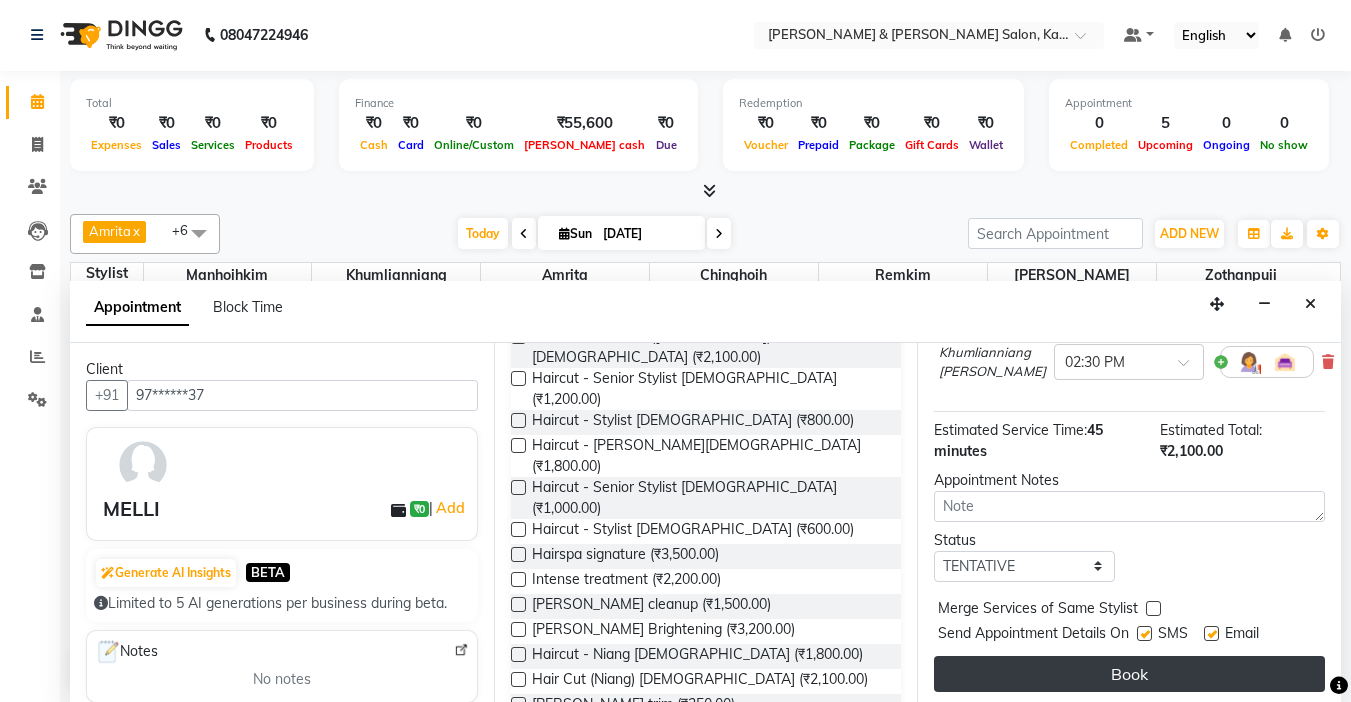 click on "Book" at bounding box center (1129, 674) 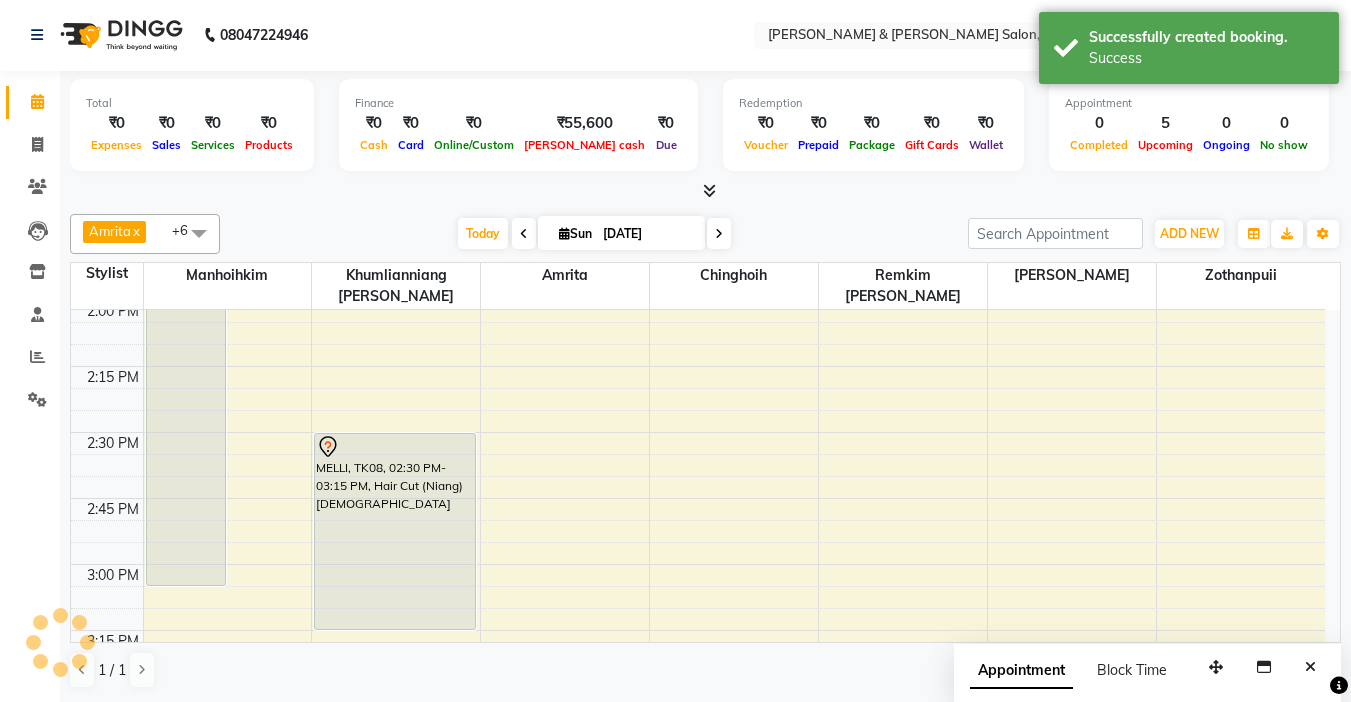 scroll, scrollTop: 0, scrollLeft: 0, axis: both 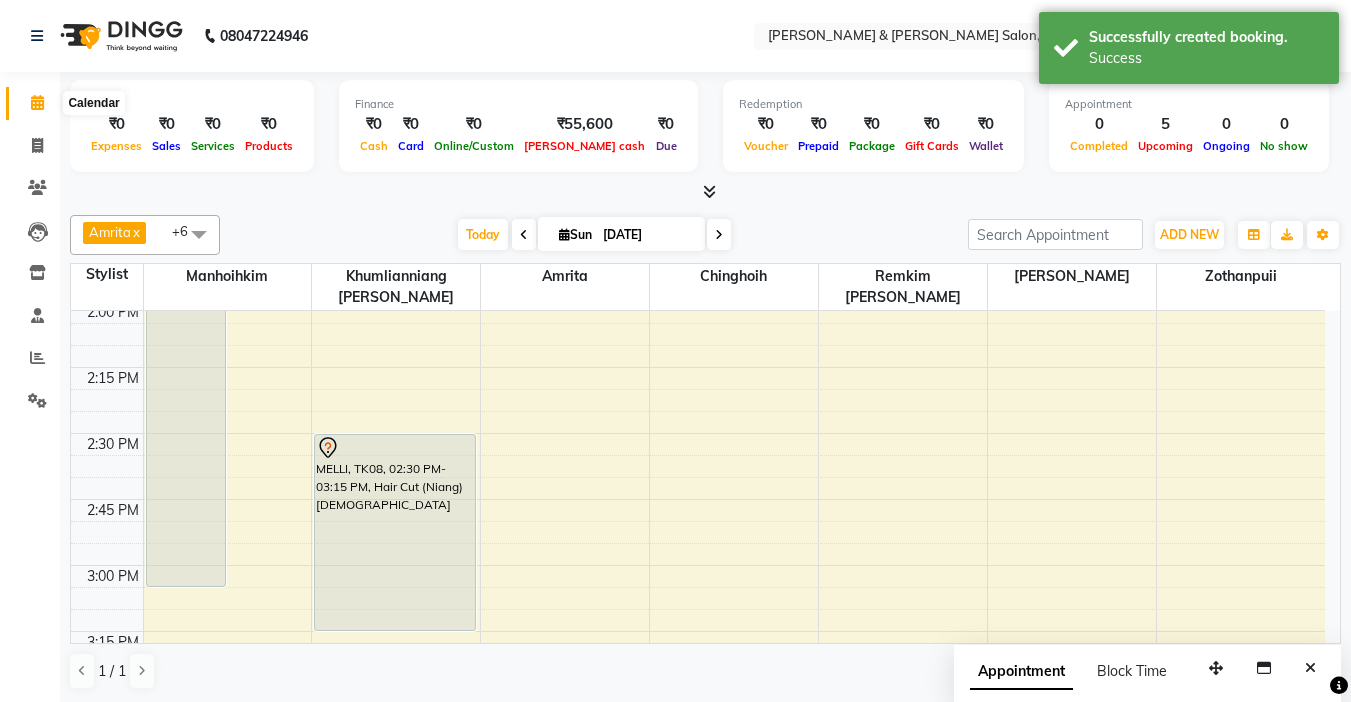 click 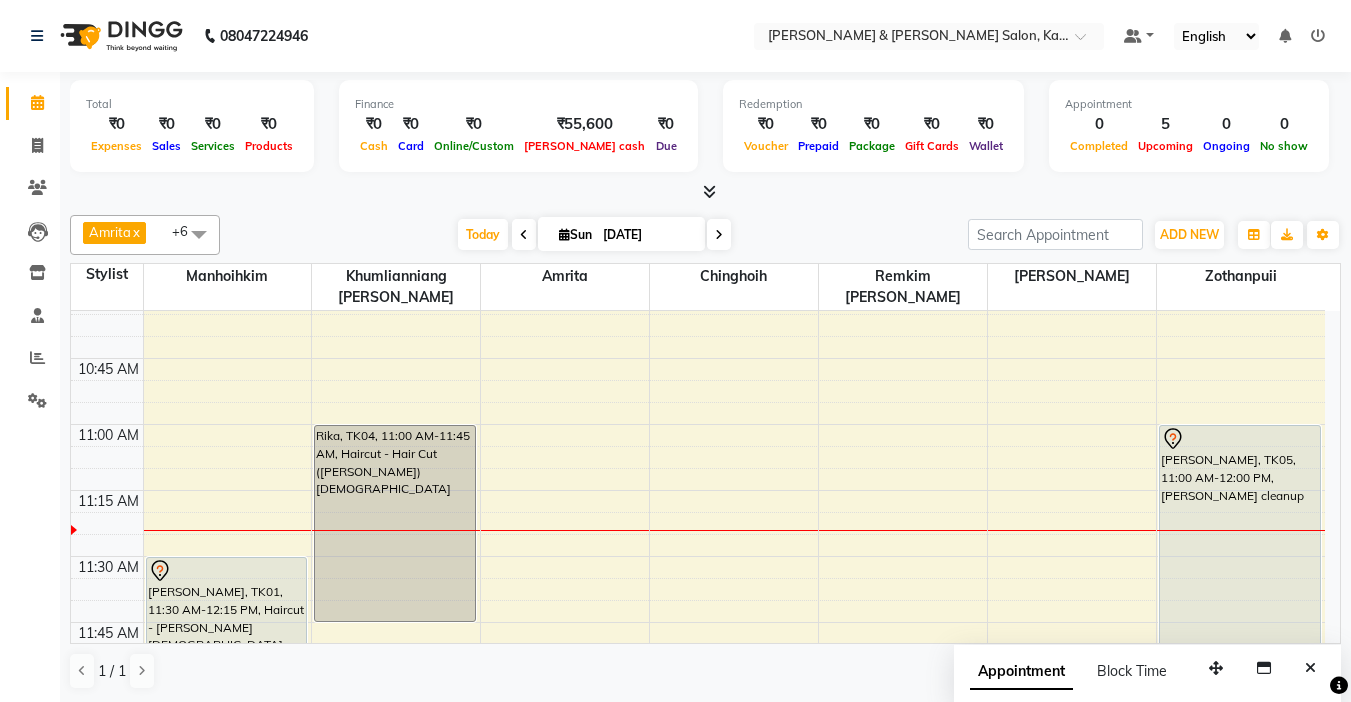 scroll, scrollTop: 529, scrollLeft: 0, axis: vertical 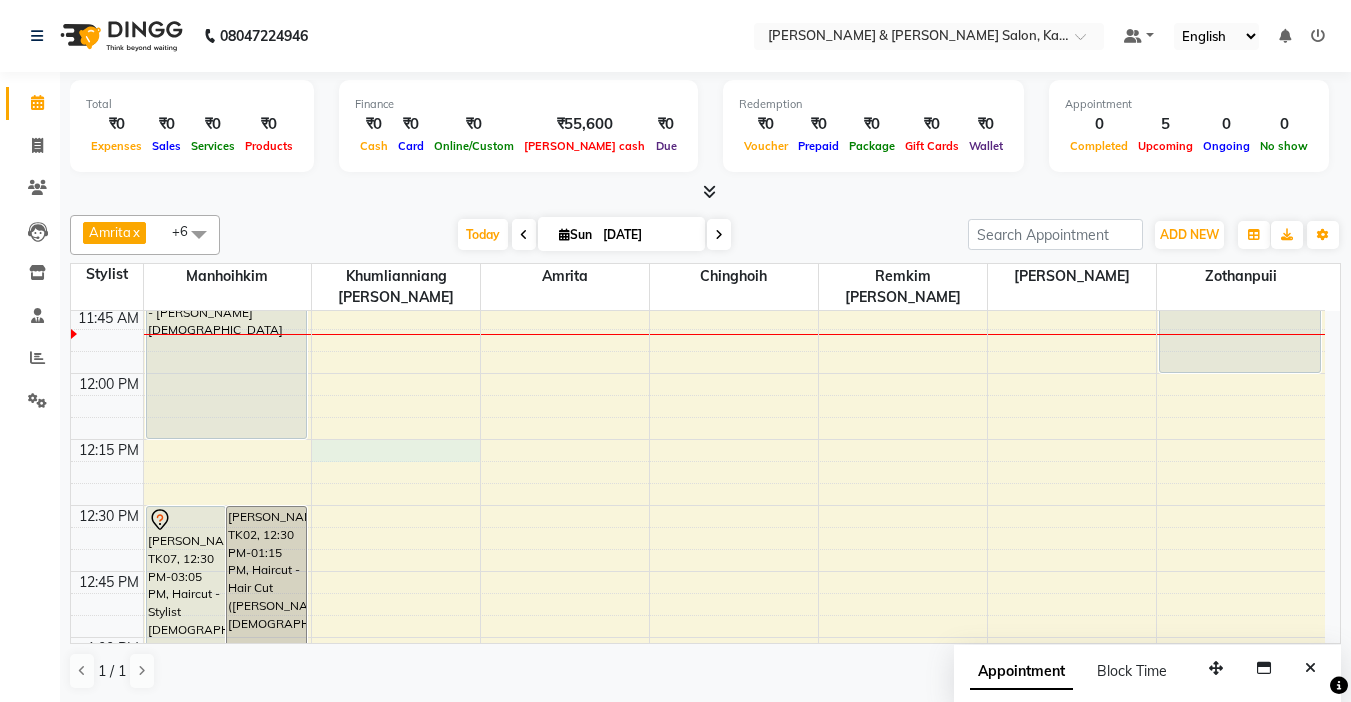 click on "9:00 AM 9:15 AM 9:30 AM 9:45 AM 10:00 AM 10:15 AM 10:30 AM 10:45 AM 11:00 AM 11:15 AM 11:30 AM 11:45 AM 12:00 PM 12:15 PM 12:30 PM 12:45 PM 1:00 PM 1:15 PM 1:30 PM 1:45 PM 2:00 PM 2:15 PM 2:30 PM 2:45 PM 3:00 PM 3:15 PM 3:30 PM 3:45 PM 4:00 PM 4:15 PM 4:30 PM 4:45 PM 5:00 PM 5:15 PM 5:30 PM 5:45 PM 6:00 PM 6:15 PM 6:30 PM 6:45 PM 7:00 PM 7:15 PM 7:30 PM 7:45 PM 8:00 PM 8:15 PM 8:30 PM 8:45 PM 9:00 PM 9:15 PM 9:30 PM 9:45 PM             [PERSON_NAME], TK07, 12:30 PM-03:05 PM, Haircut - Stylist [DEMOGRAPHIC_DATA]    Rashmi, TK02, 12:30 PM-01:15 PM, Haircut - Hair Cut ([PERSON_NAME]) [DEMOGRAPHIC_DATA]             [PERSON_NAME], TK01, 11:30 AM-12:15 PM, Haircut - [PERSON_NAME] [DEMOGRAPHIC_DATA]             amrita, TK03, 06:00 PM-06:45 PM, Haircut - Hair Cut ([PERSON_NAME]) [DEMOGRAPHIC_DATA]    Rika, TK04, 11:00 AM-11:45 AM, Haircut - Hair Cut ([PERSON_NAME]) [DEMOGRAPHIC_DATA]             MELLI, TK08, 02:30 PM-03:15 PM, Hair Cut (Niang) [DEMOGRAPHIC_DATA]             Ali, TK05, 11:00 AM-12:00 PM, [PERSON_NAME] cleanup             [PERSON_NAME], TK06, 04:00 PM-05:00 PM, [PERSON_NAME] Facial - Signature" at bounding box center [698, 1297] 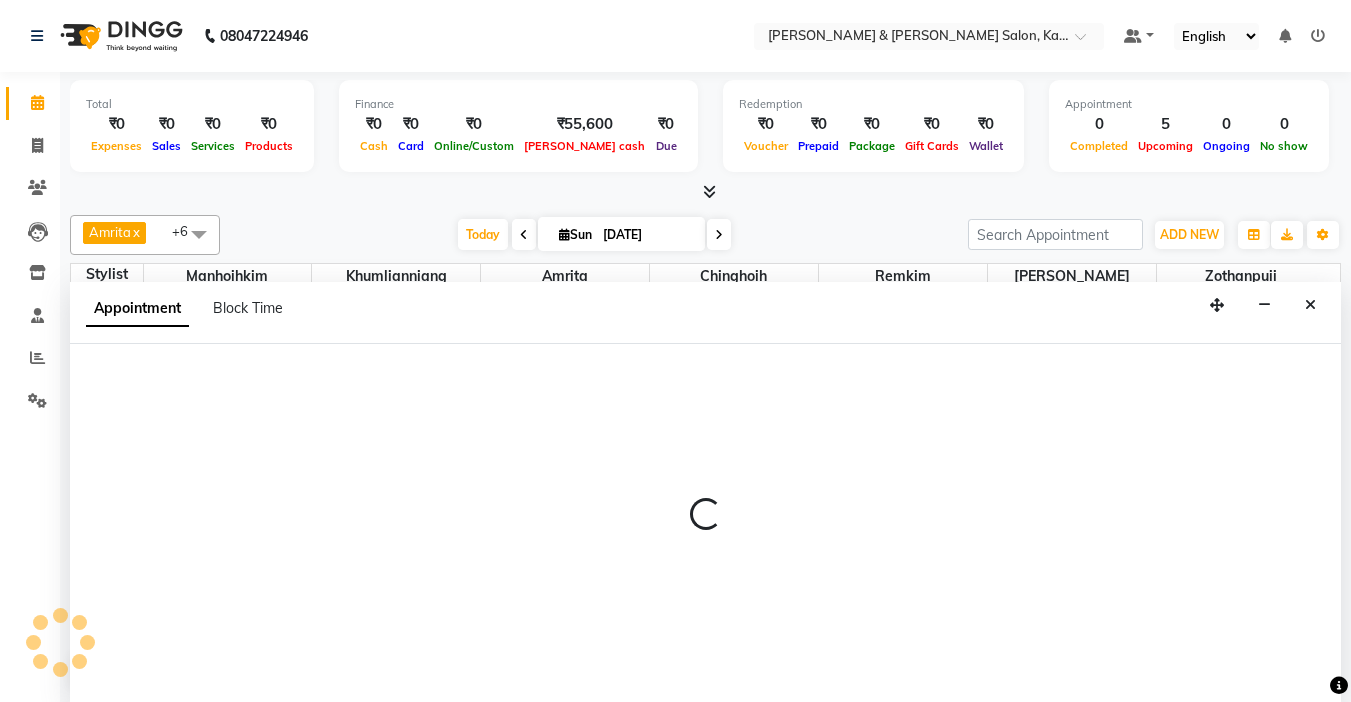 select on "70737" 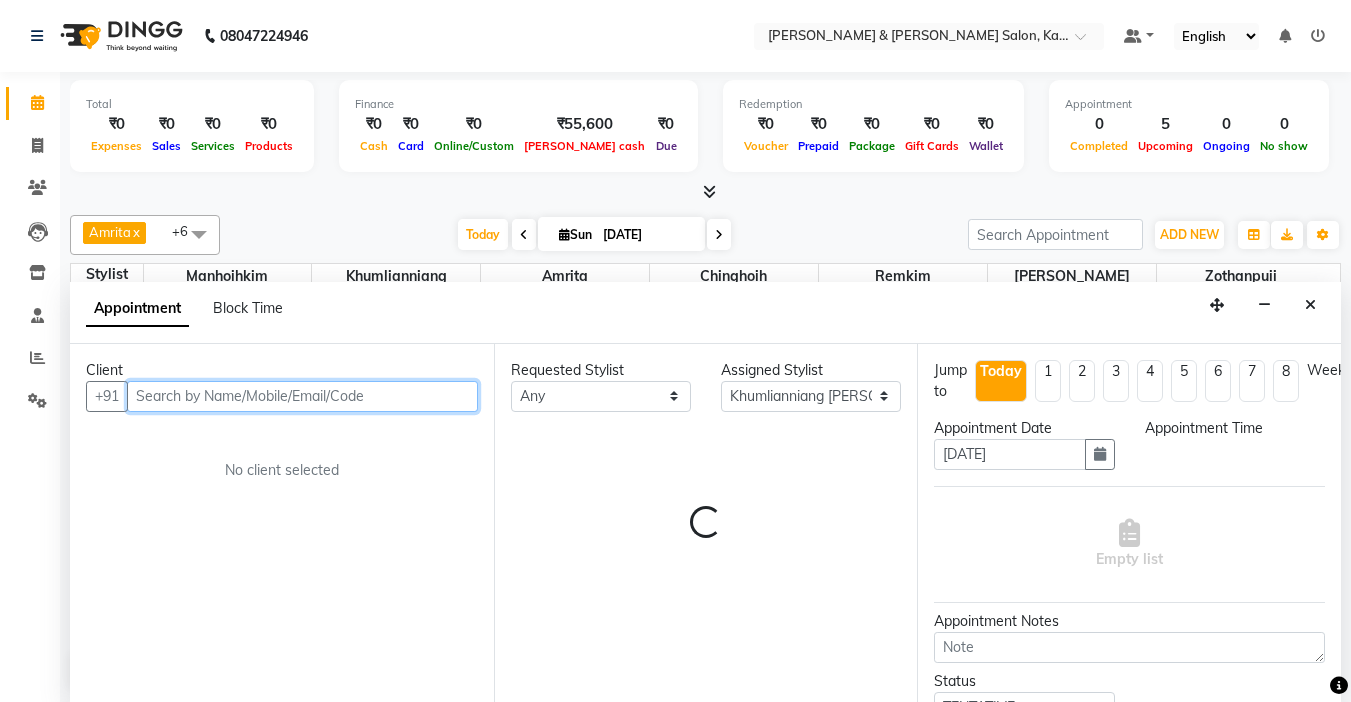 select on "735" 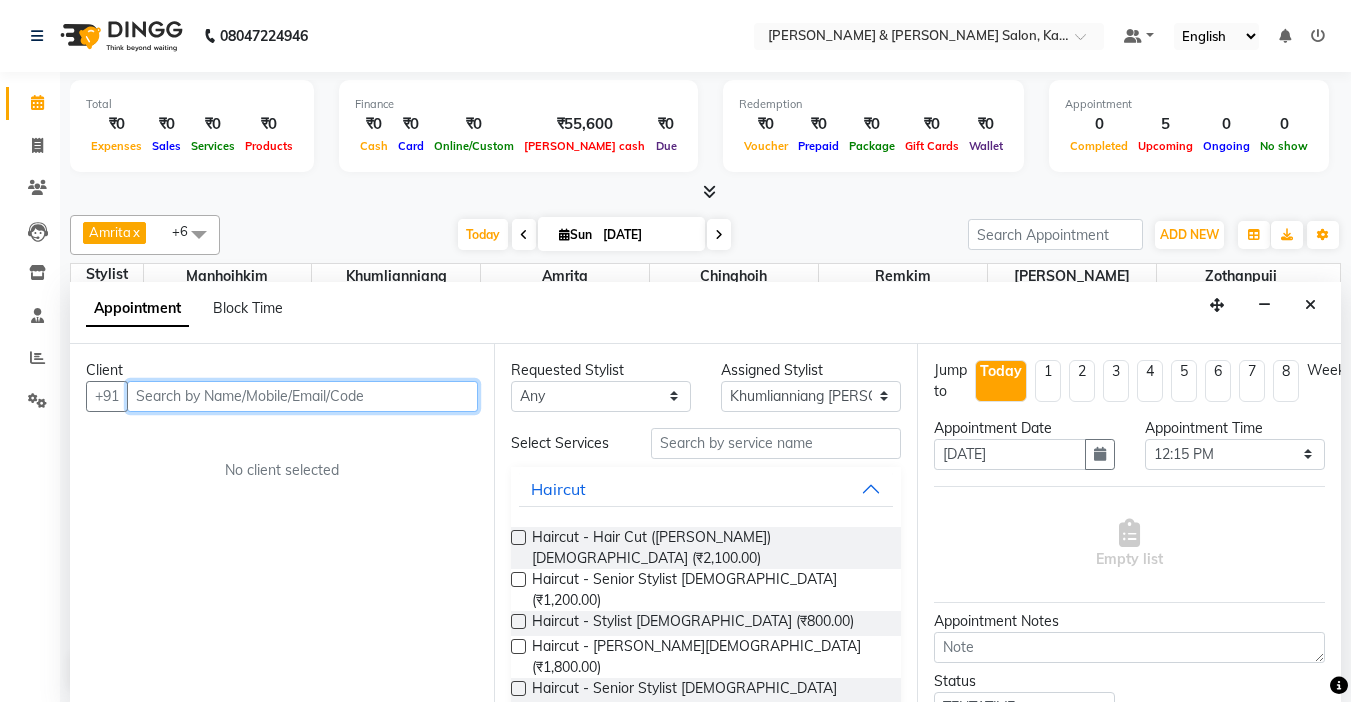 scroll, scrollTop: 1, scrollLeft: 0, axis: vertical 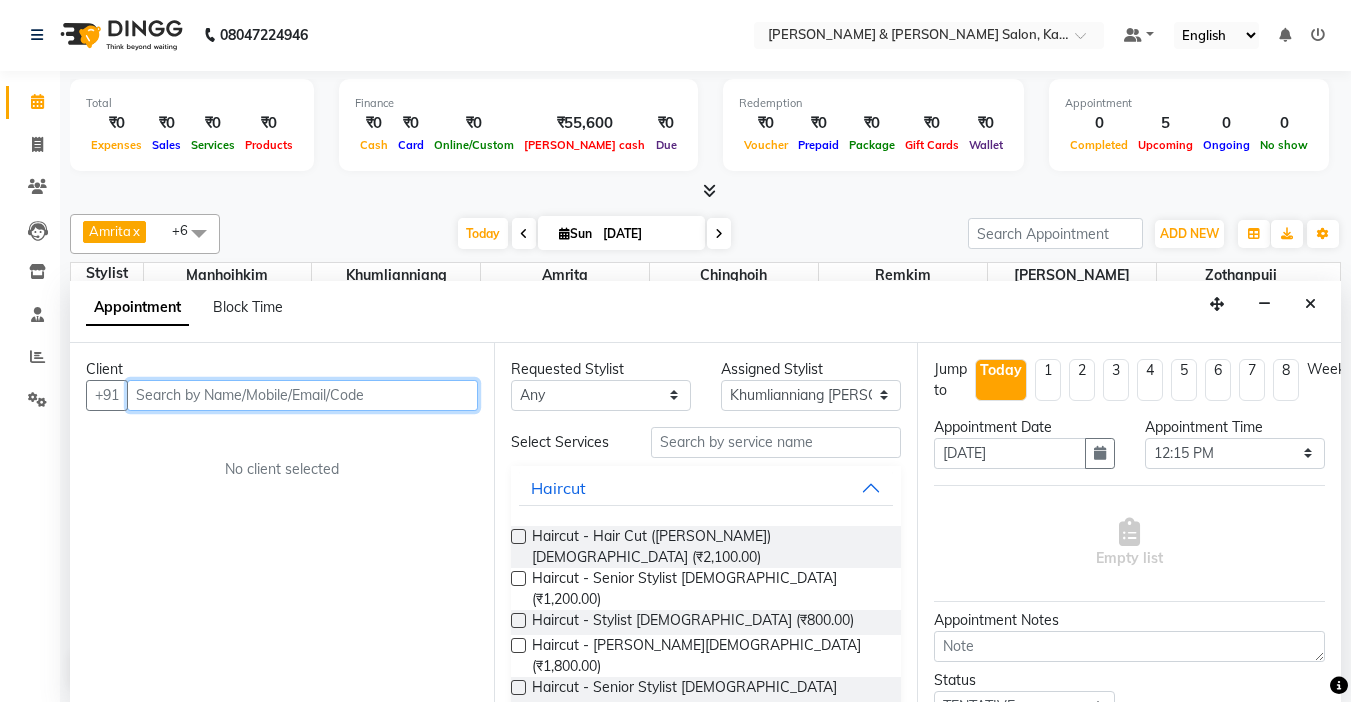 click at bounding box center (302, 395) 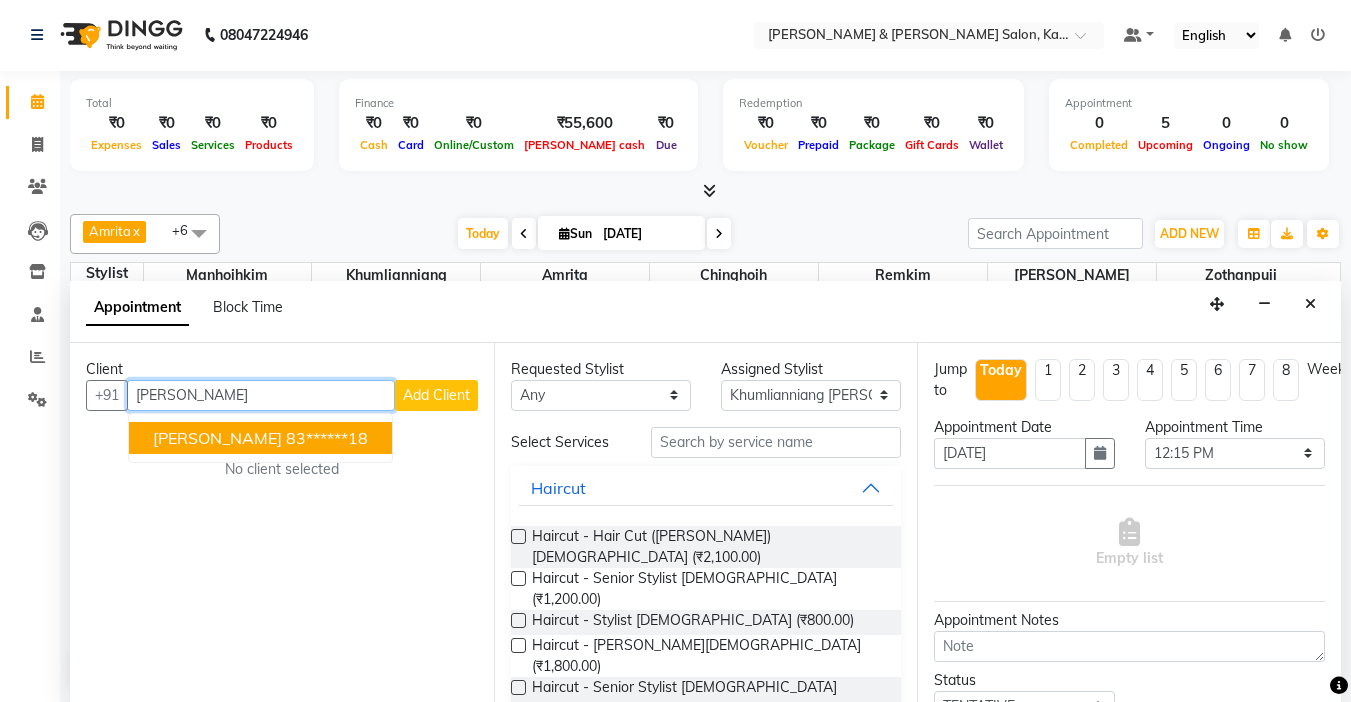 click on "83******18" at bounding box center (327, 438) 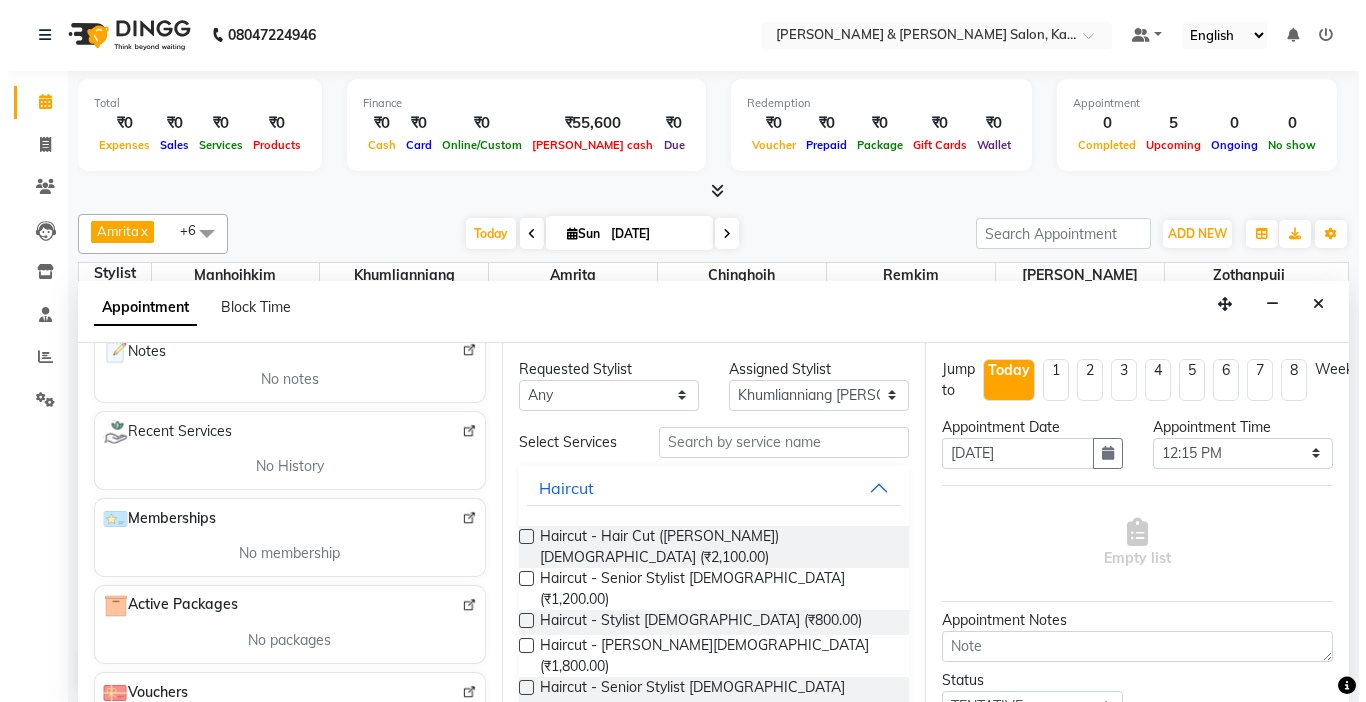 scroll, scrollTop: 0, scrollLeft: 0, axis: both 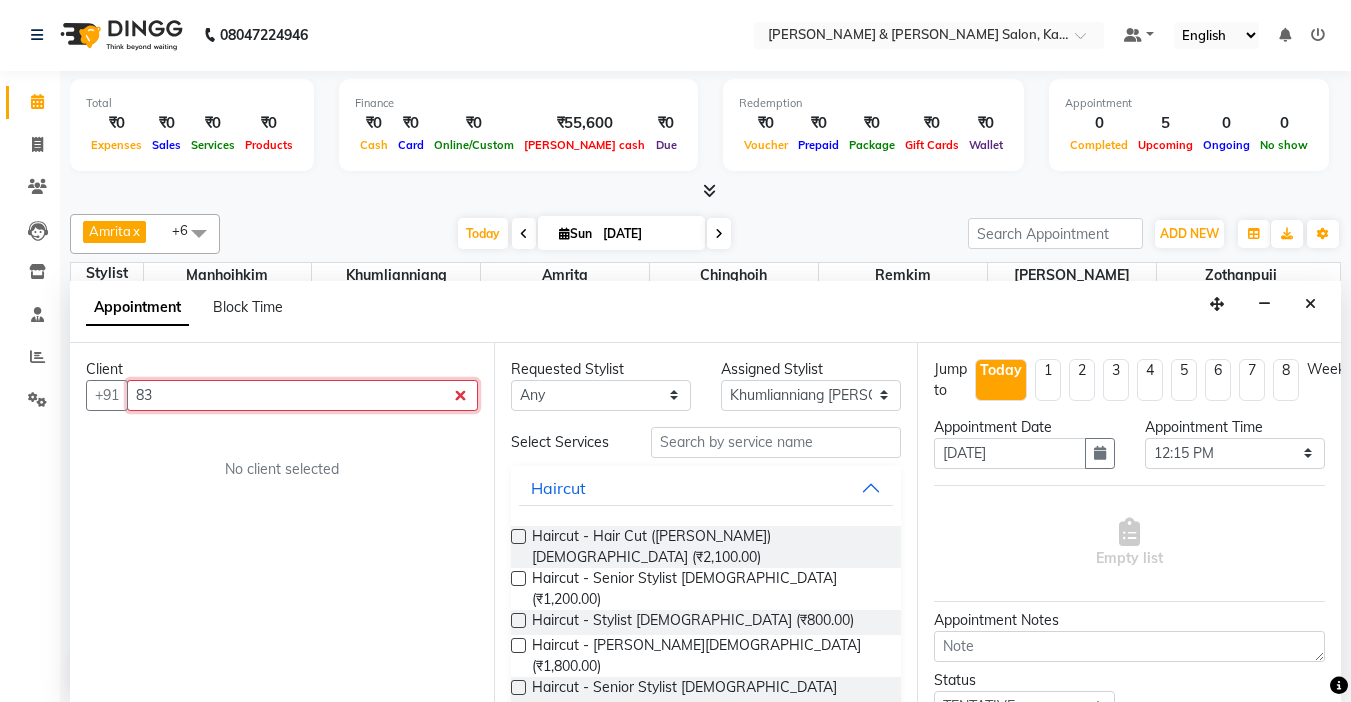 type on "8" 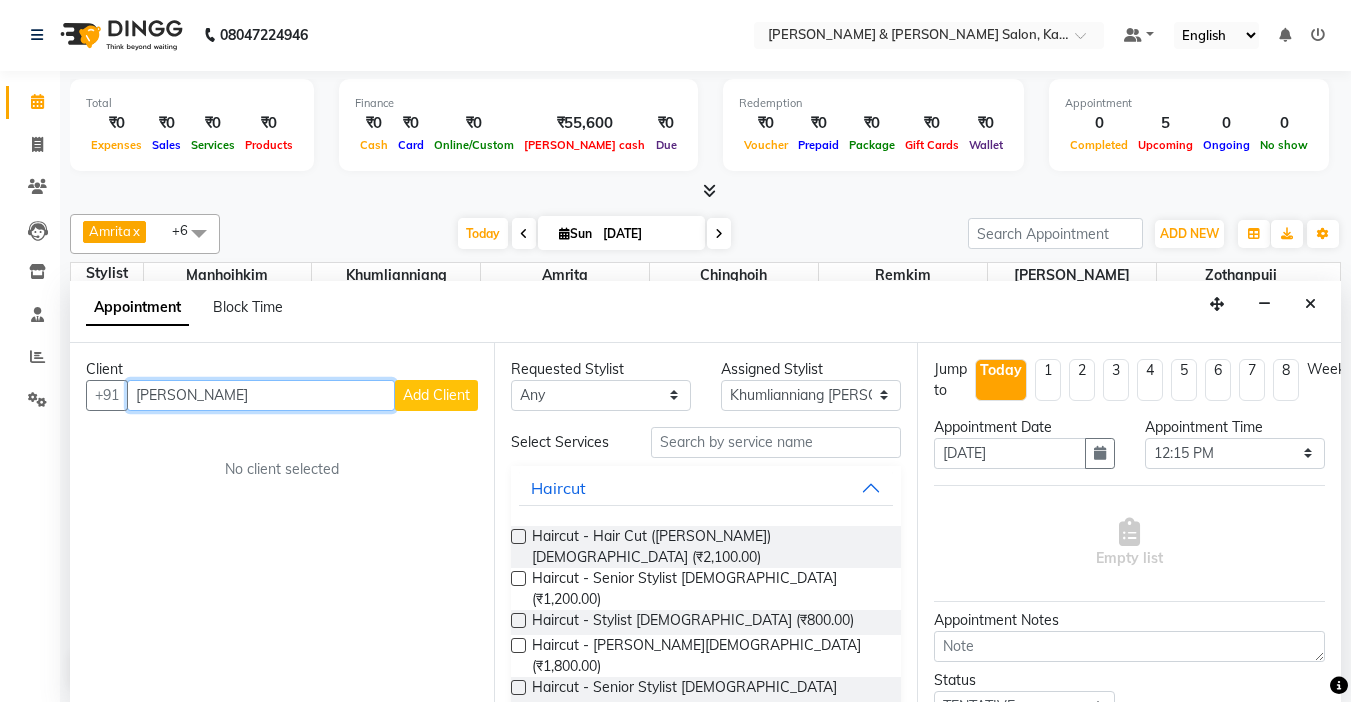 type on "[PERSON_NAME]" 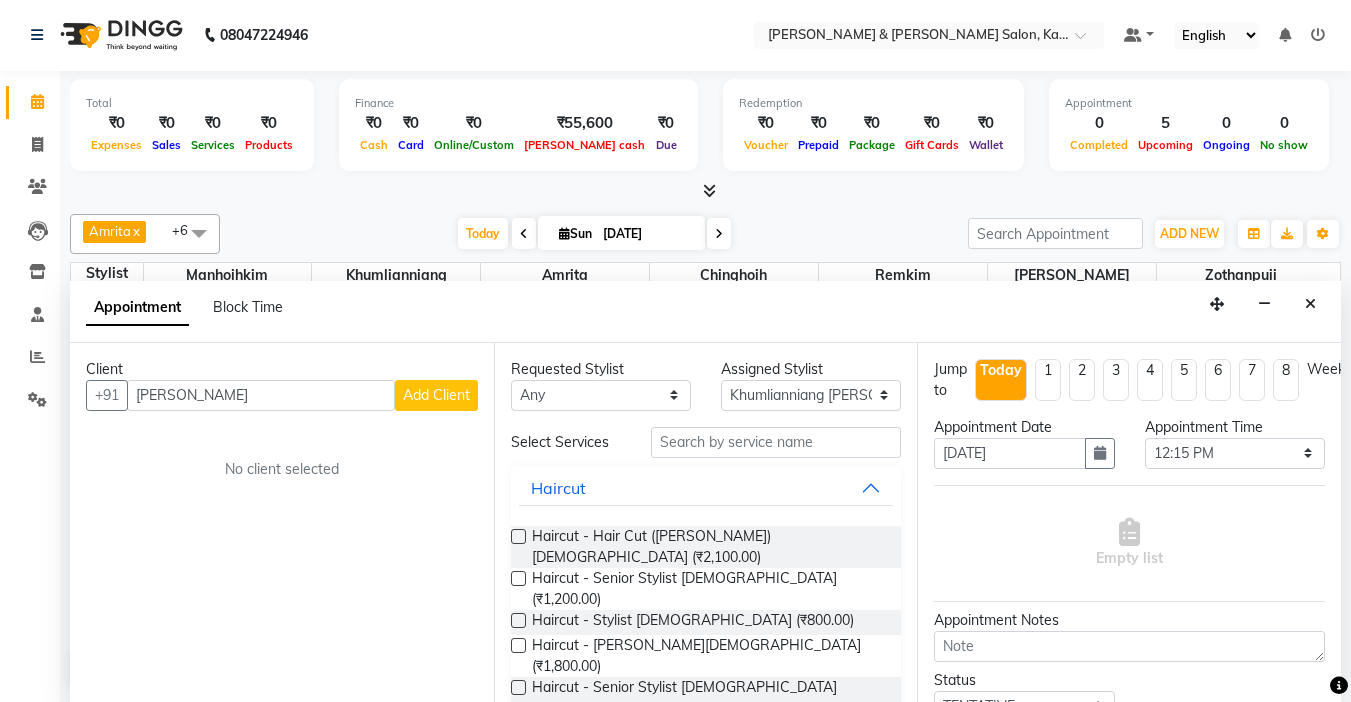 click on "Add Client" at bounding box center (436, 395) 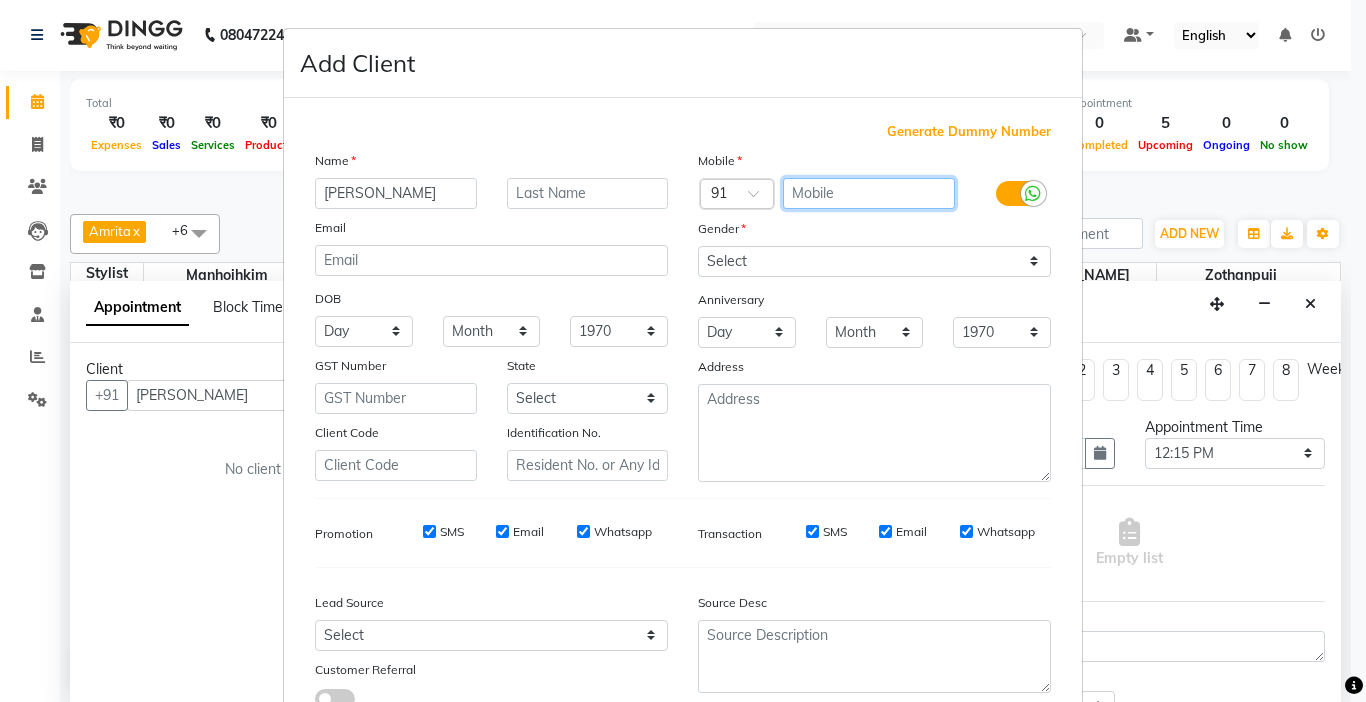 click at bounding box center [869, 193] 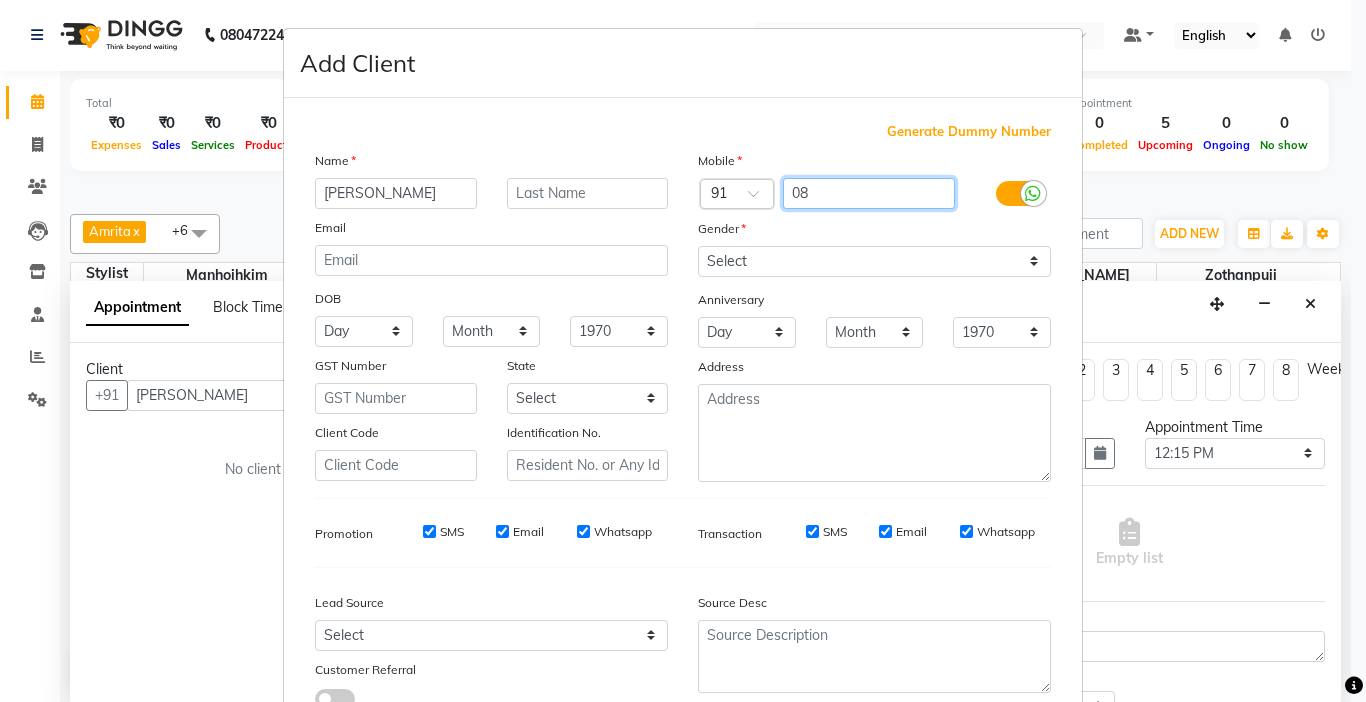 type on "0" 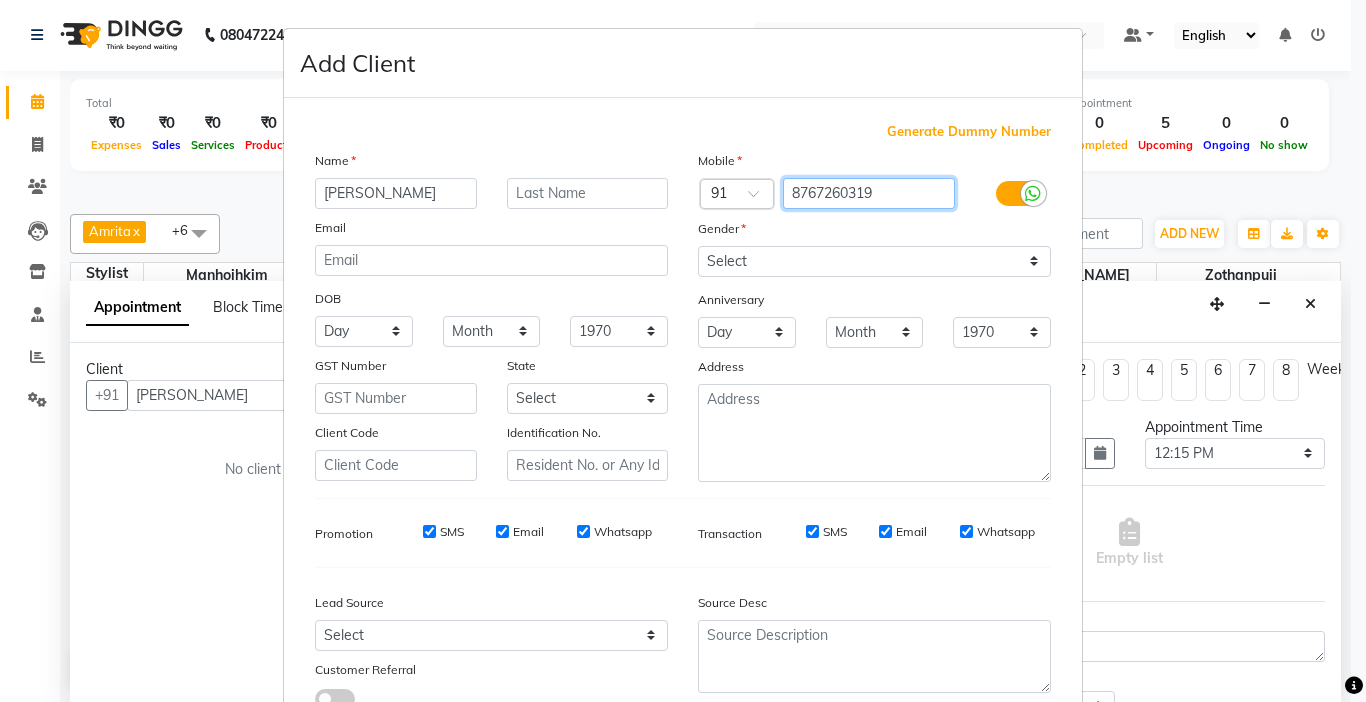 type on "8767260319" 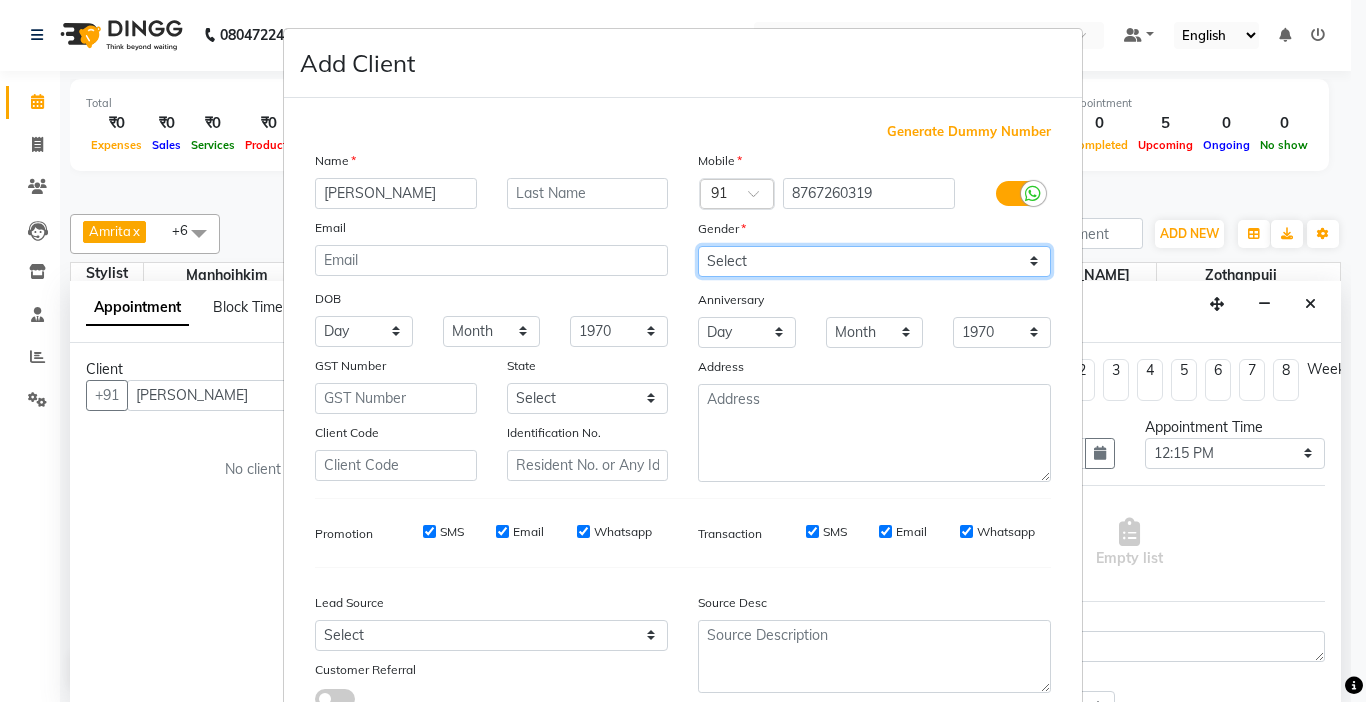 click on "Select [DEMOGRAPHIC_DATA] [DEMOGRAPHIC_DATA] Other Prefer Not To Say" at bounding box center [874, 261] 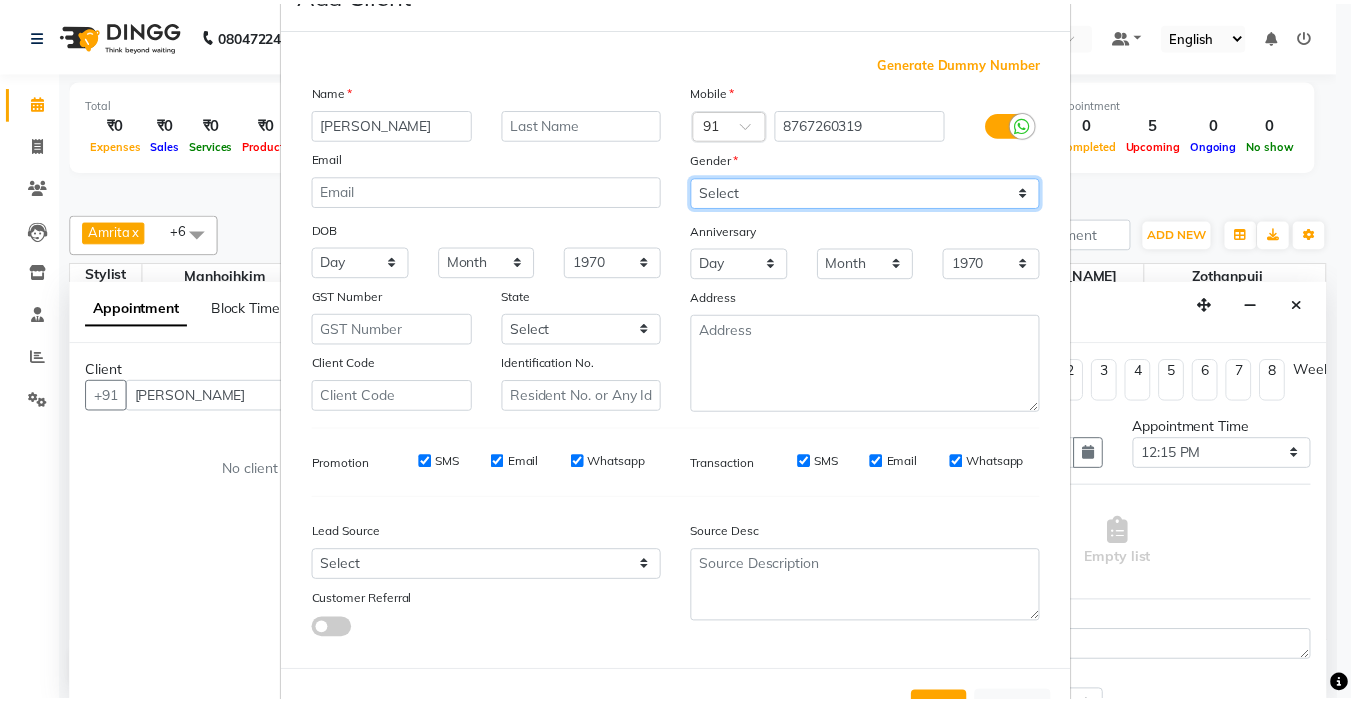 scroll, scrollTop: 147, scrollLeft: 0, axis: vertical 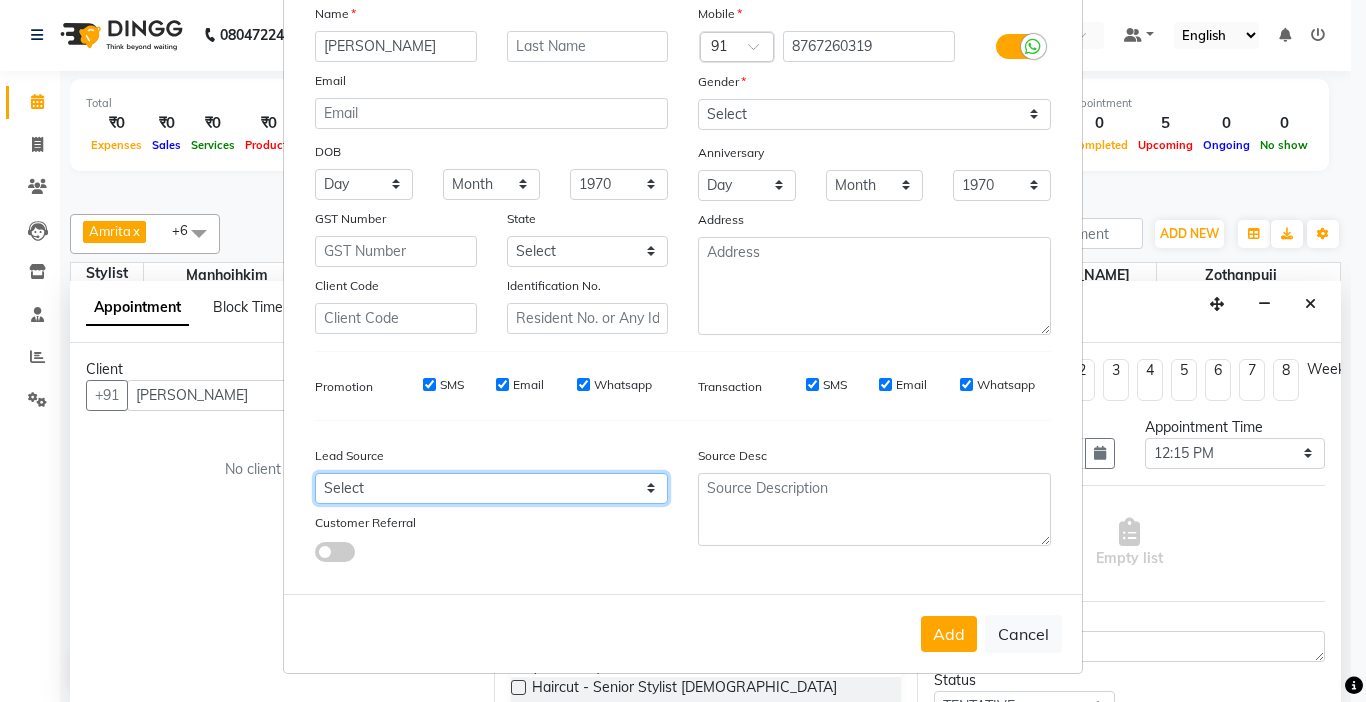 click on "Select Walk-in Referral Internet Friend Word of Mouth Advertisement Facebook JustDial Google Other" at bounding box center [491, 488] 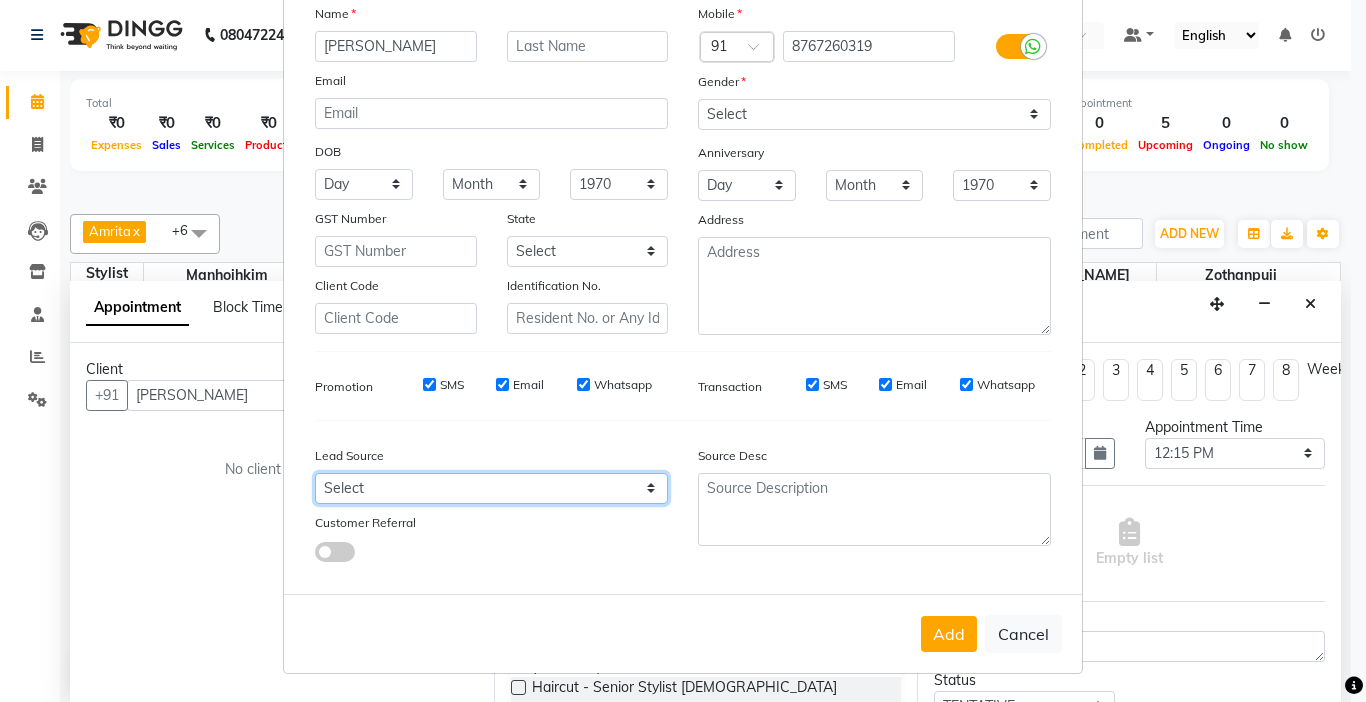 select on "52188" 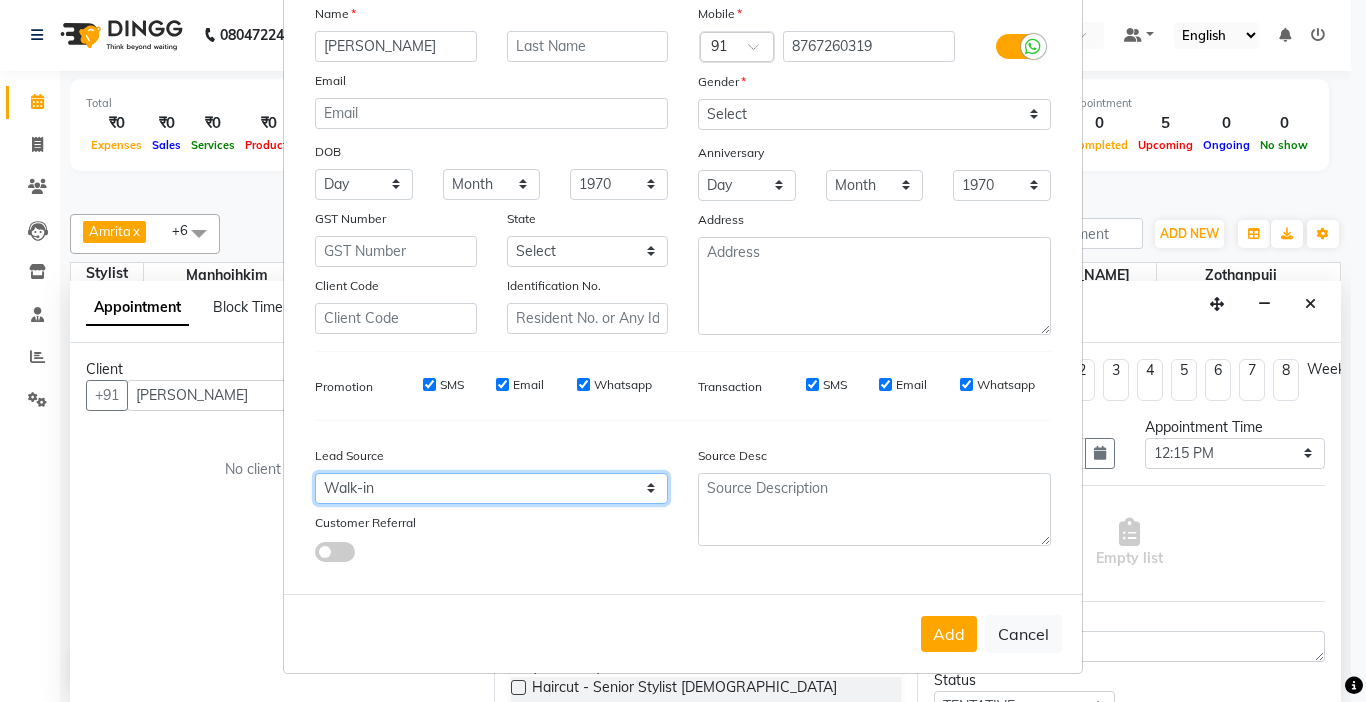 click on "Select Walk-in Referral Internet Friend Word of Mouth Advertisement Facebook JustDial Google Other" at bounding box center [491, 488] 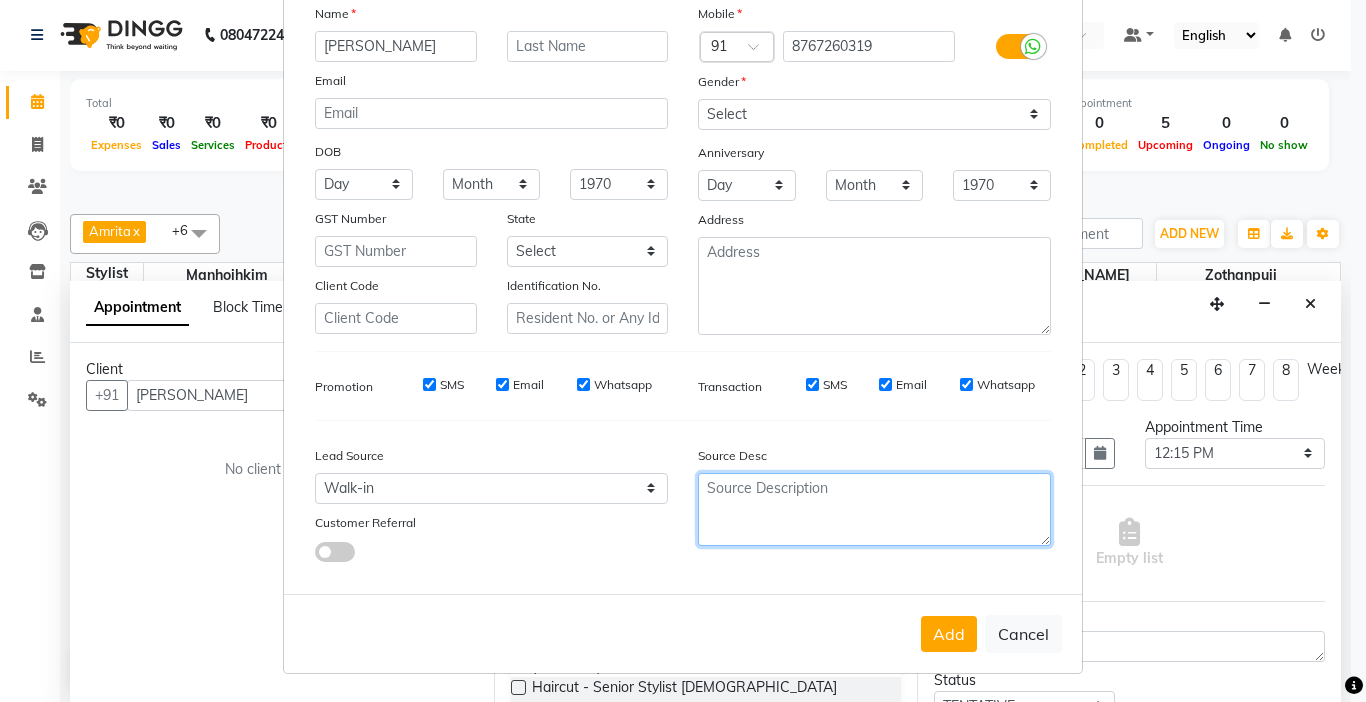 click at bounding box center (874, 509) 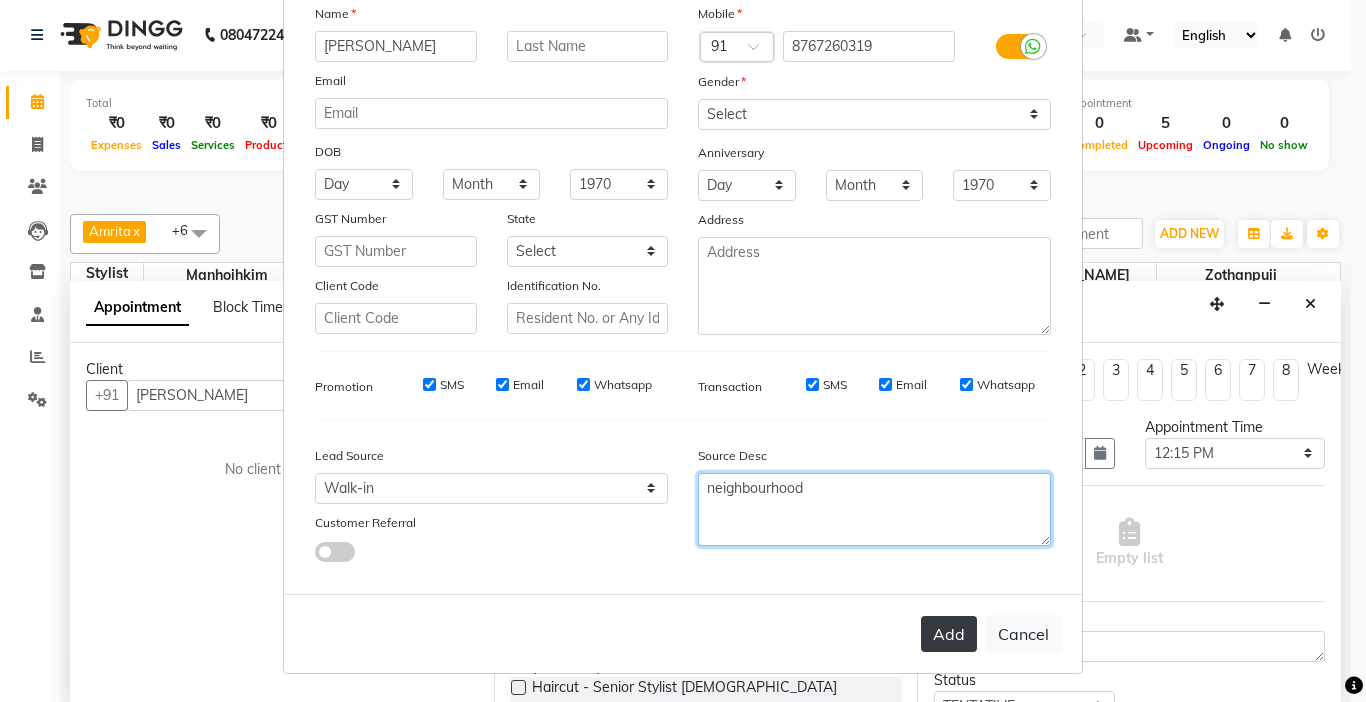 type on "neighbourhood" 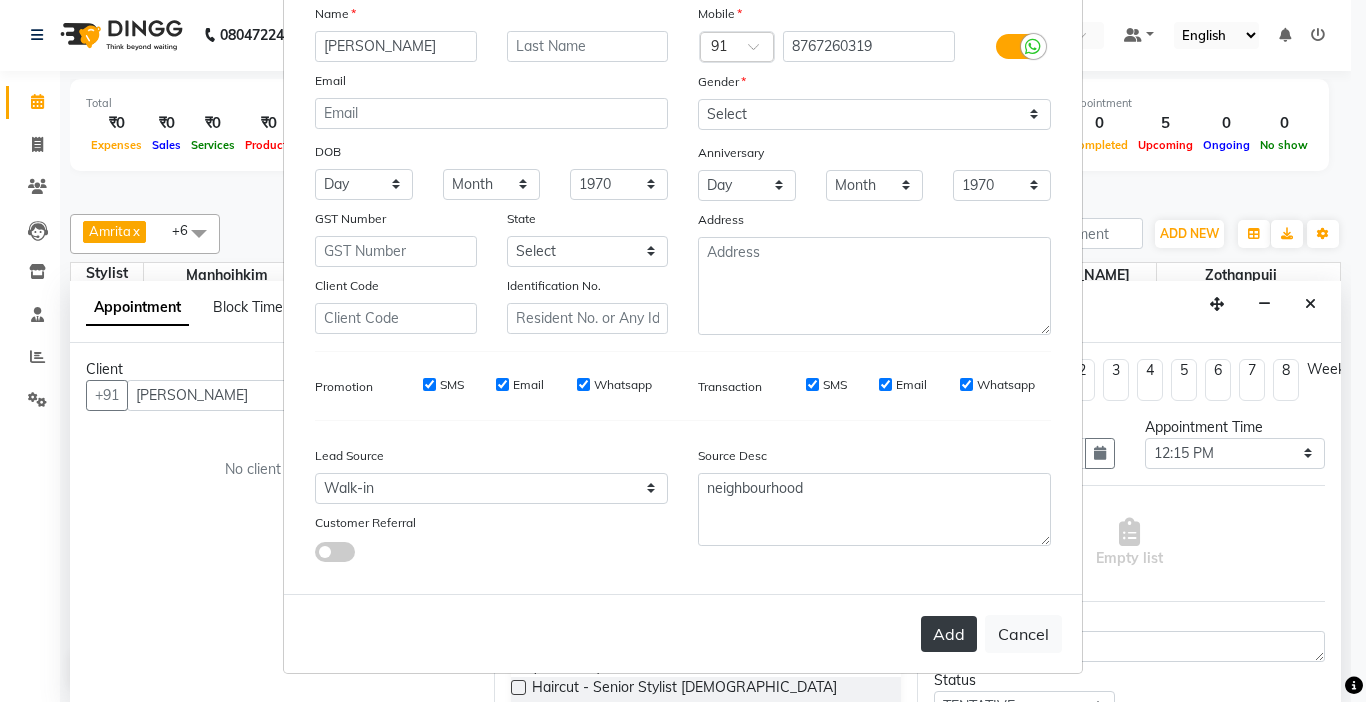 click on "Add" at bounding box center [949, 634] 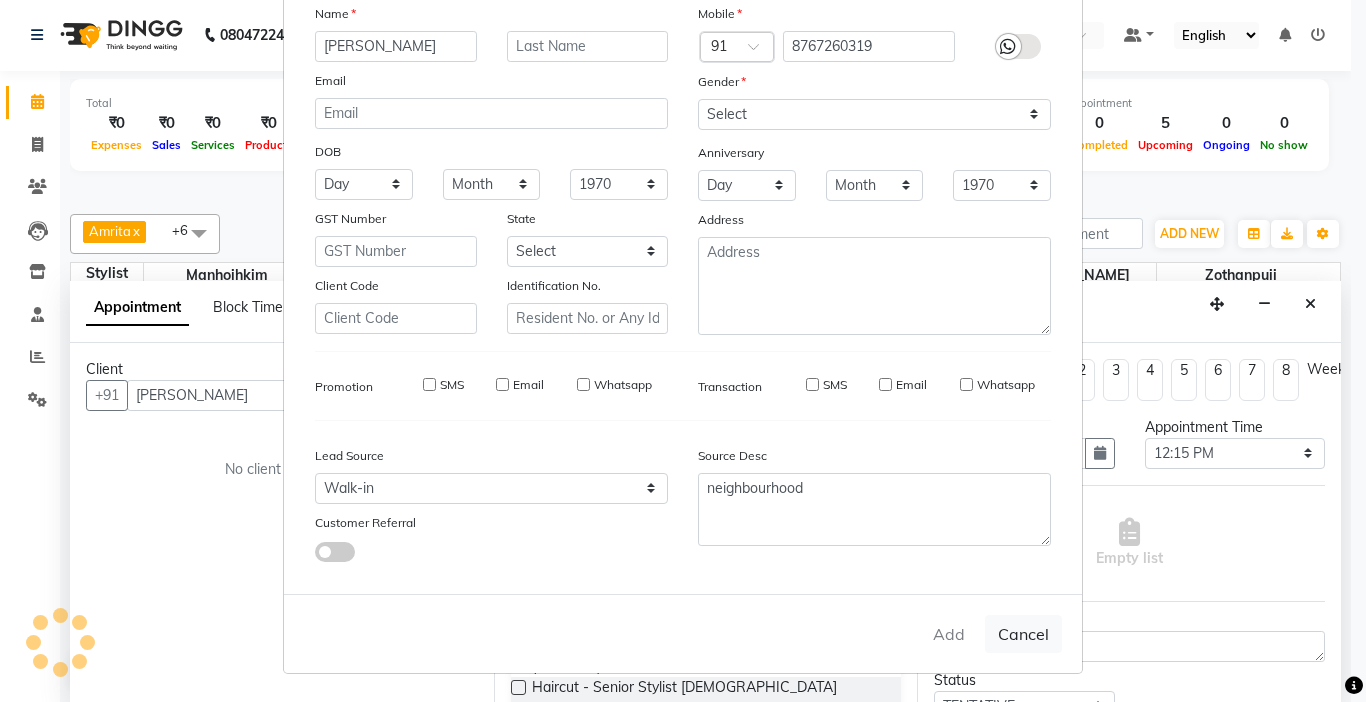 type on "87******19" 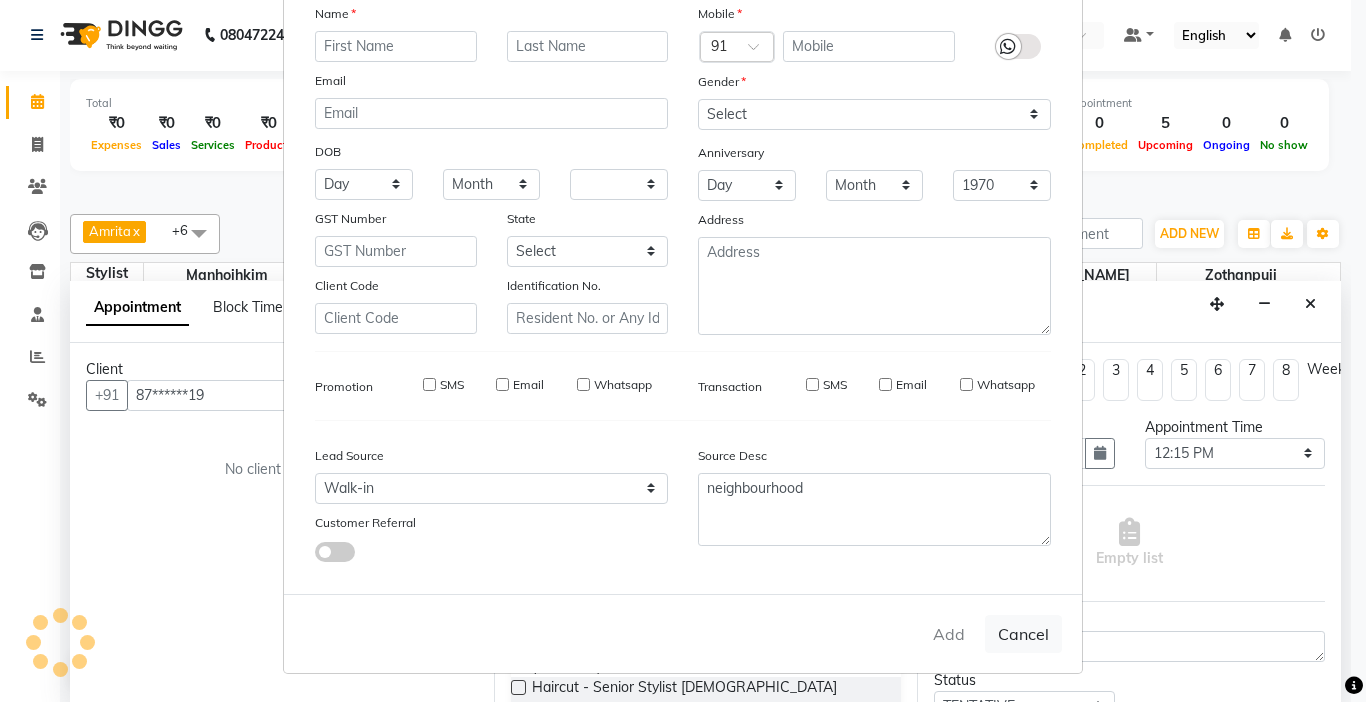 select 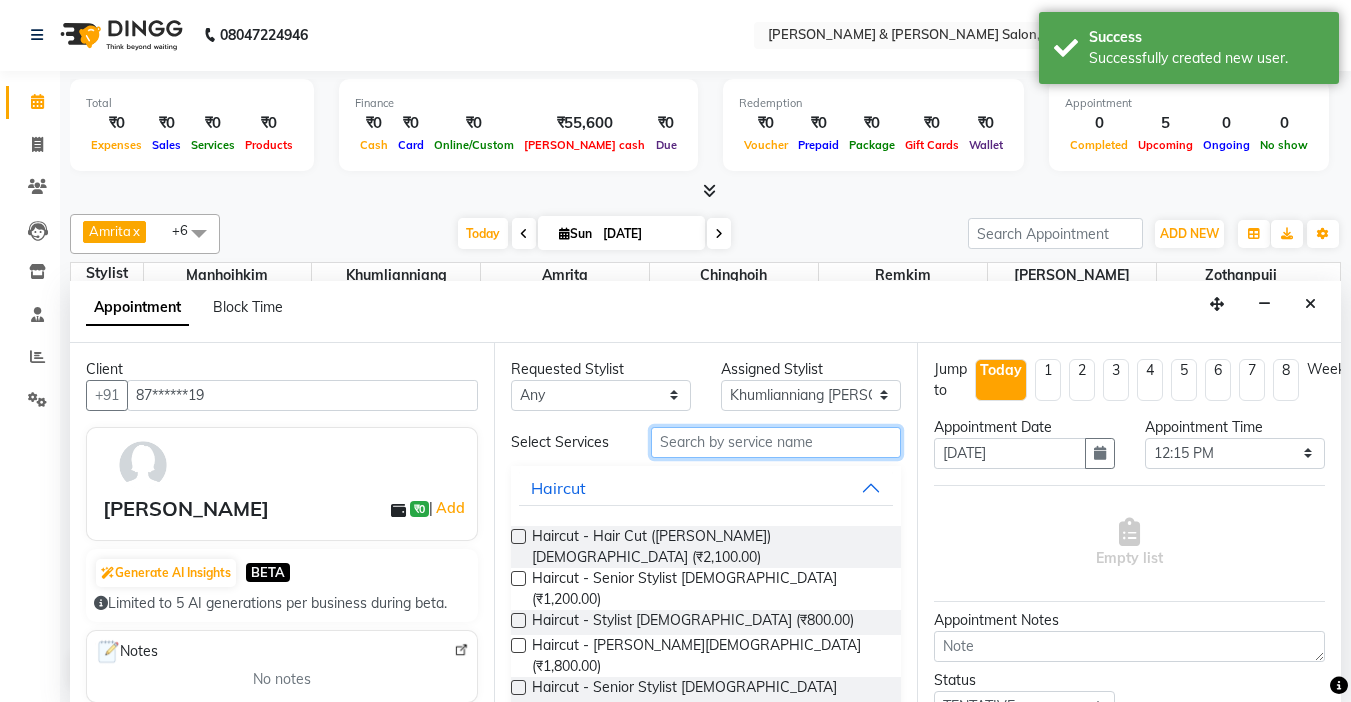 click at bounding box center [776, 442] 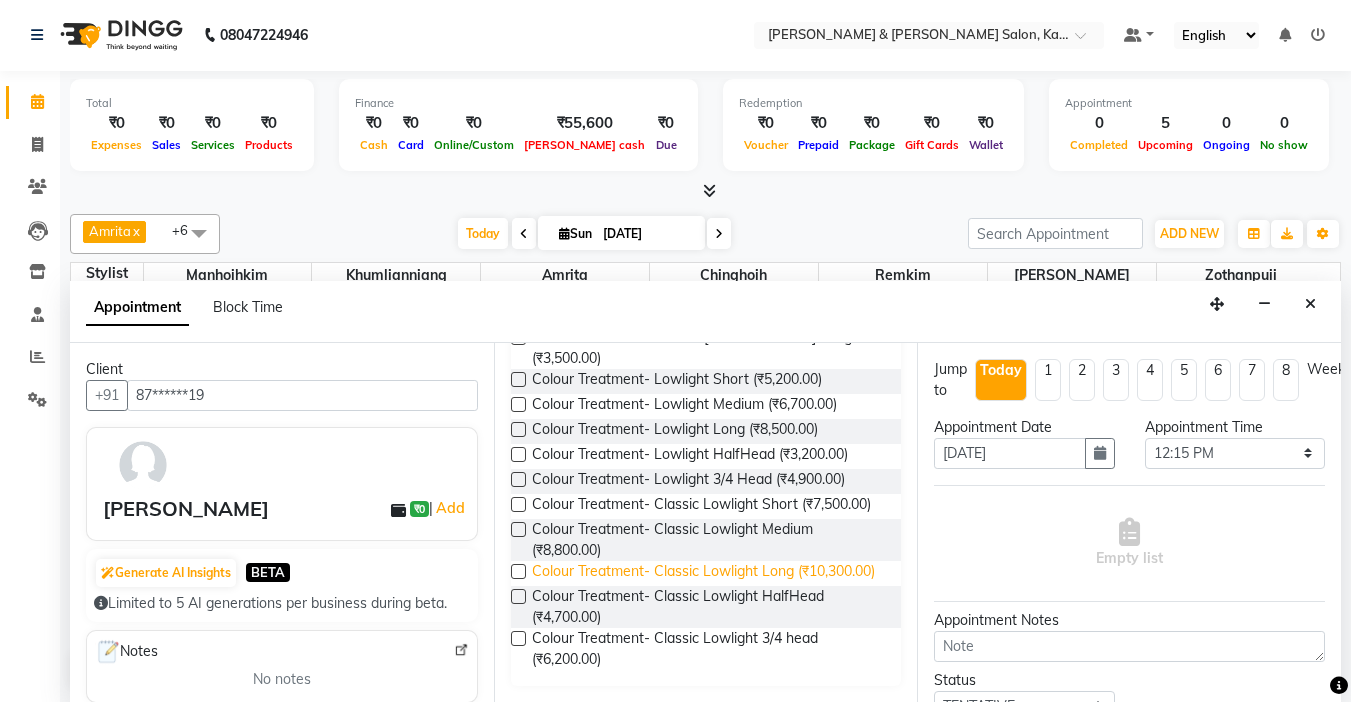 scroll, scrollTop: 1616, scrollLeft: 0, axis: vertical 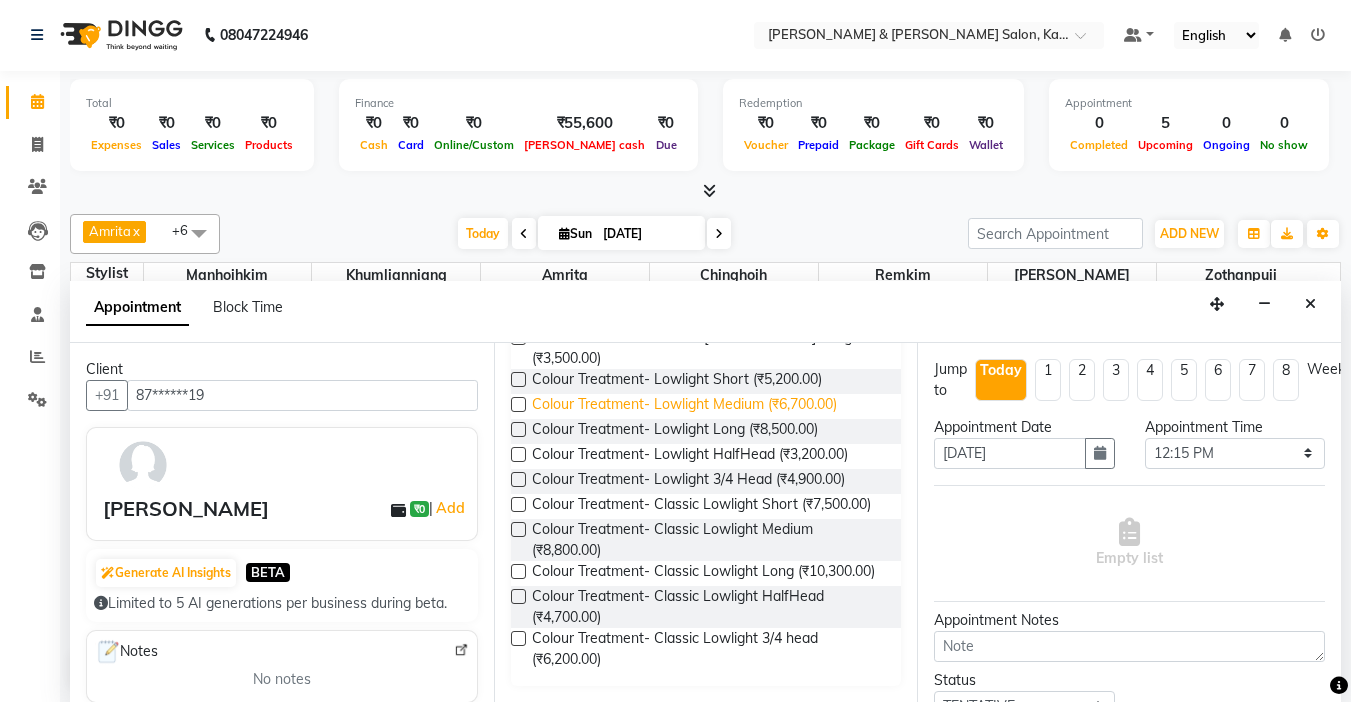 type on "colo" 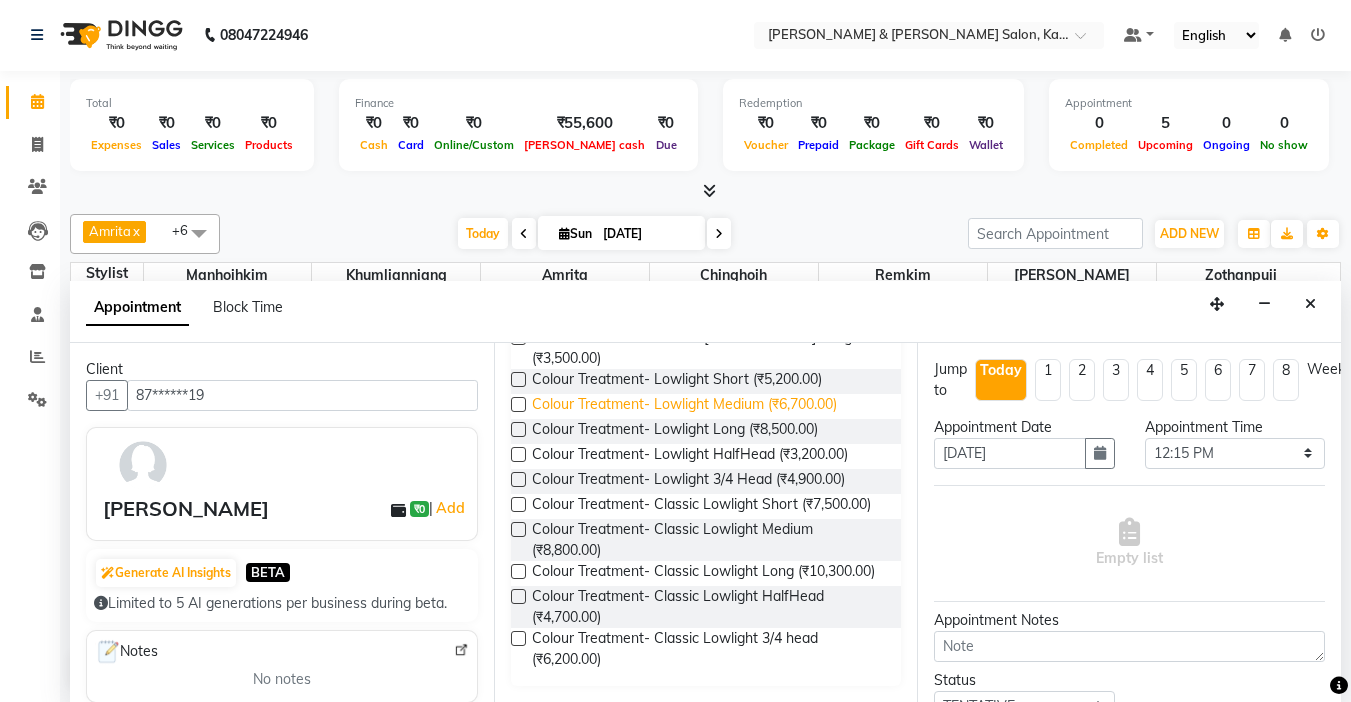 click on "Colour Treatment- Lowlight  Medium (₹6,700.00)" at bounding box center [684, 406] 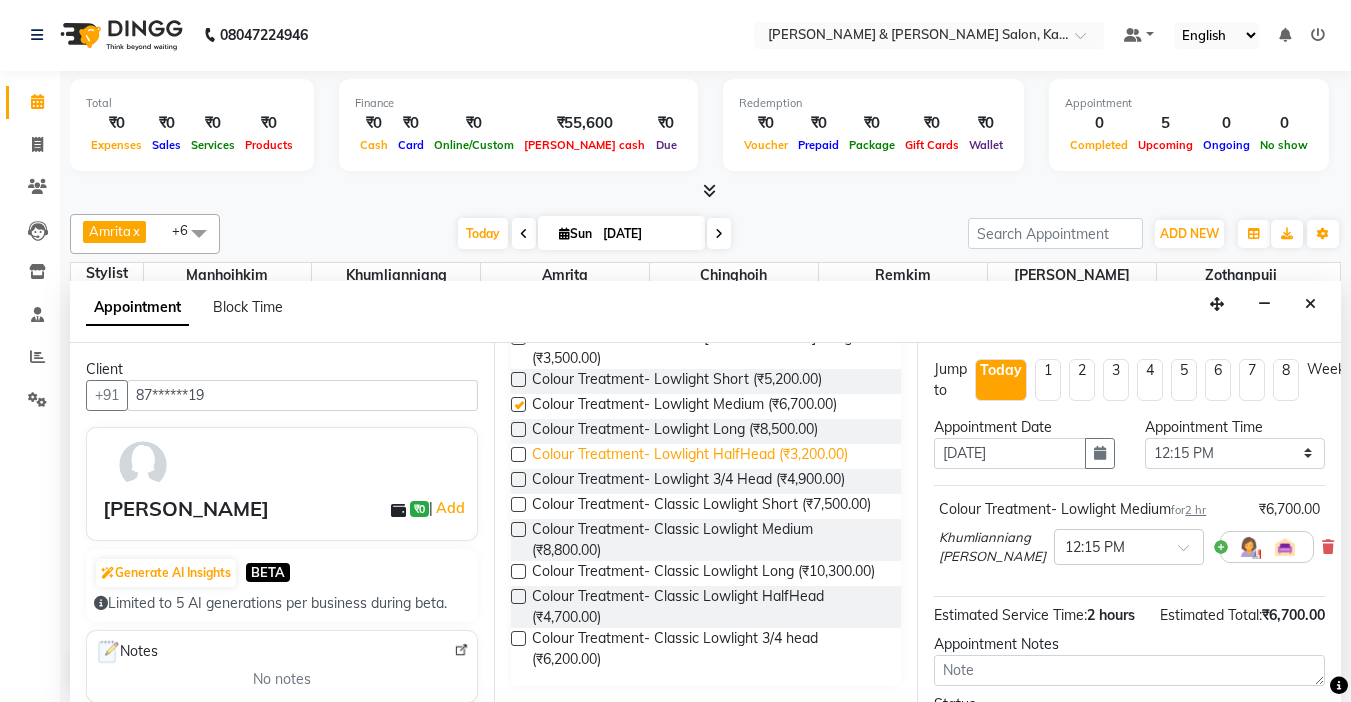 checkbox on "false" 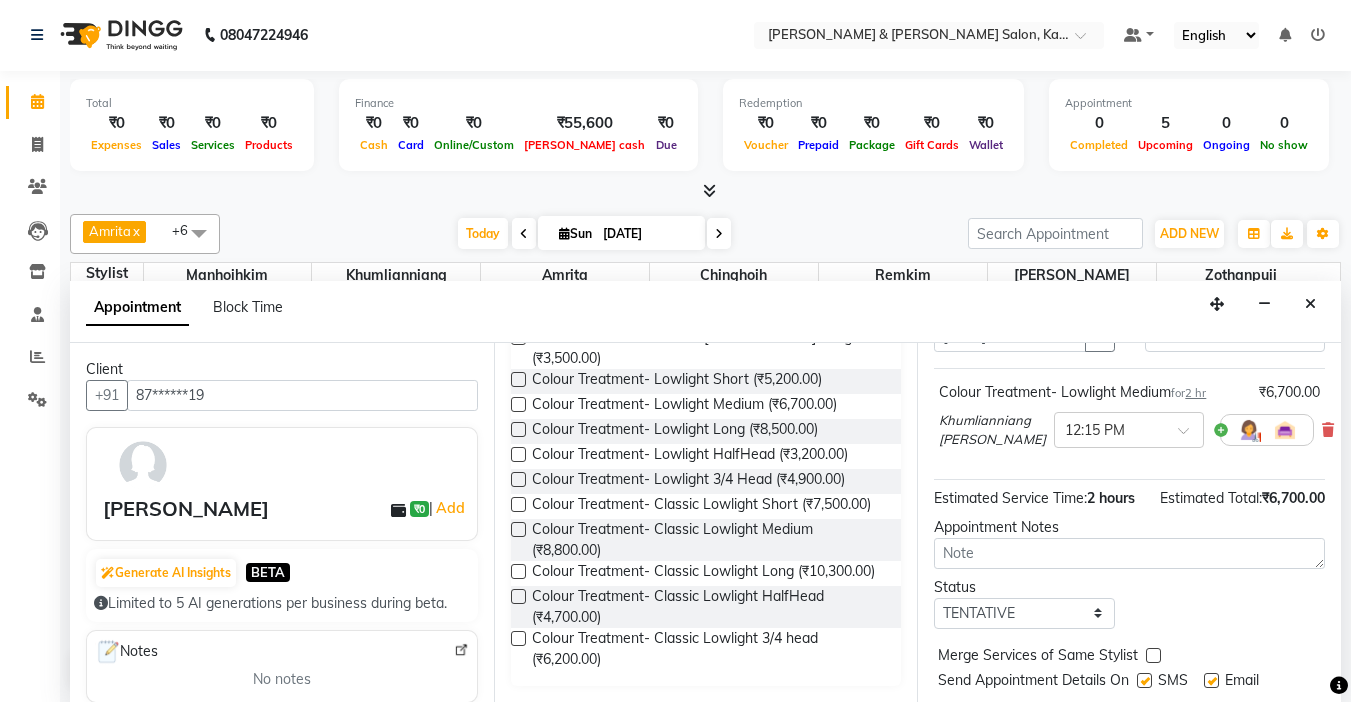 scroll, scrollTop: 206, scrollLeft: 0, axis: vertical 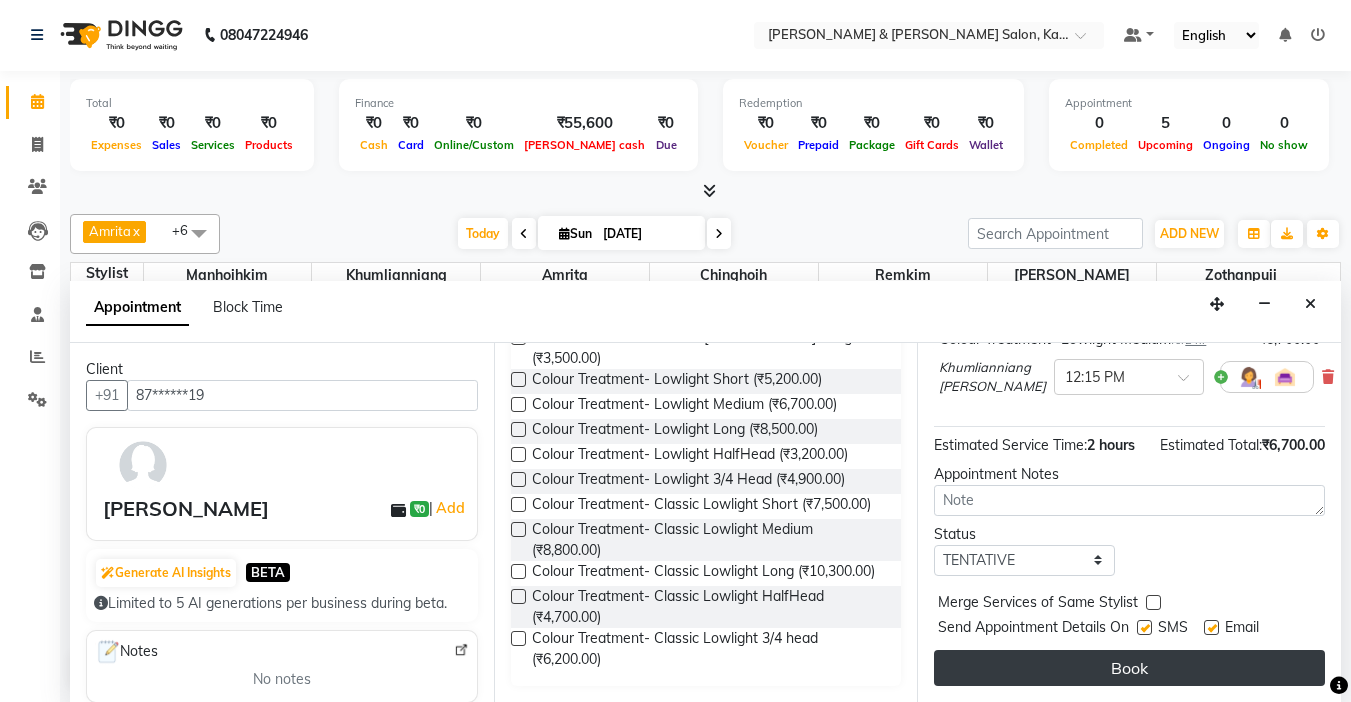 click on "Book" at bounding box center (1129, 668) 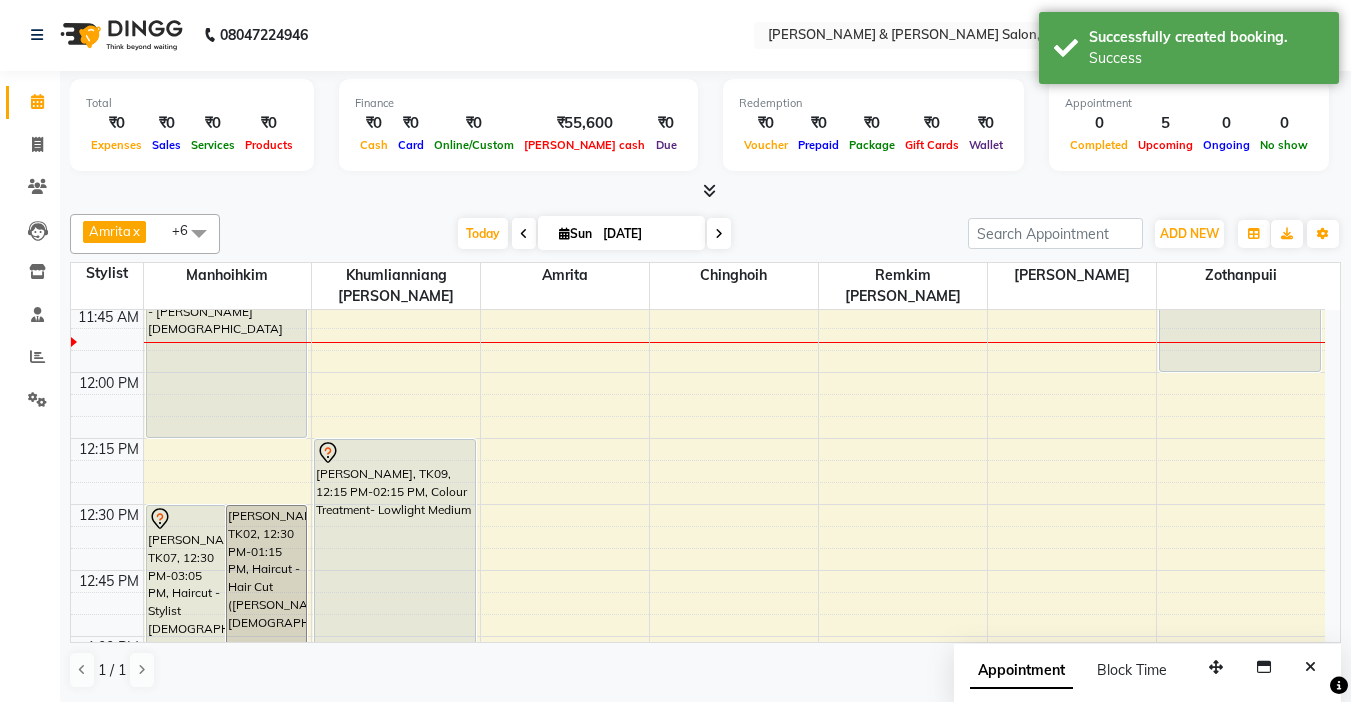 scroll, scrollTop: 0, scrollLeft: 0, axis: both 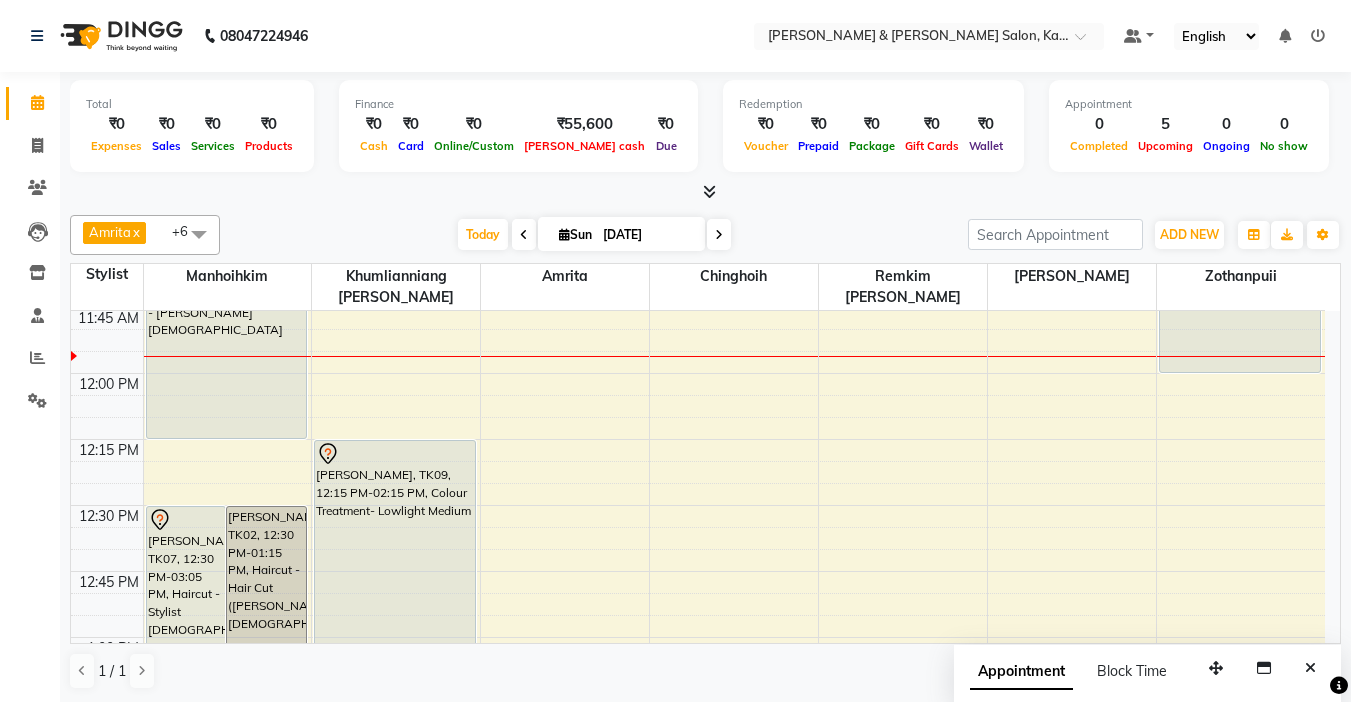 click at bounding box center [705, 192] 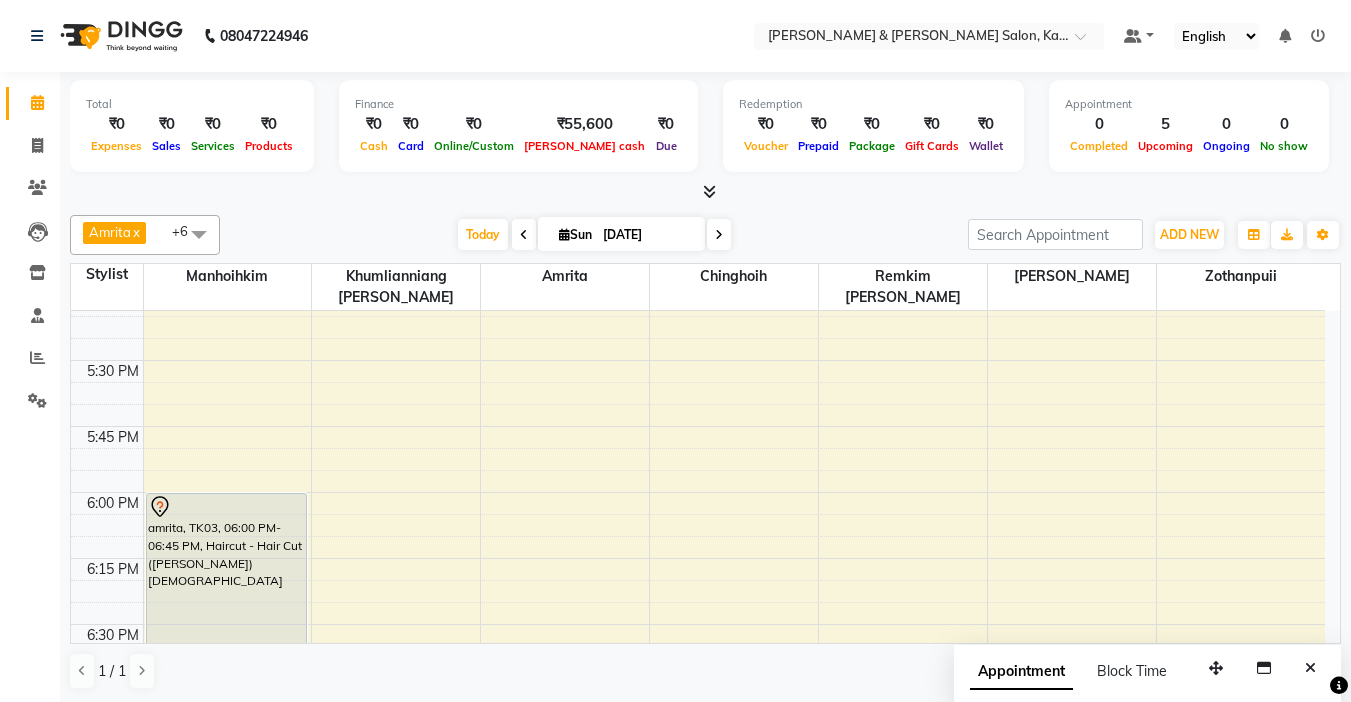 scroll, scrollTop: 2229, scrollLeft: 0, axis: vertical 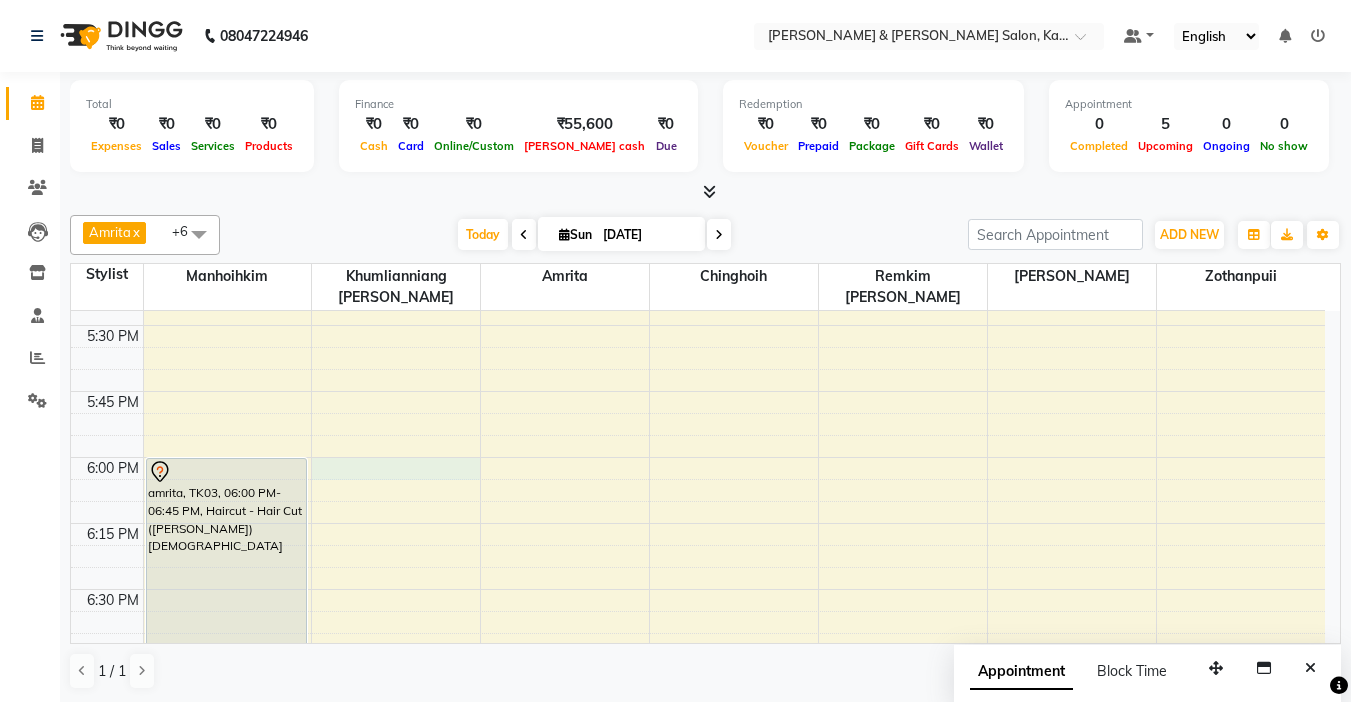 click on "9:00 AM 9:15 AM 9:30 AM 9:45 AM 10:00 AM 10:15 AM 10:30 AM 10:45 AM 11:00 AM 11:15 AM 11:30 AM 11:45 AM 12:00 PM 12:15 PM 12:30 PM 12:45 PM 1:00 PM 1:15 PM 1:30 PM 1:45 PM 2:00 PM 2:15 PM 2:30 PM 2:45 PM 3:00 PM 3:15 PM 3:30 PM 3:45 PM 4:00 PM 4:15 PM 4:30 PM 4:45 PM 5:00 PM 5:15 PM 5:30 PM 5:45 PM 6:00 PM 6:15 PM 6:30 PM 6:45 PM 7:00 PM 7:15 PM 7:30 PM 7:45 PM 8:00 PM 8:15 PM 8:30 PM 8:45 PM 9:00 PM 9:15 PM 9:30 PM 9:45 PM             [PERSON_NAME], TK07, 12:30 PM-03:05 PM, Haircut - Stylist [DEMOGRAPHIC_DATA]    Rashmi, TK02, 12:30 PM-01:15 PM, Haircut - Hair Cut ([PERSON_NAME]) [DEMOGRAPHIC_DATA]             [PERSON_NAME], TK01, 11:30 AM-12:15 PM, Haircut - [PERSON_NAME] [DEMOGRAPHIC_DATA]             amrita, TK03, 06:00 PM-06:45 PM, Haircut - Hair Cut ([PERSON_NAME]) [DEMOGRAPHIC_DATA]    Rika, TK04, 11:00 AM-11:45 AM, Haircut - Hair Cut ([PERSON_NAME]) [DEMOGRAPHIC_DATA]             [PERSON_NAME], TK09, 12:15 PM-02:15 PM, Colour Treatment- Lowlight  Medium             MELLI, TK08, 02:30 PM-03:15 PM, Hair Cut (Niang) [DEMOGRAPHIC_DATA]             Ali, TK05, 11:00 AM-12:00 PM, [PERSON_NAME] cleanup" at bounding box center (698, -203) 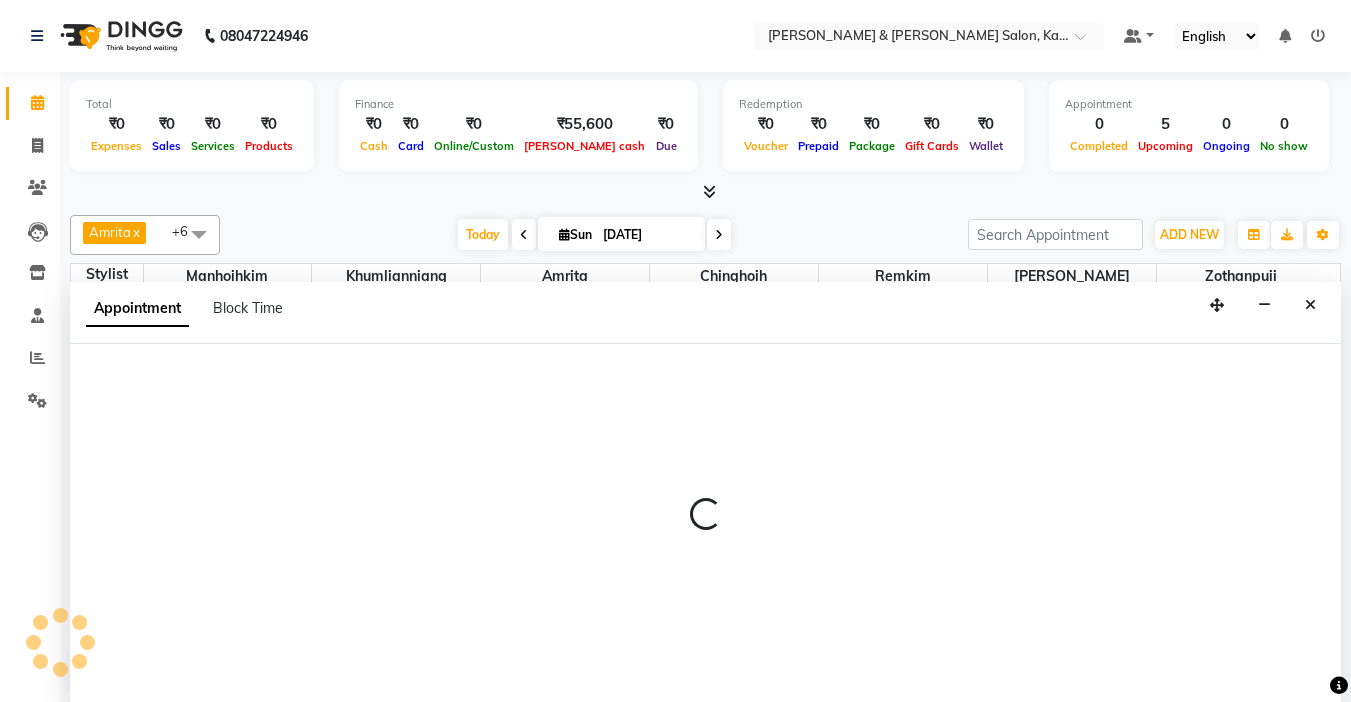 select on "70737" 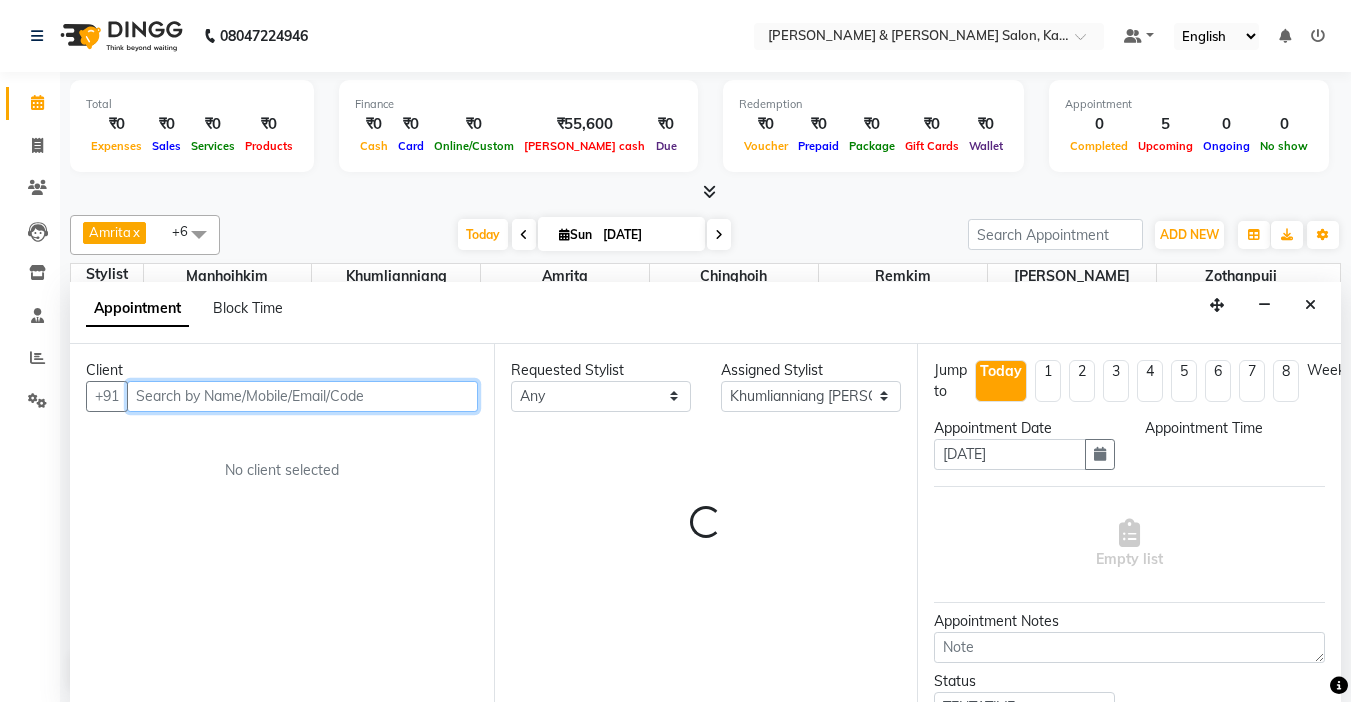 select on "1080" 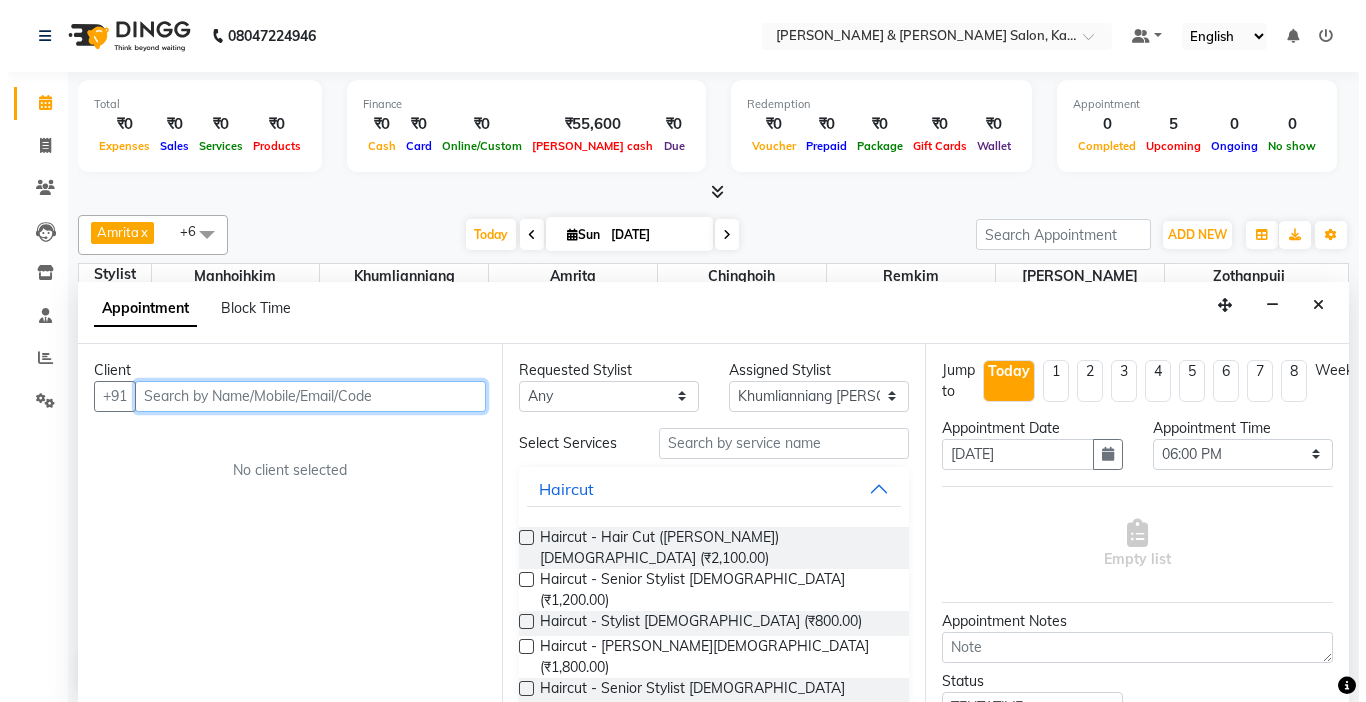 scroll, scrollTop: 1, scrollLeft: 0, axis: vertical 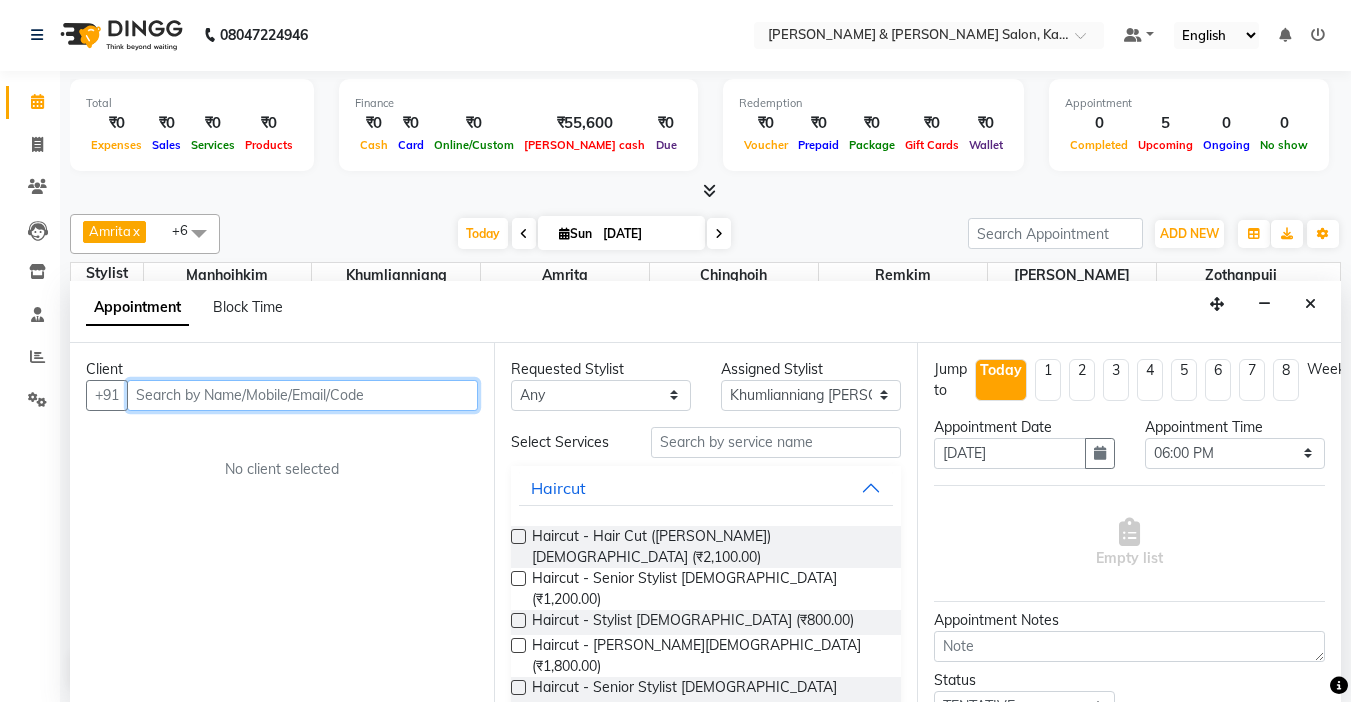 paste on "94875 73726" 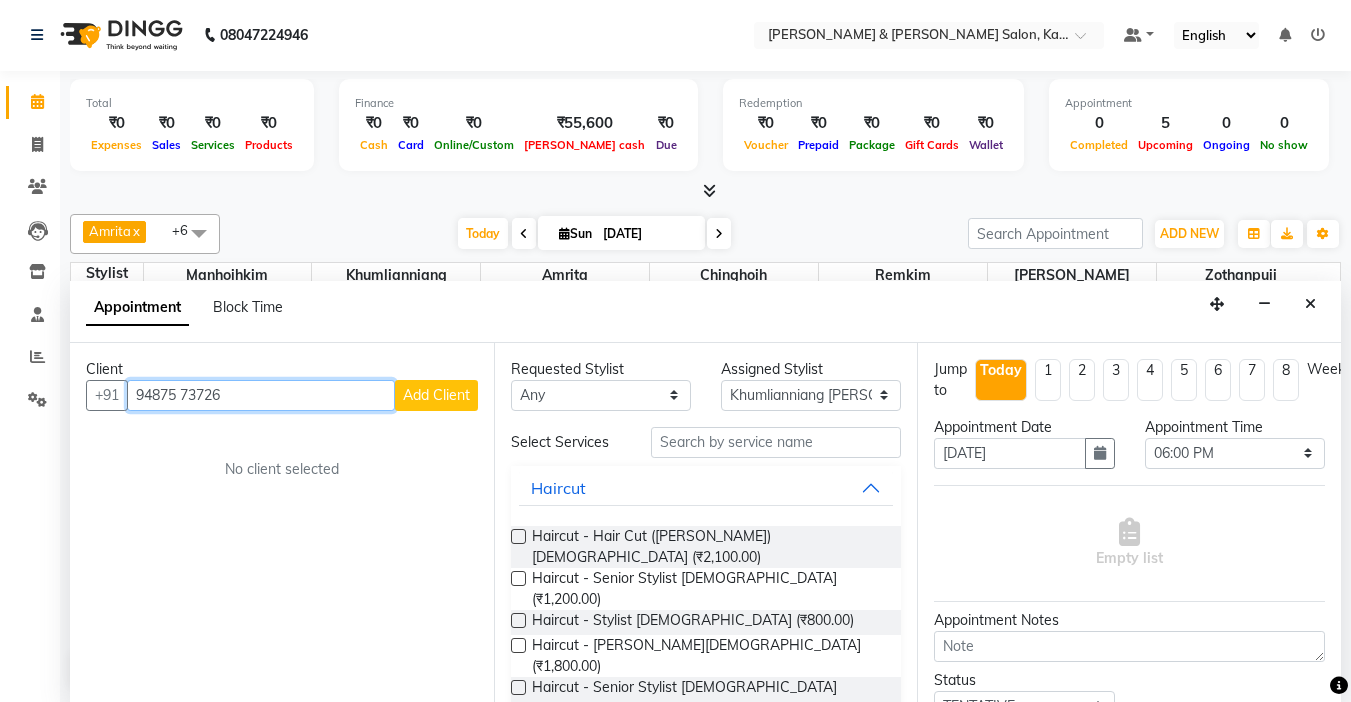 type on "94875 73726" 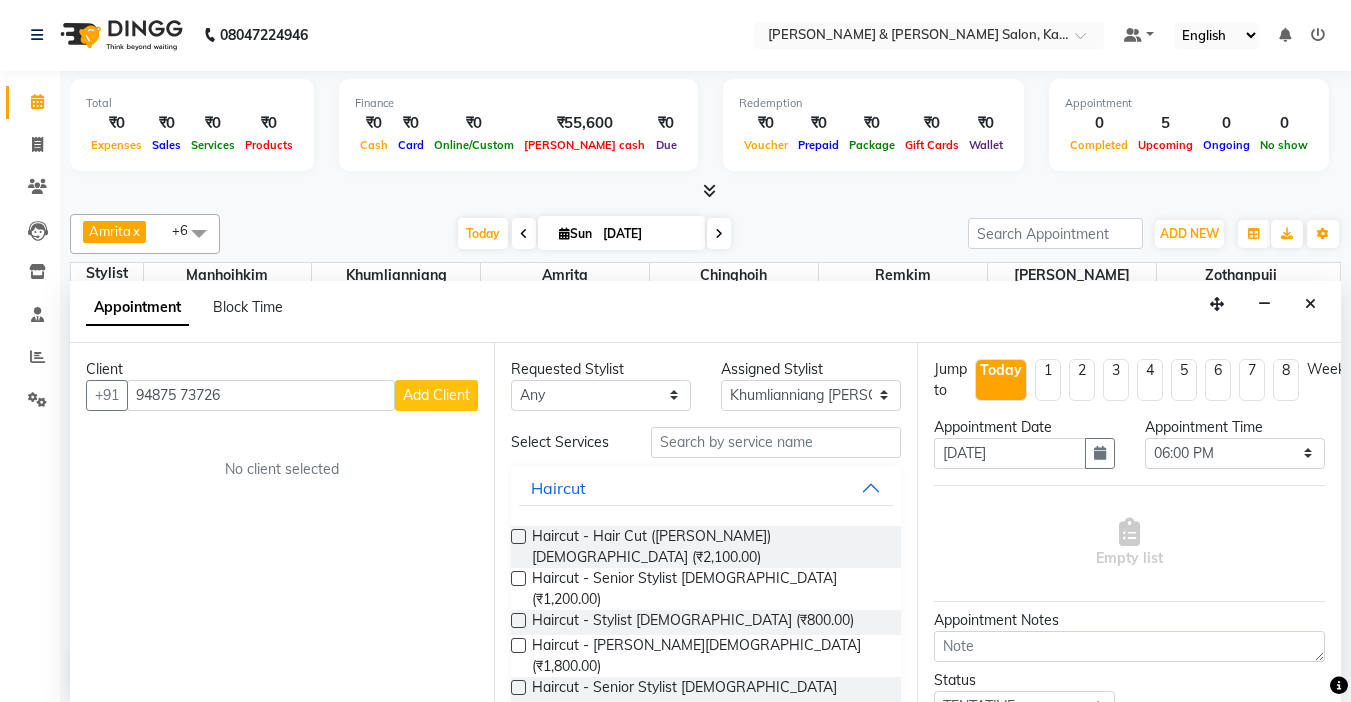 click on "Add Client" at bounding box center (436, 395) 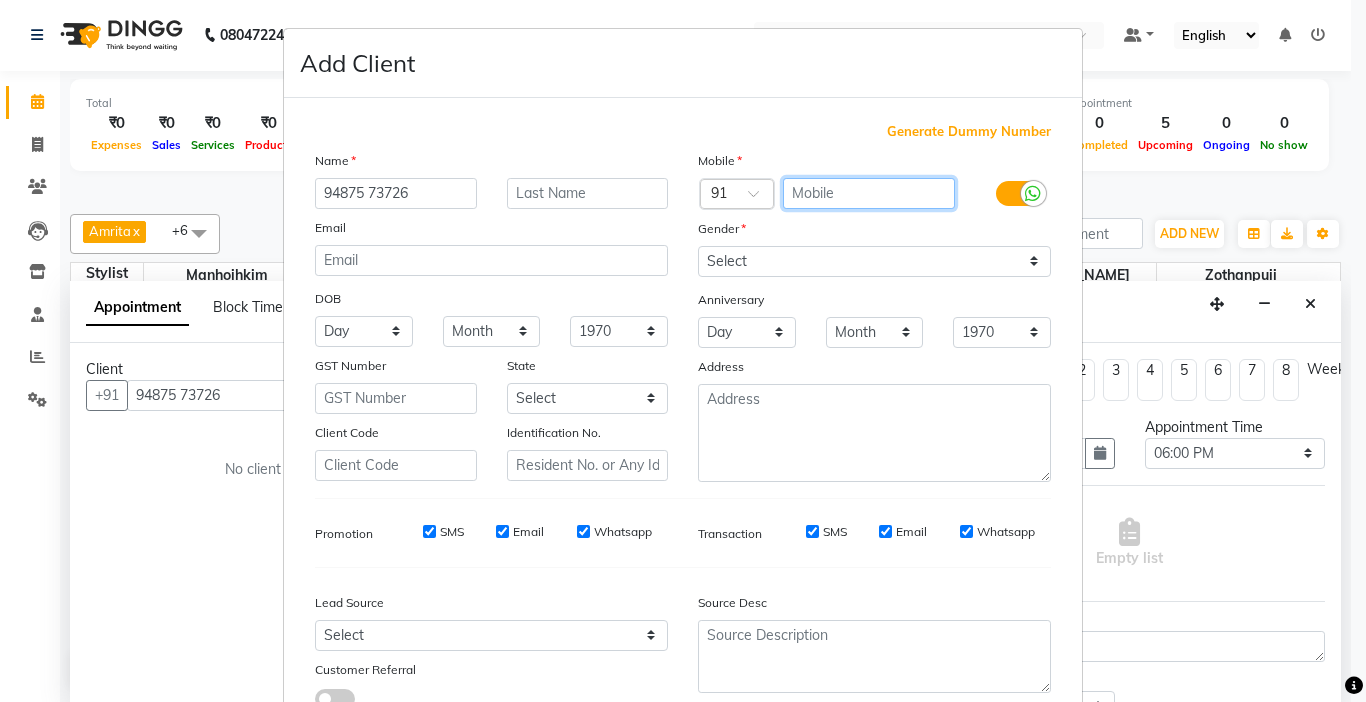 click at bounding box center (869, 193) 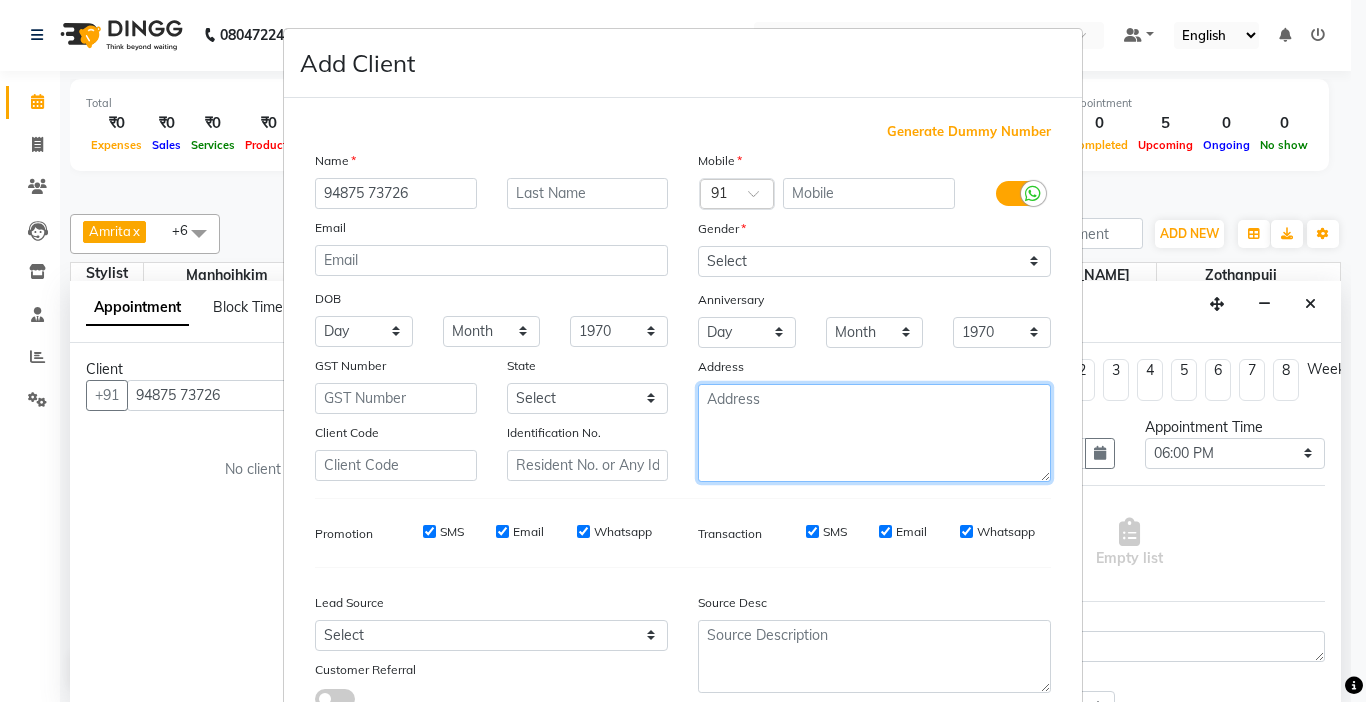 drag, startPoint x: 1017, startPoint y: 443, endPoint x: 961, endPoint y: 427, distance: 58.24088 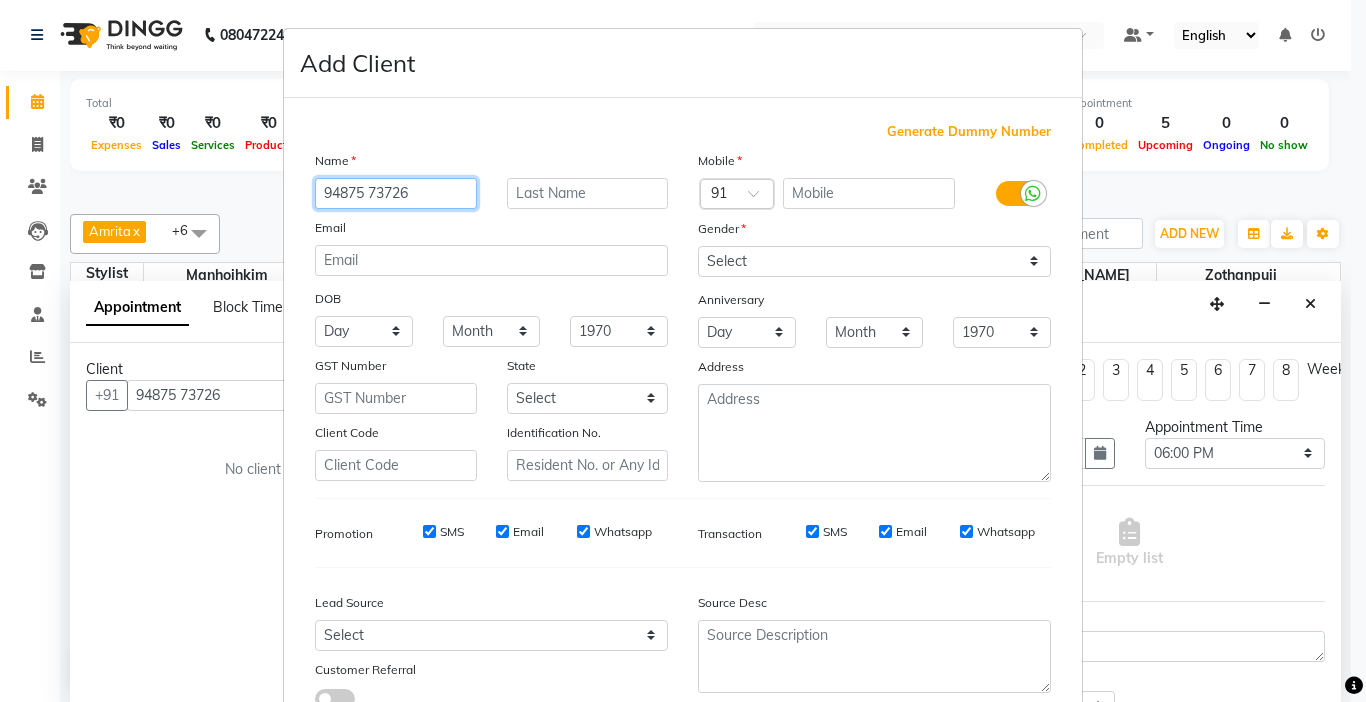 click on "94875 73726" at bounding box center [396, 193] 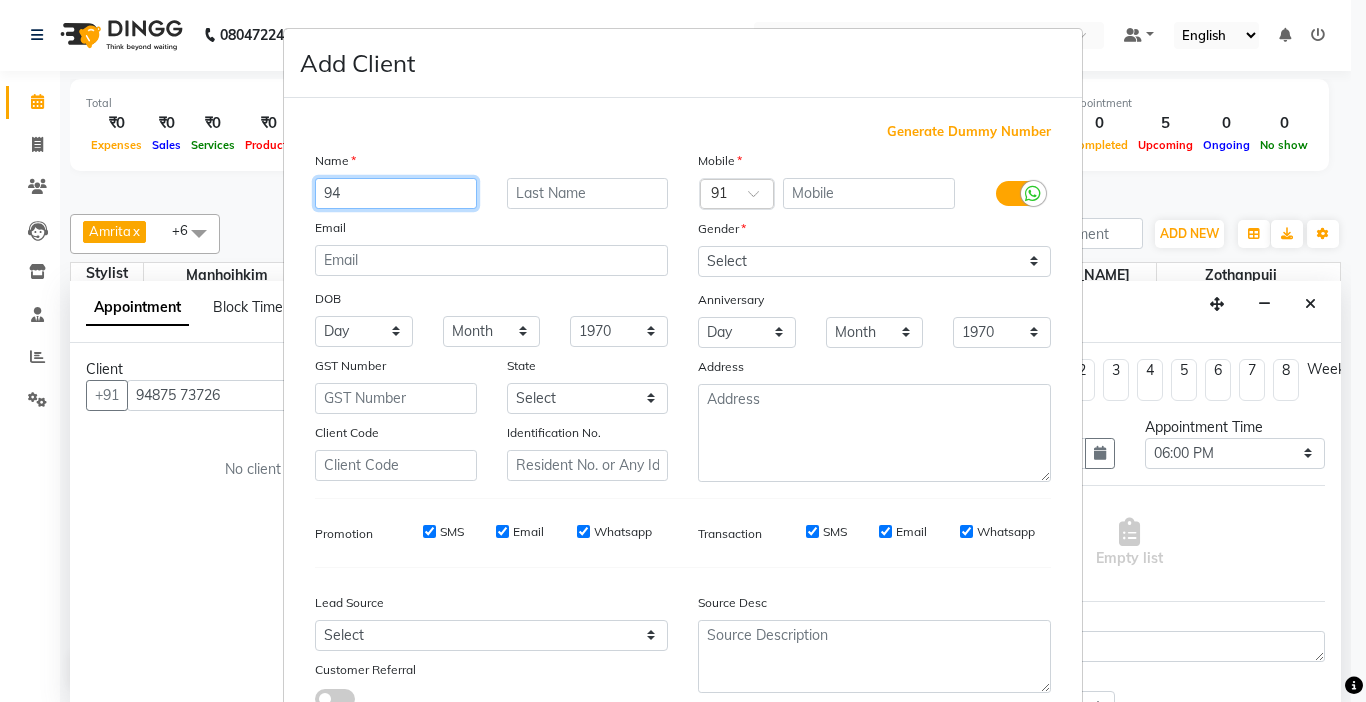 type on "9" 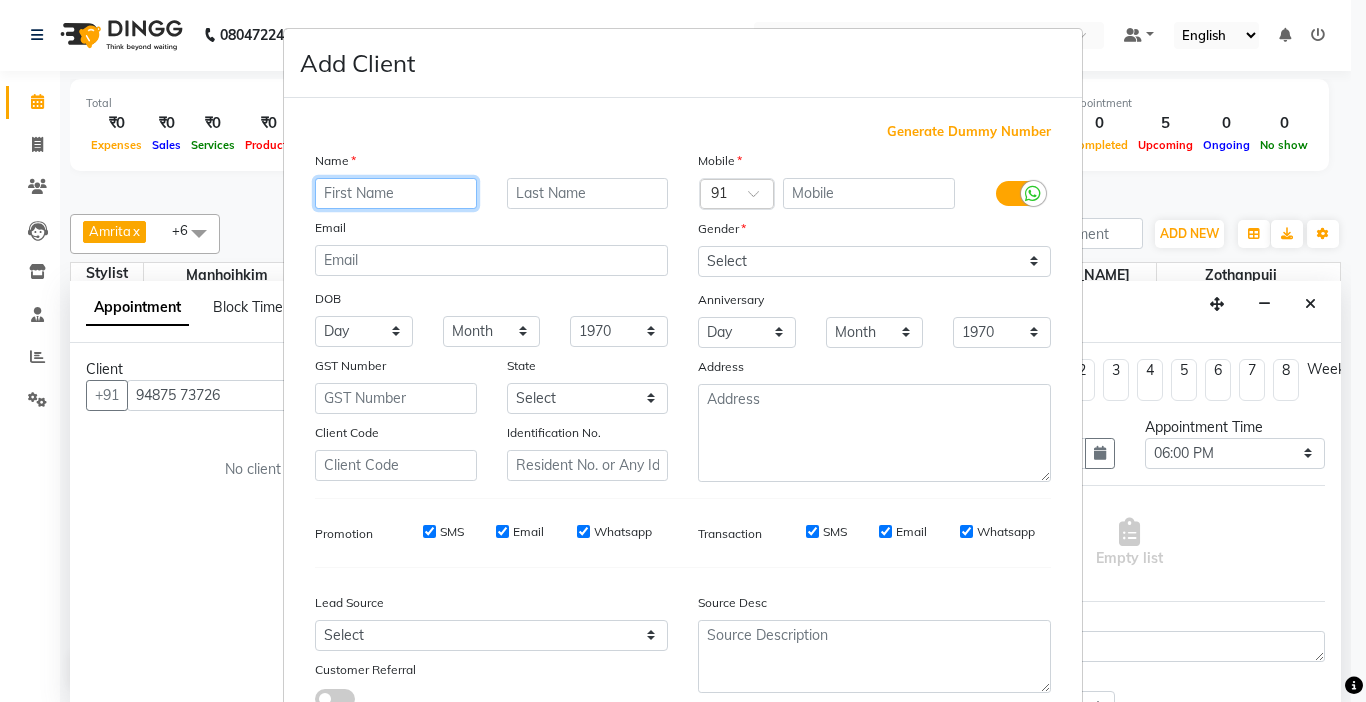 click at bounding box center [396, 193] 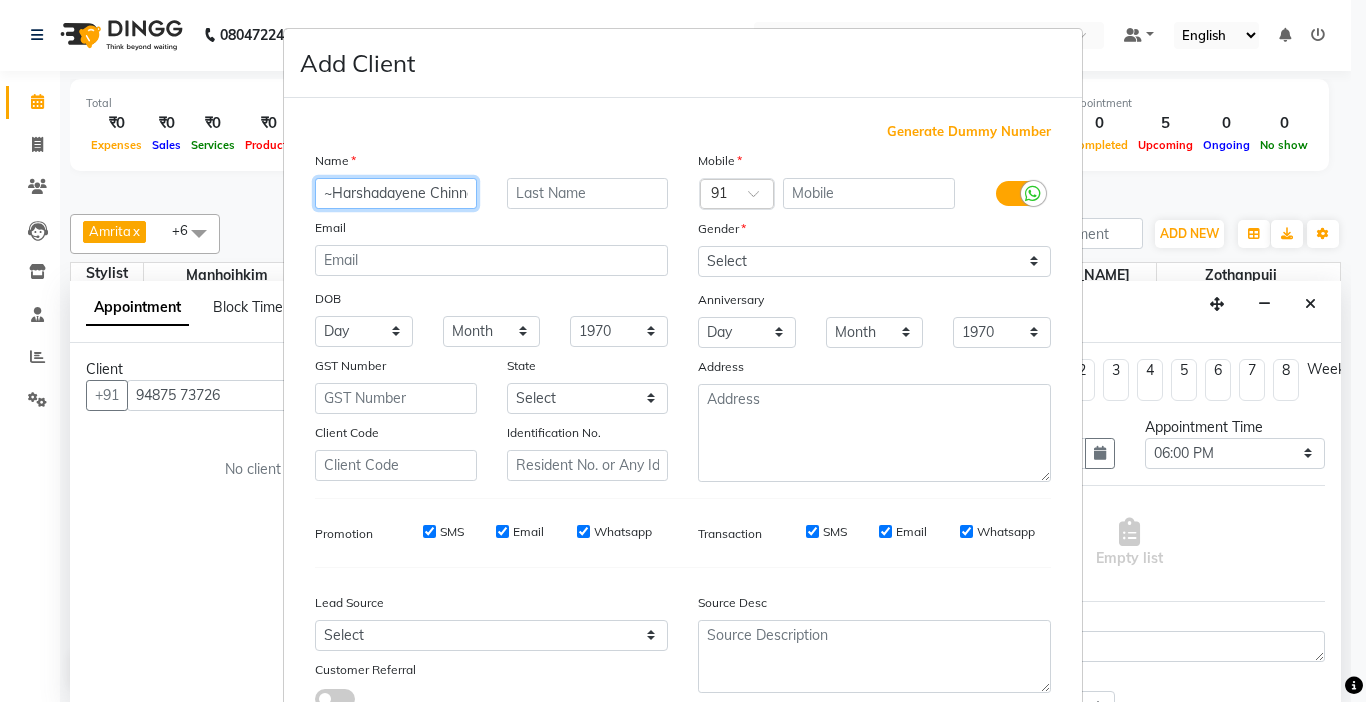 scroll, scrollTop: 0, scrollLeft: 56, axis: horizontal 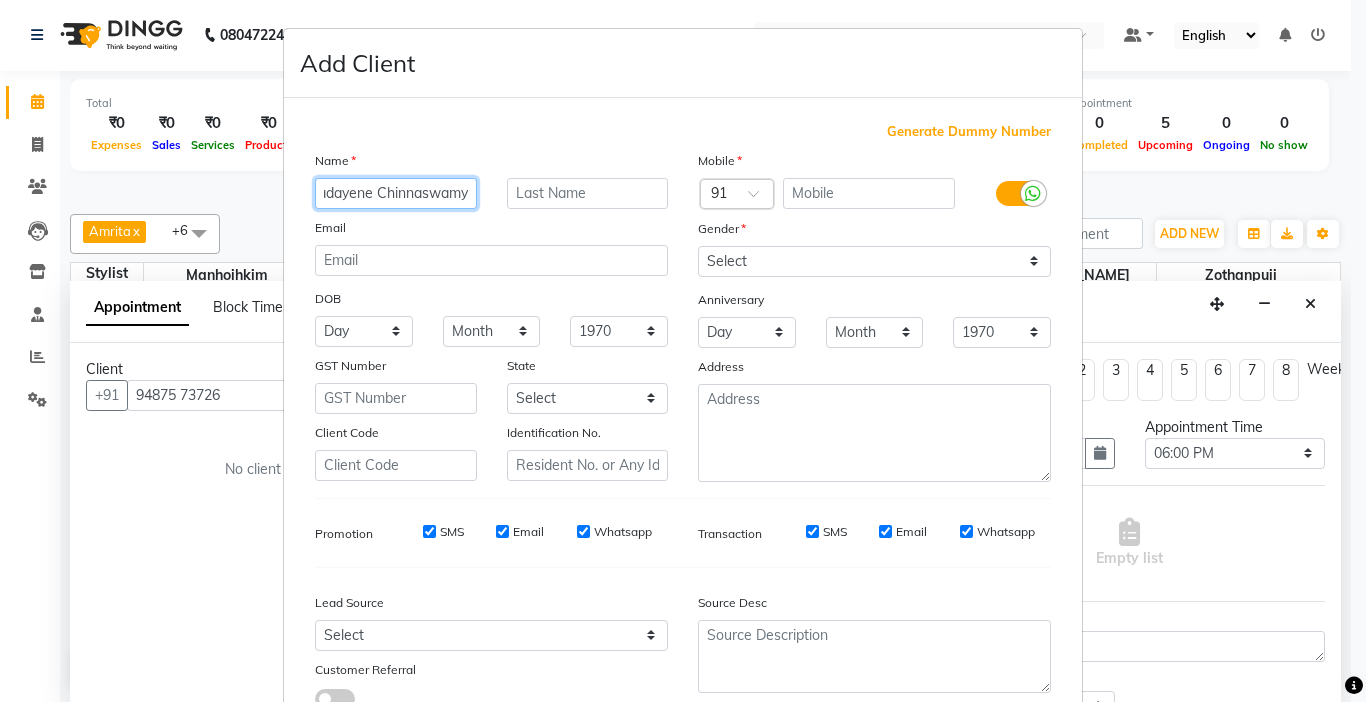 drag, startPoint x: 458, startPoint y: 193, endPoint x: 368, endPoint y: 193, distance: 90 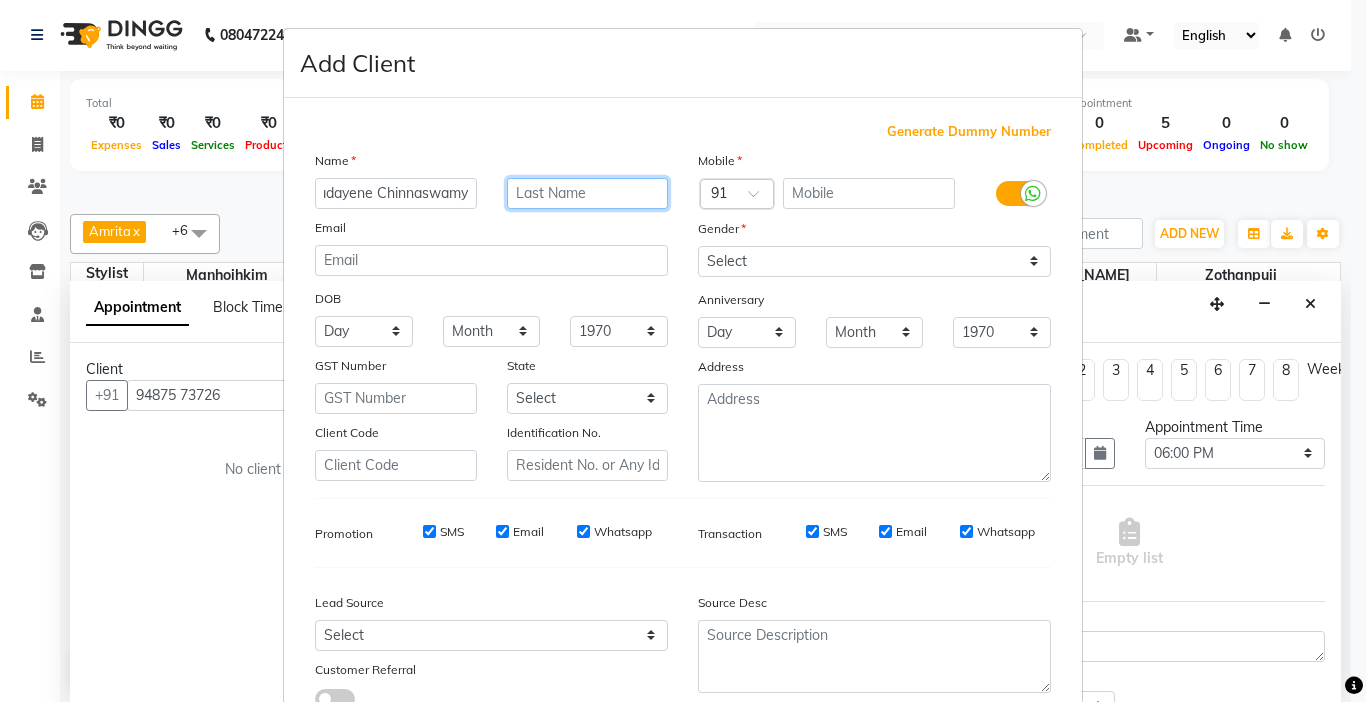 scroll, scrollTop: 0, scrollLeft: 0, axis: both 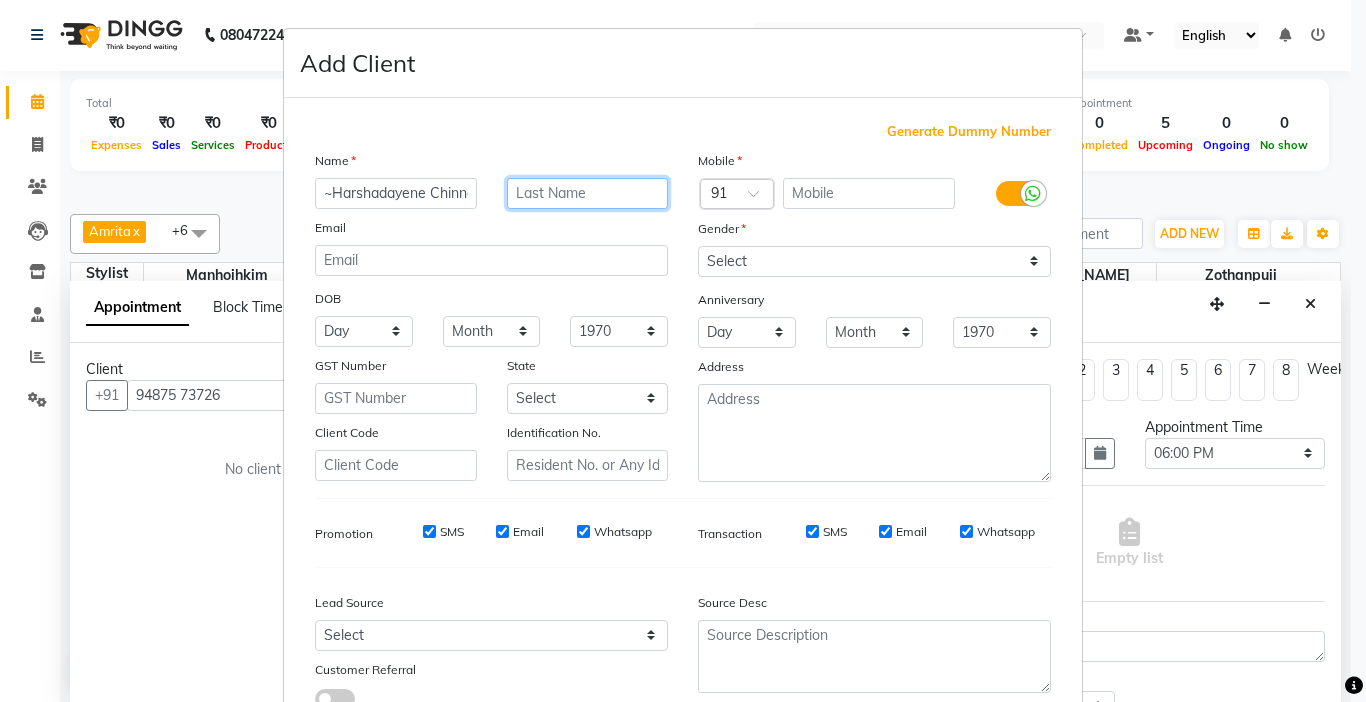 paste on "Chinnaswamy" 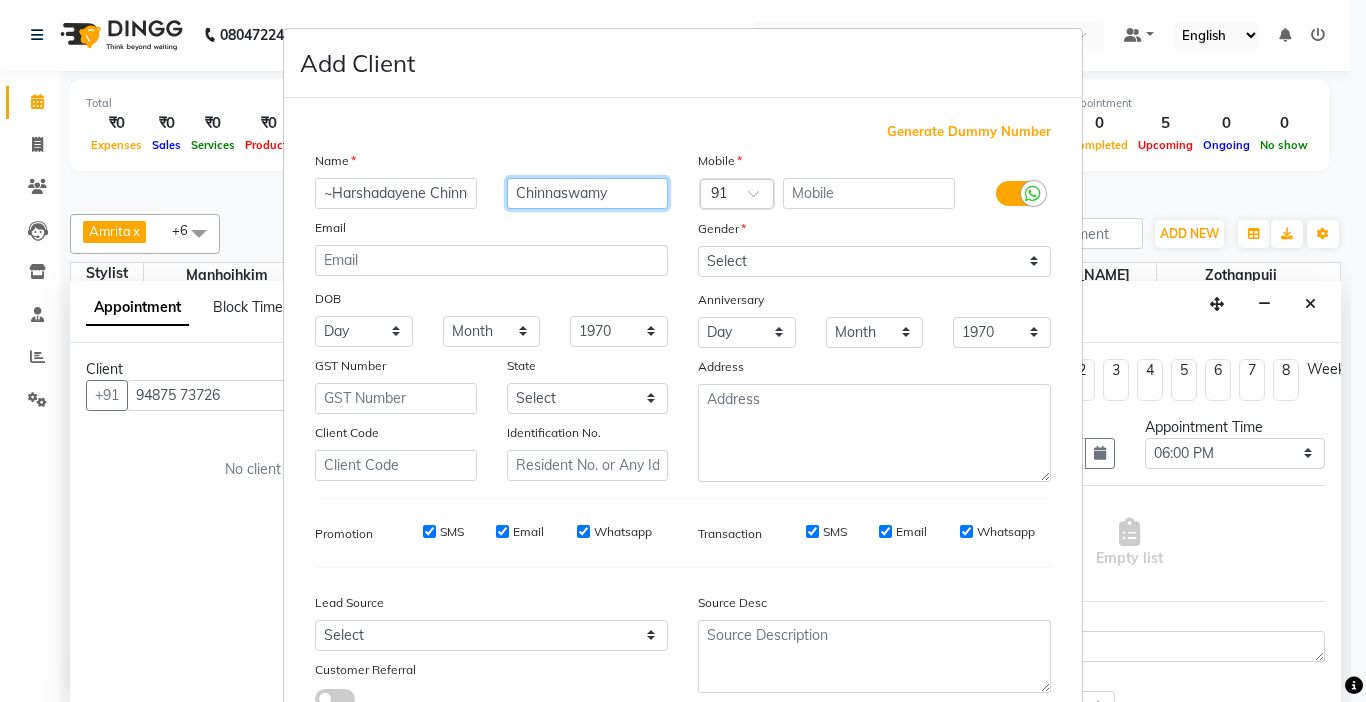 type on "Chinnaswamy" 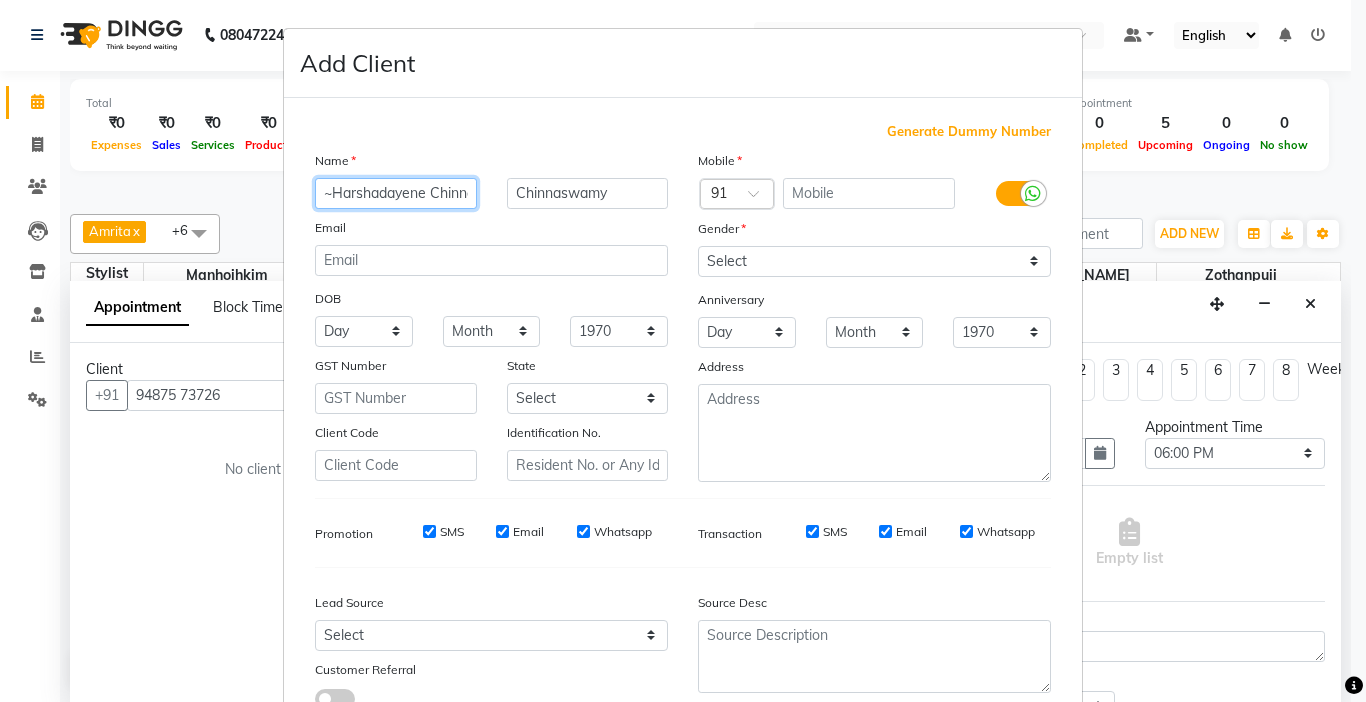 click on "~Harshadayene Chinnaswamy" at bounding box center (396, 193) 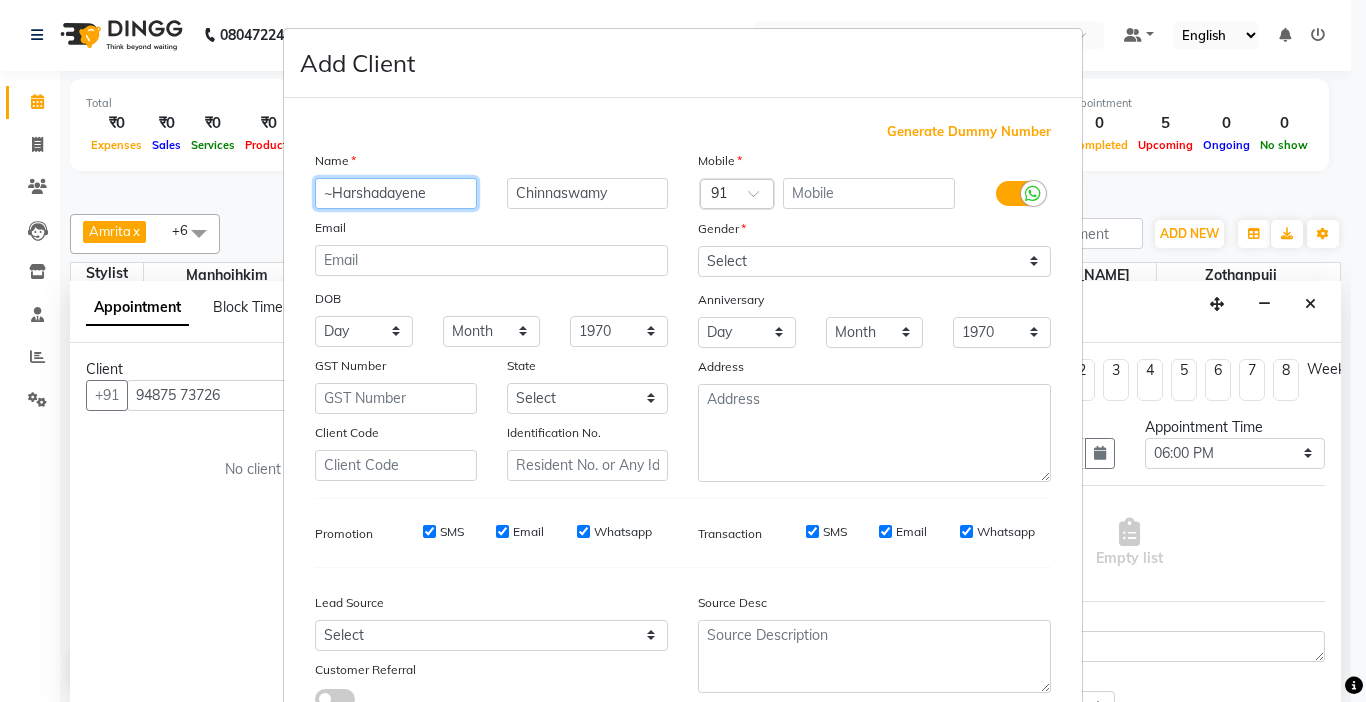 type on "~Harshadayene" 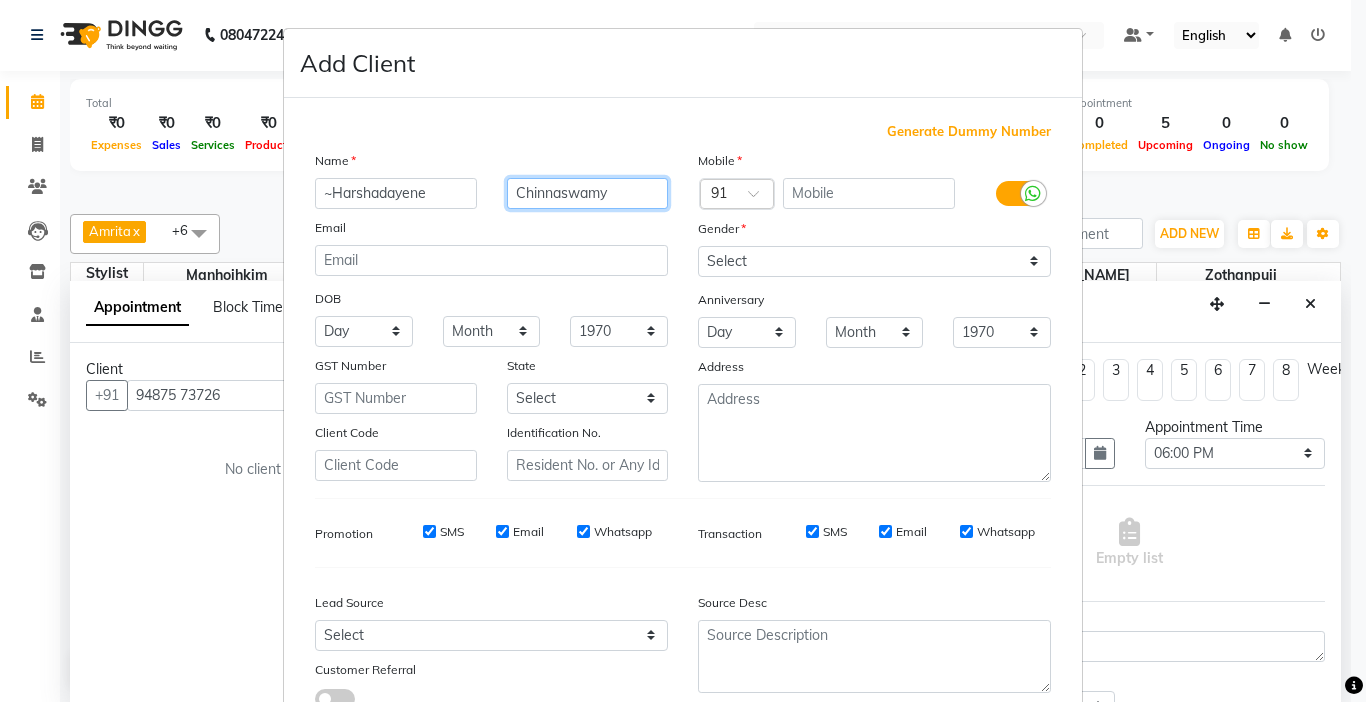 click on "Chinnaswamy" at bounding box center [588, 193] 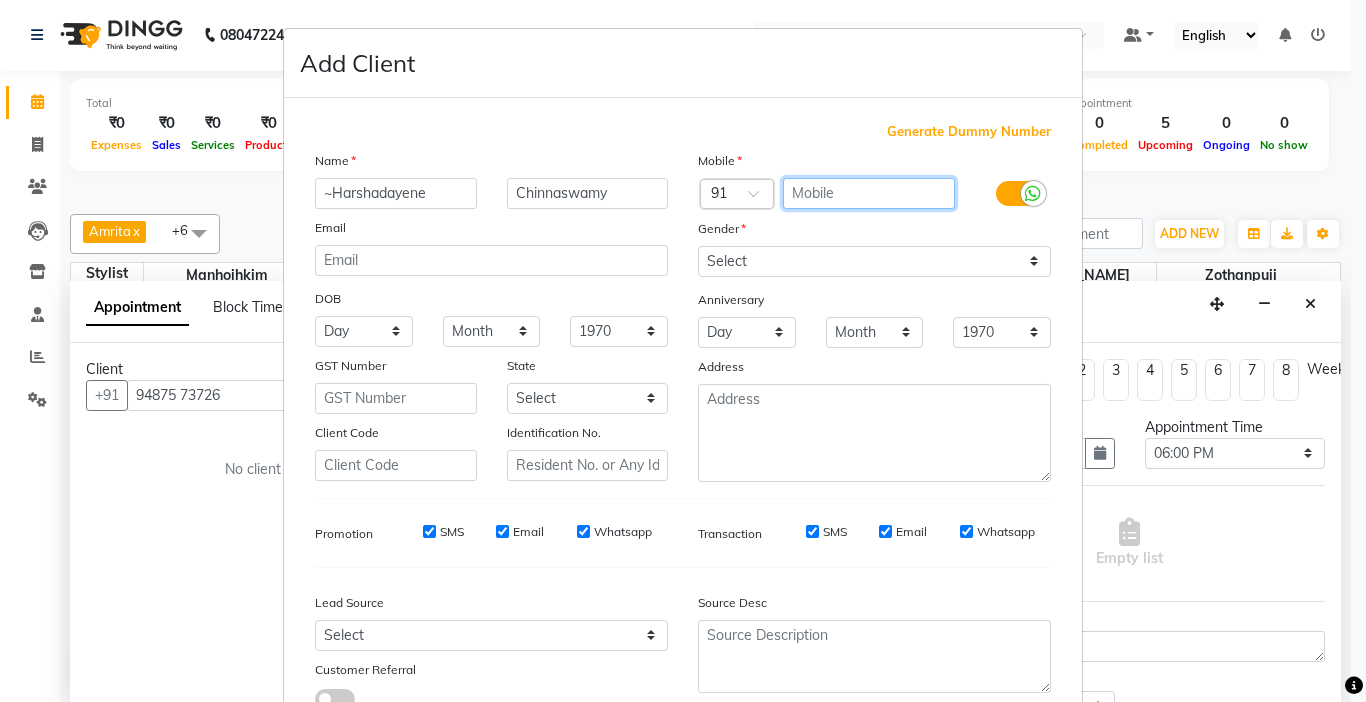 click at bounding box center [869, 193] 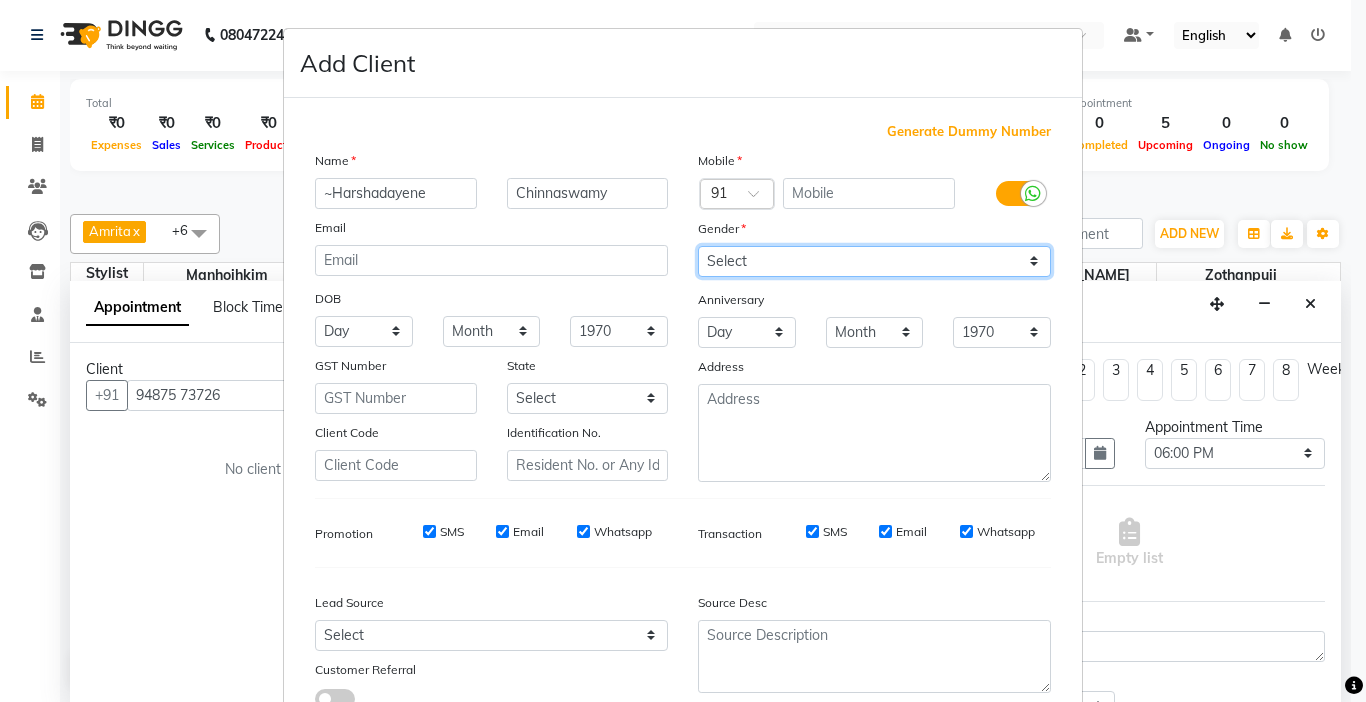 click on "Select [DEMOGRAPHIC_DATA] [DEMOGRAPHIC_DATA] Other Prefer Not To Say" at bounding box center [874, 261] 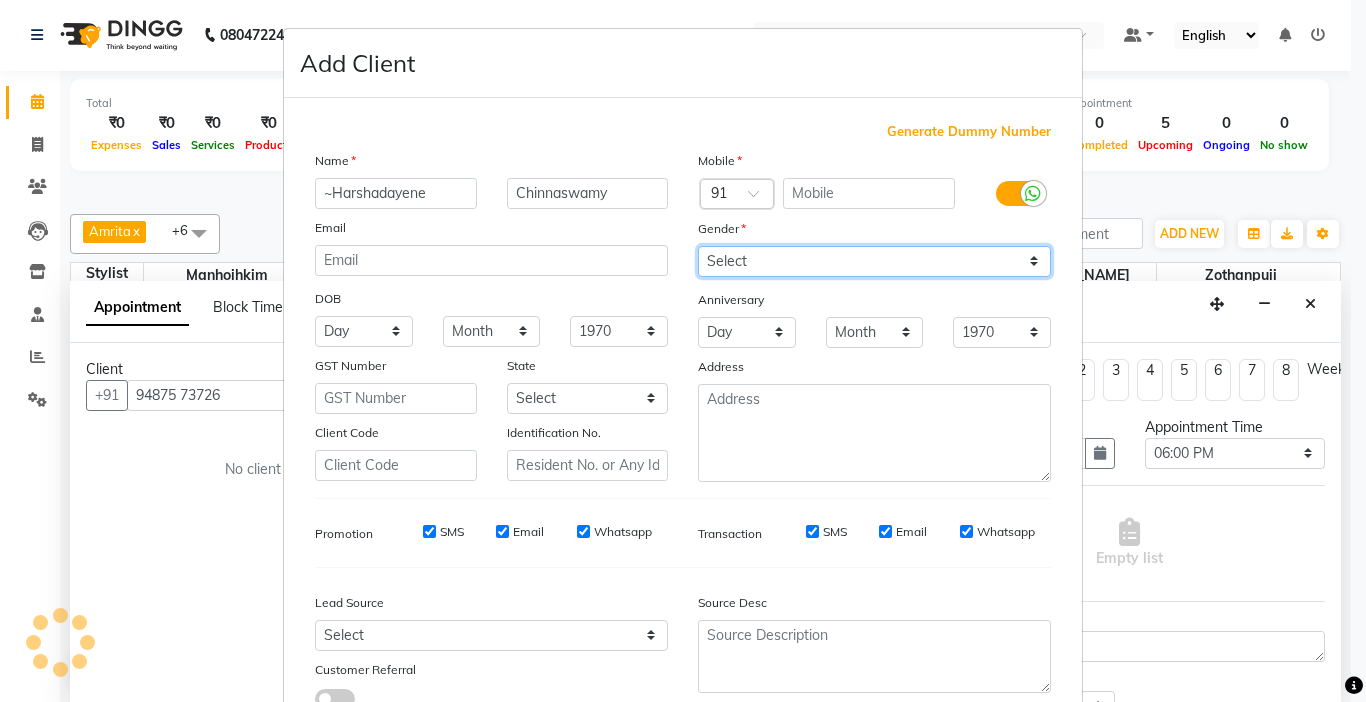 scroll, scrollTop: 147, scrollLeft: 0, axis: vertical 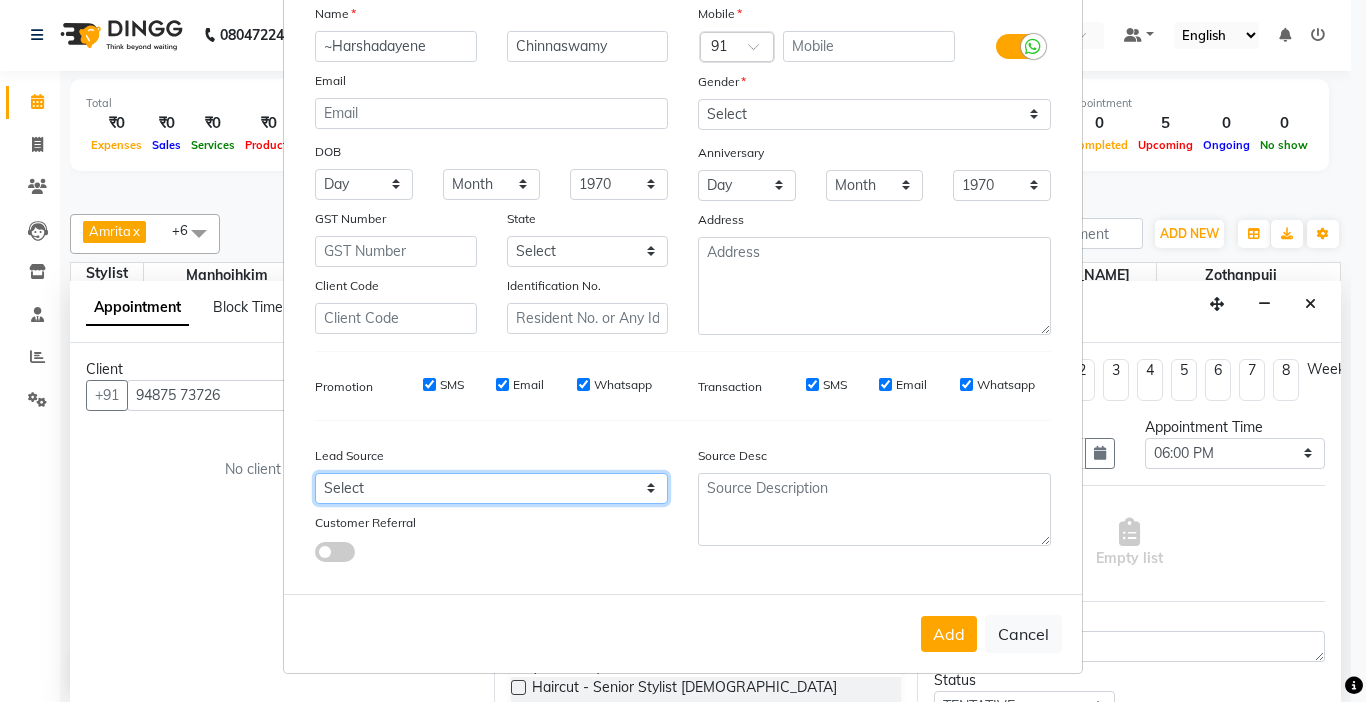drag, startPoint x: 401, startPoint y: 483, endPoint x: 400, endPoint y: 473, distance: 10.049875 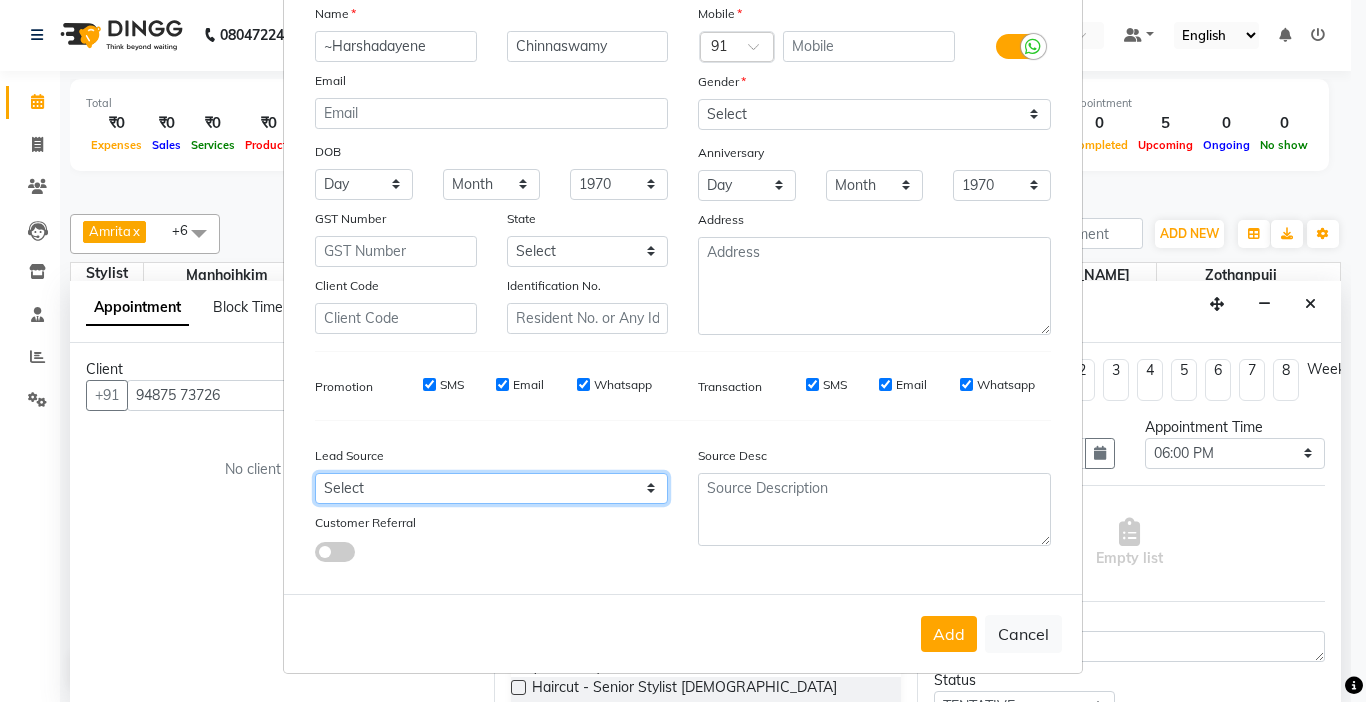 select on "52195" 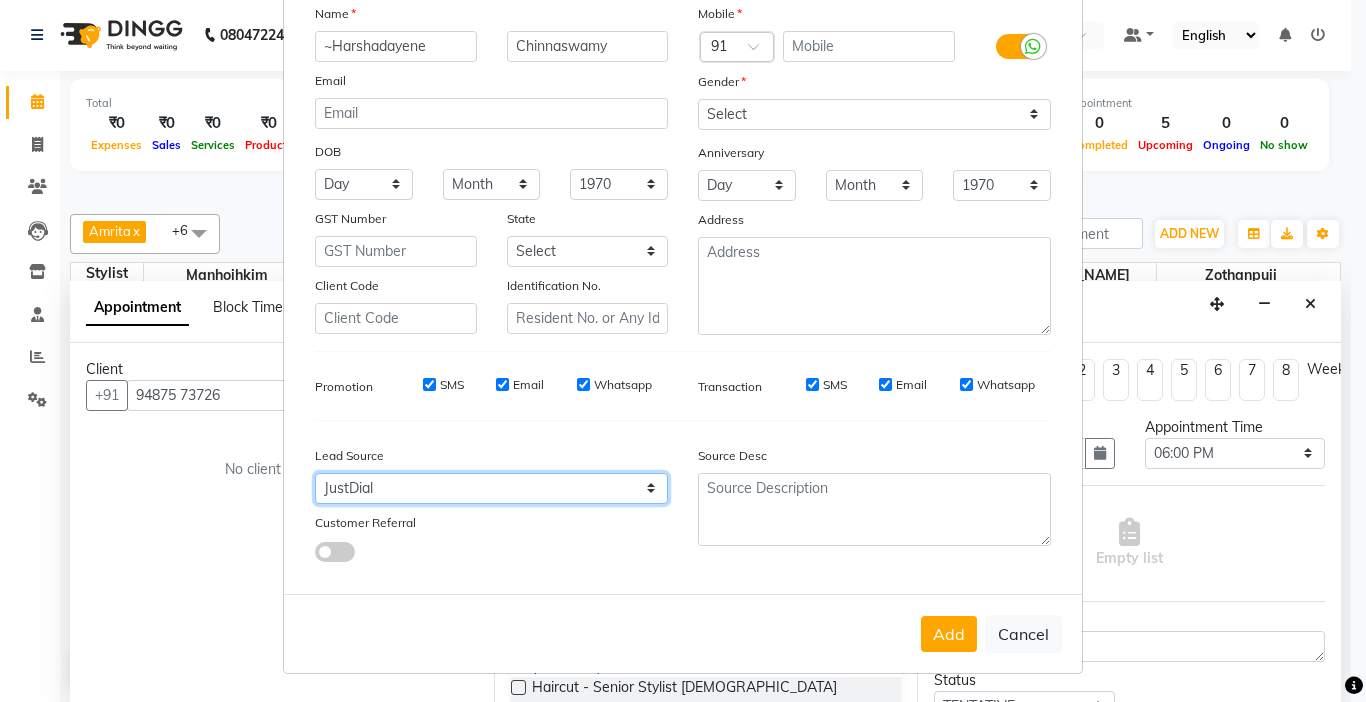 click on "Select Walk-in Referral Internet Friend Word of Mouth Advertisement Facebook JustDial Google Other" at bounding box center (491, 488) 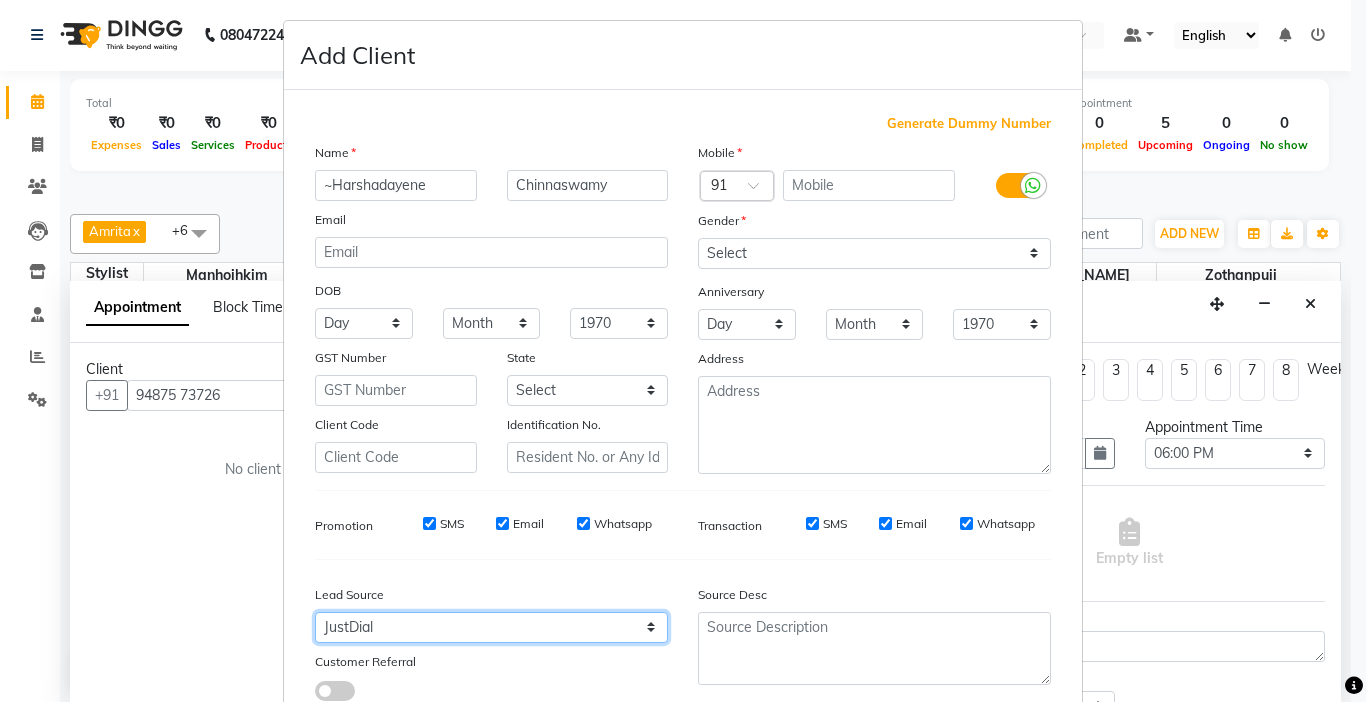 scroll, scrollTop: 0, scrollLeft: 0, axis: both 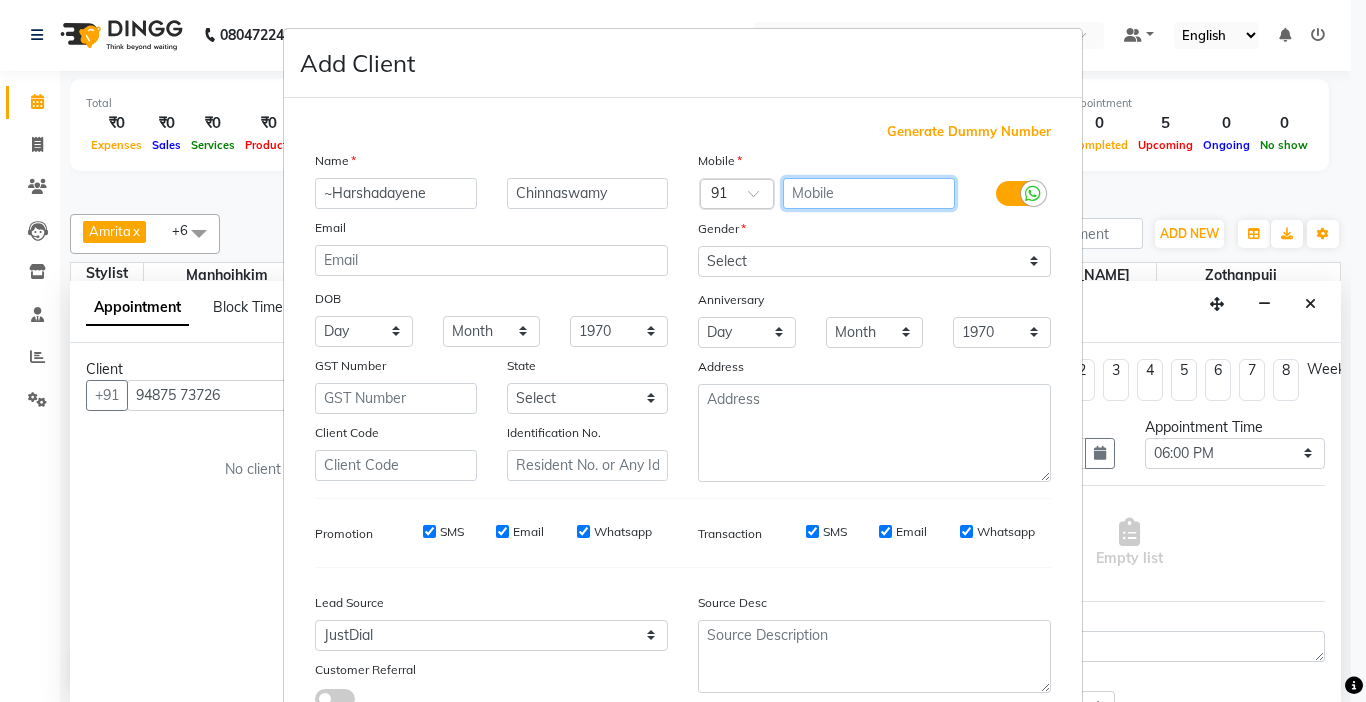 click at bounding box center (869, 193) 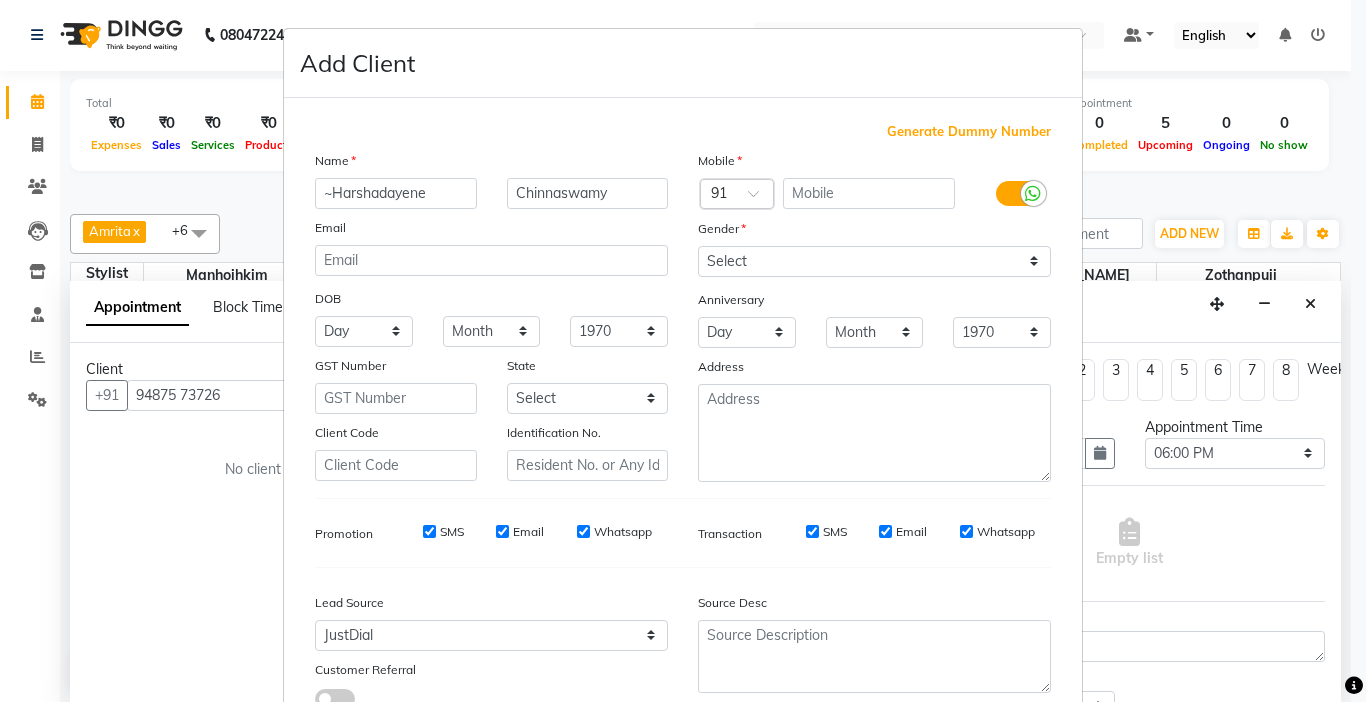 click on "Gender" at bounding box center [874, 232] 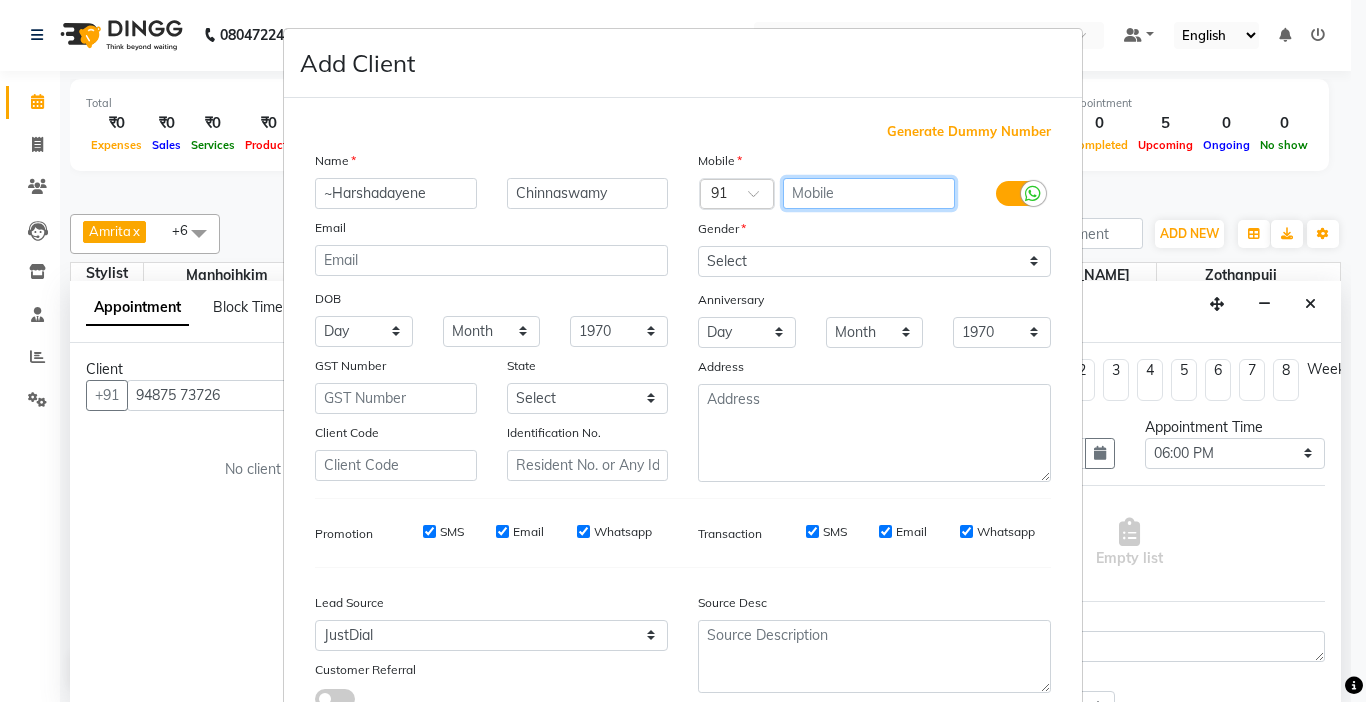 paste on "[PHONE_NUMBER]" 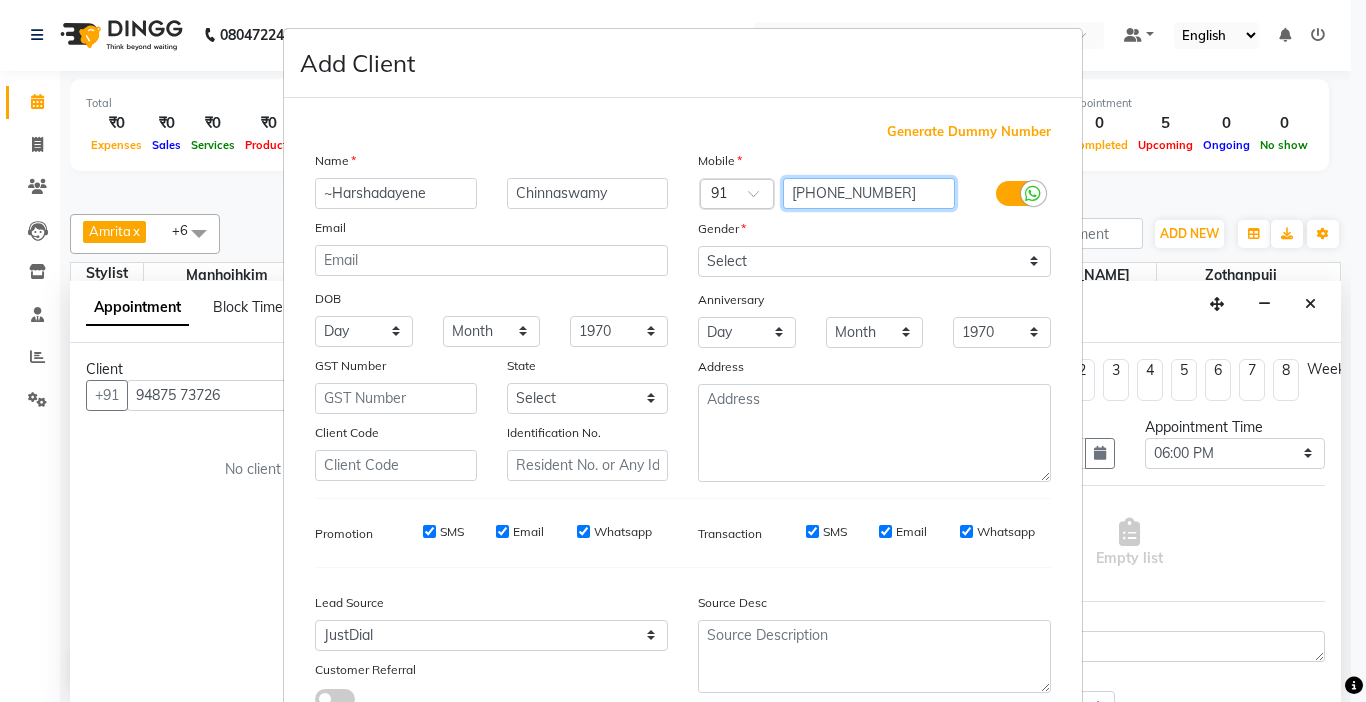 click on "[PHONE_NUMBER]" at bounding box center (869, 193) 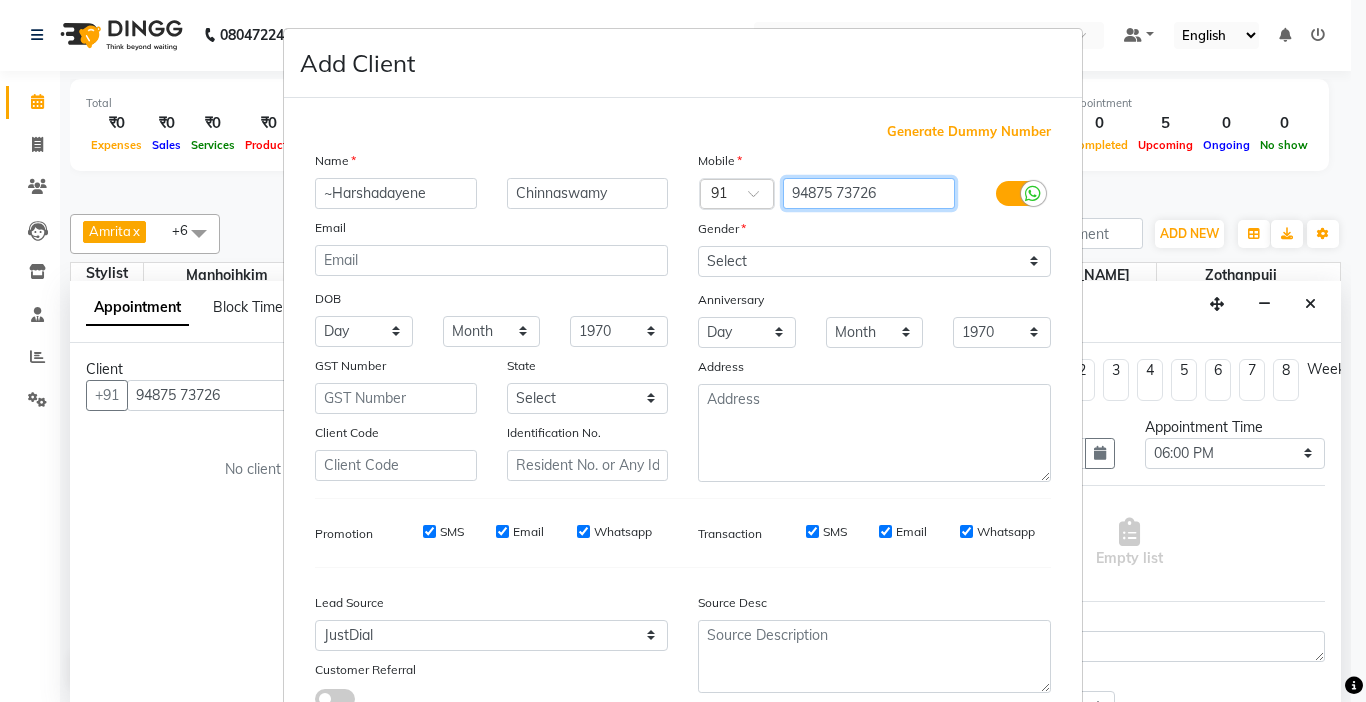 click on "94875 73726" at bounding box center [869, 193] 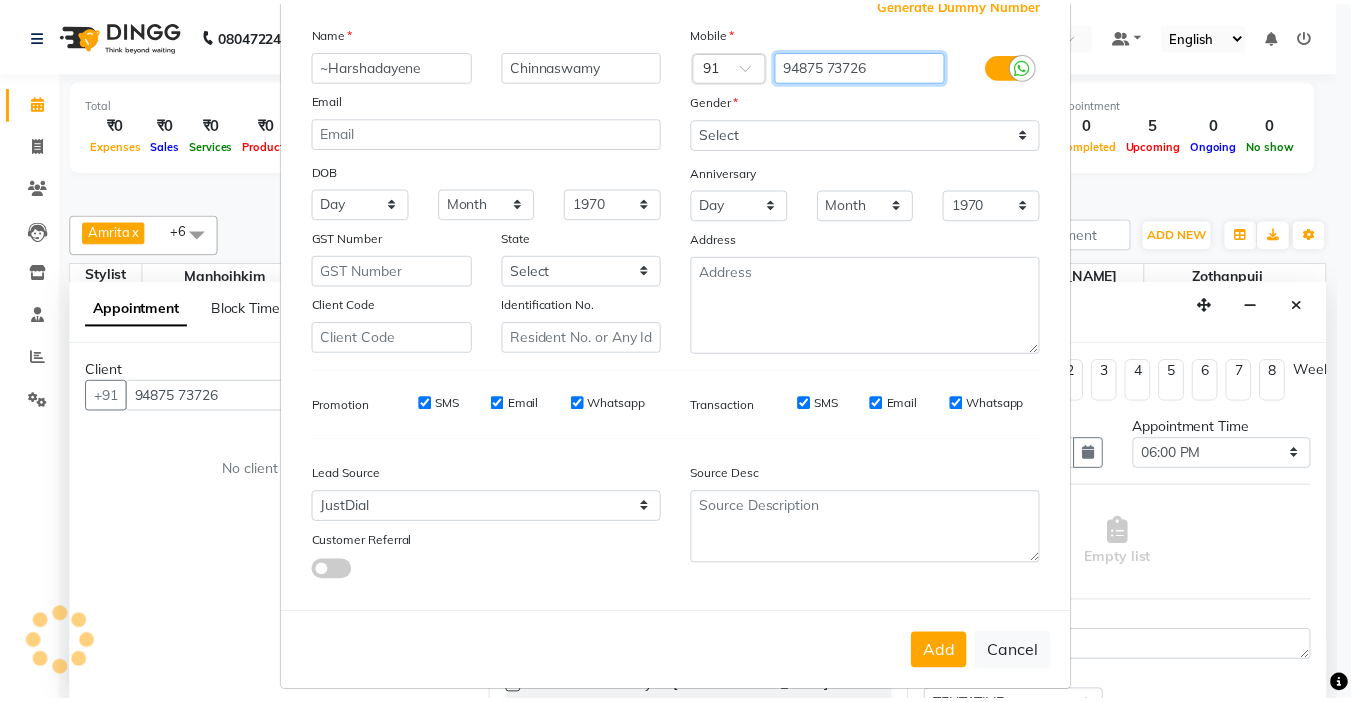 scroll, scrollTop: 147, scrollLeft: 0, axis: vertical 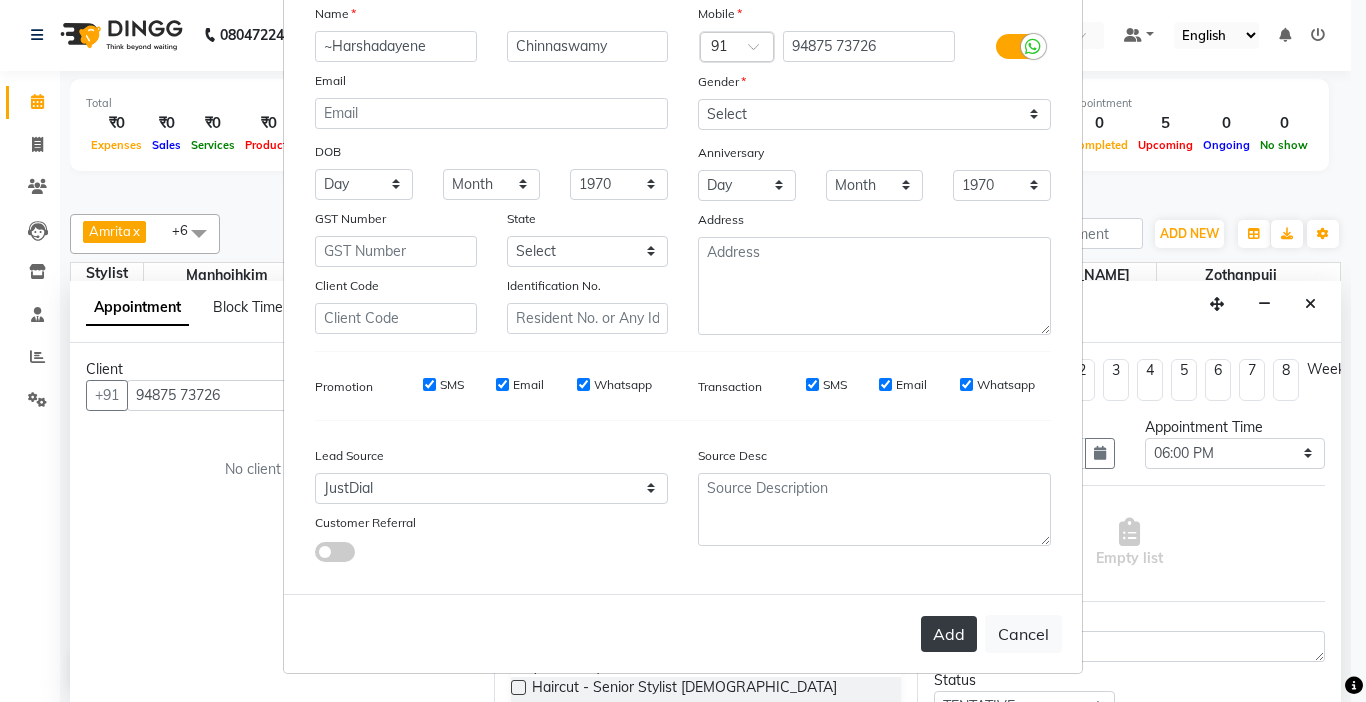click on "Add" at bounding box center [949, 634] 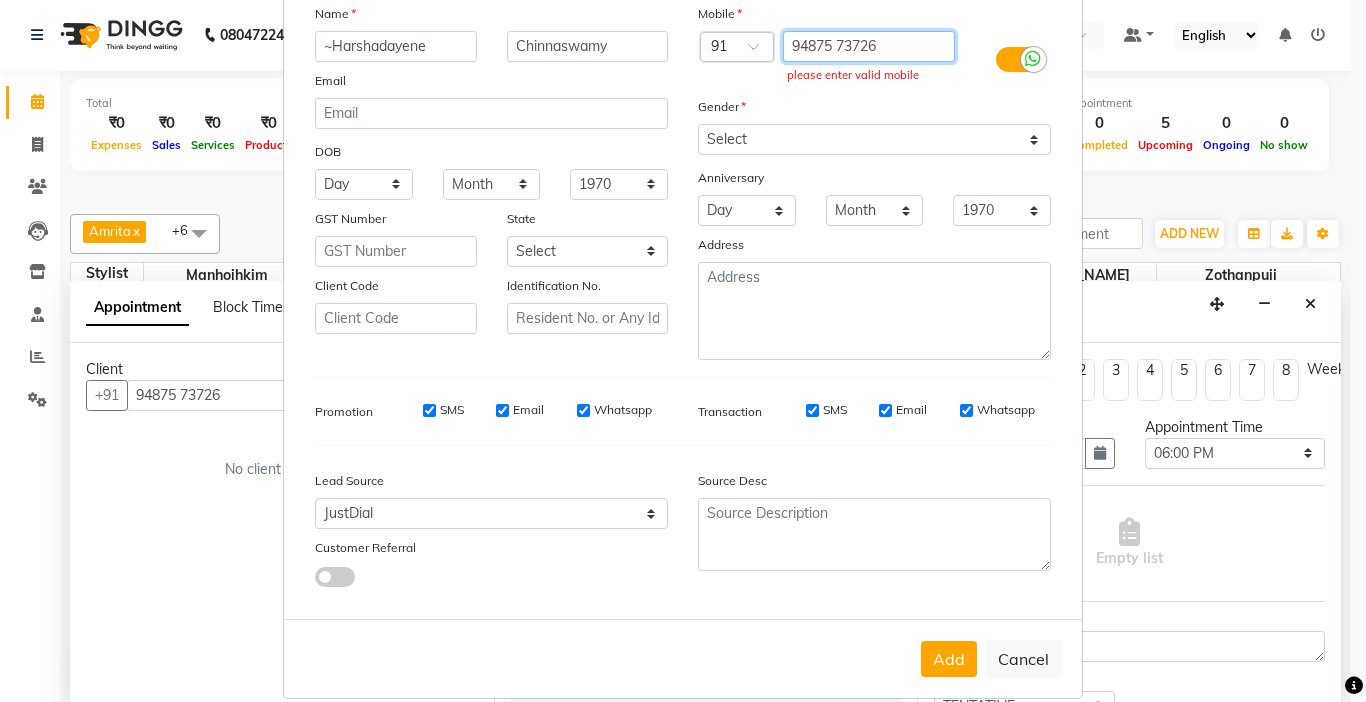click on "94875 73726" at bounding box center [869, 46] 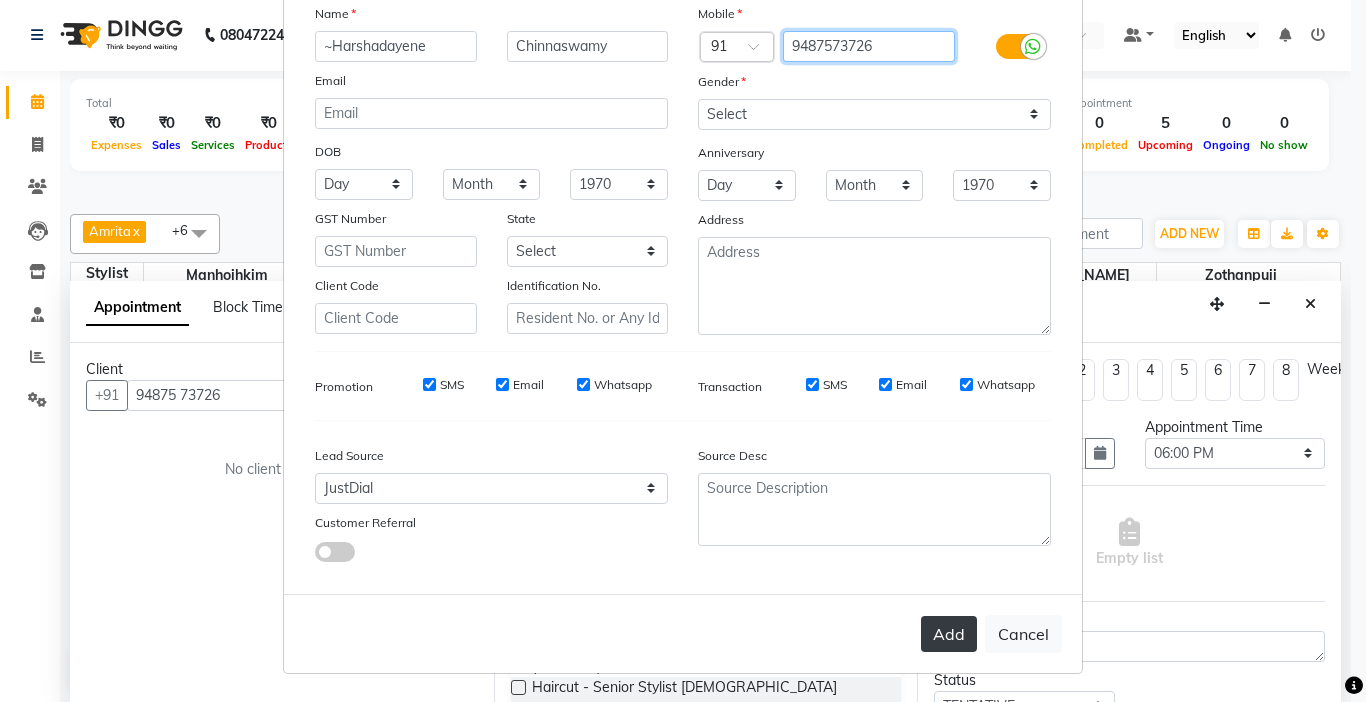 type on "9487573726" 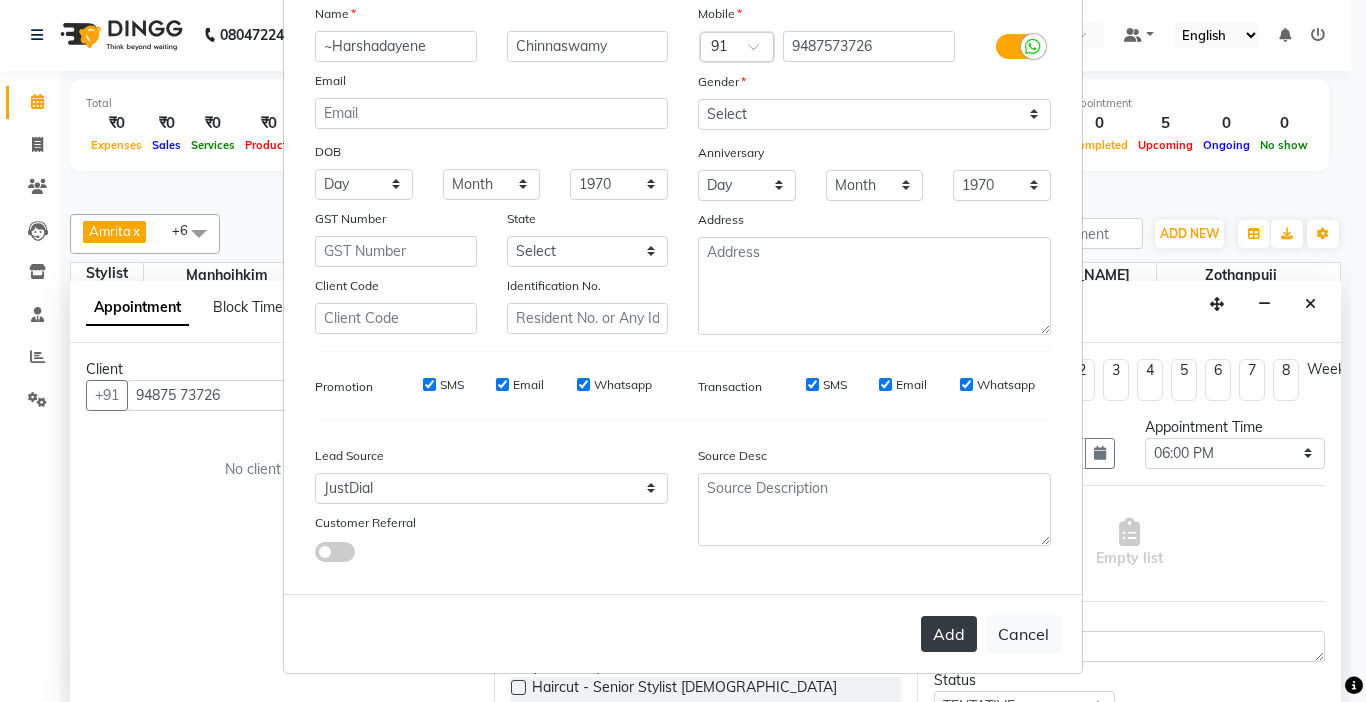 click on "Add" at bounding box center (949, 634) 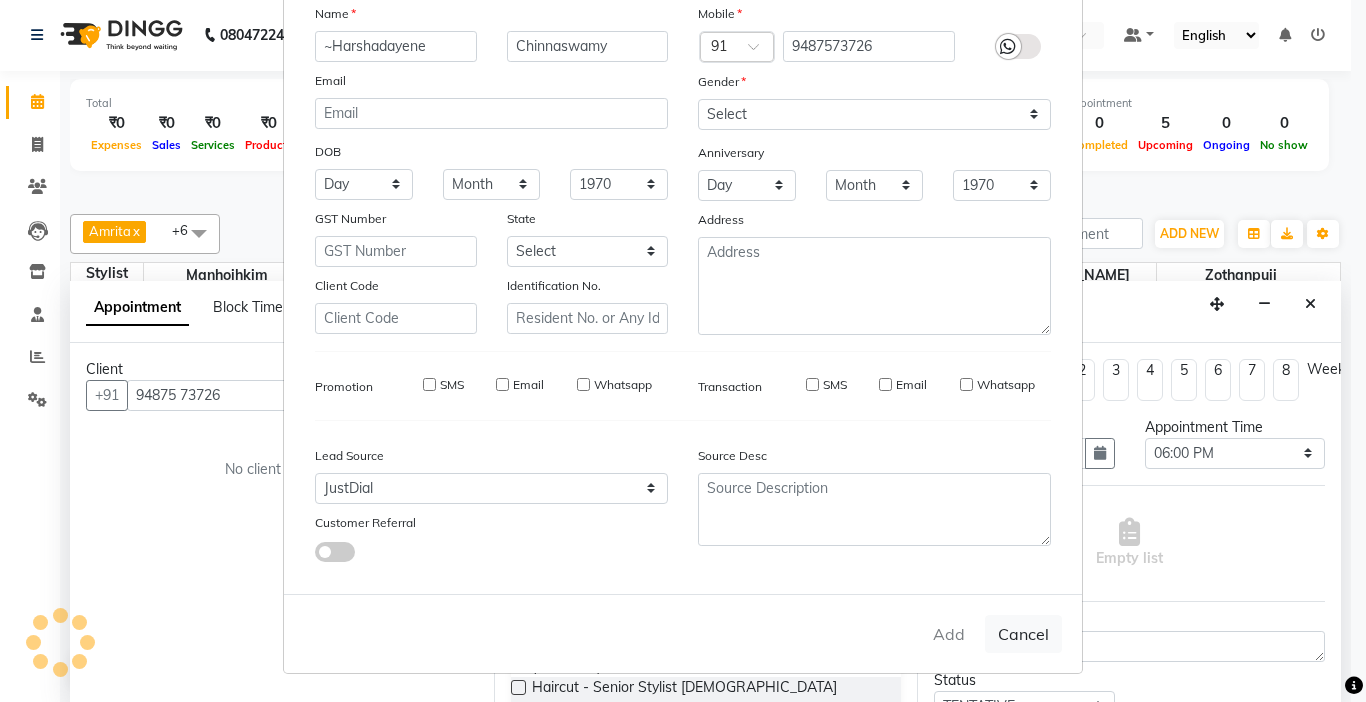 type on "94******26" 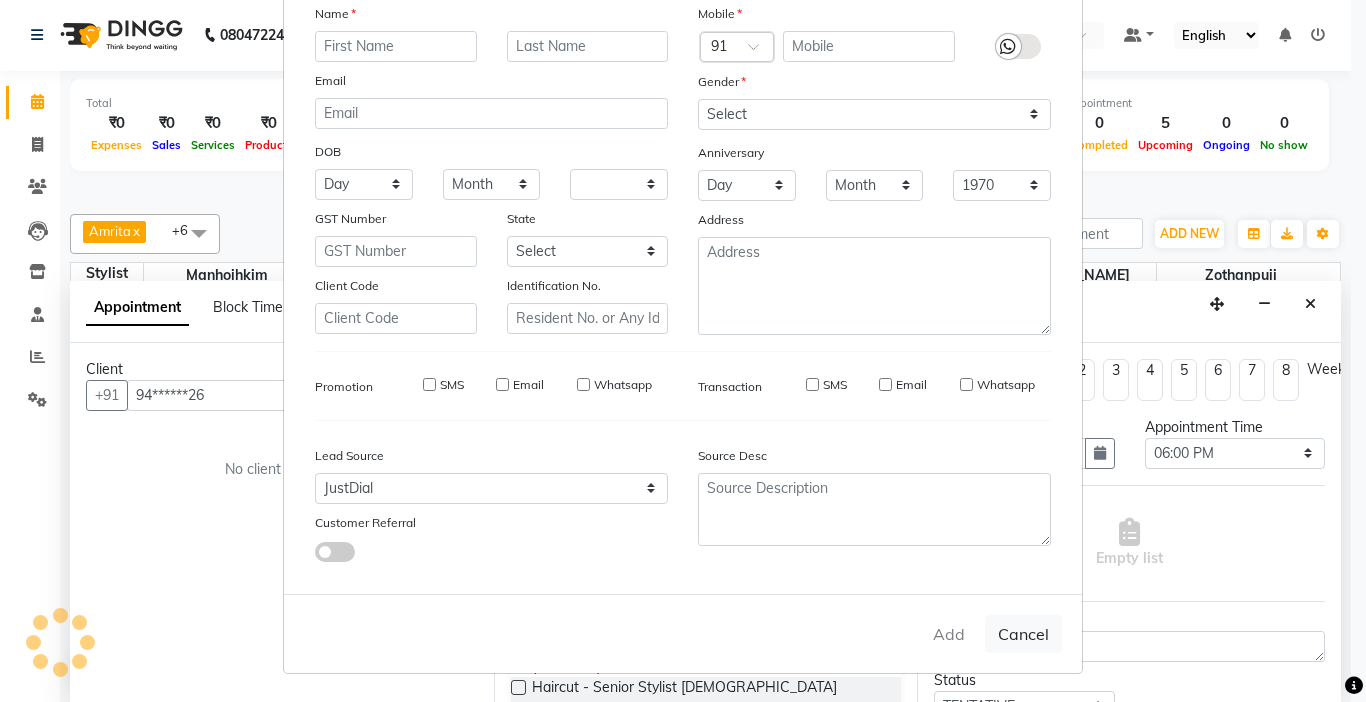 select 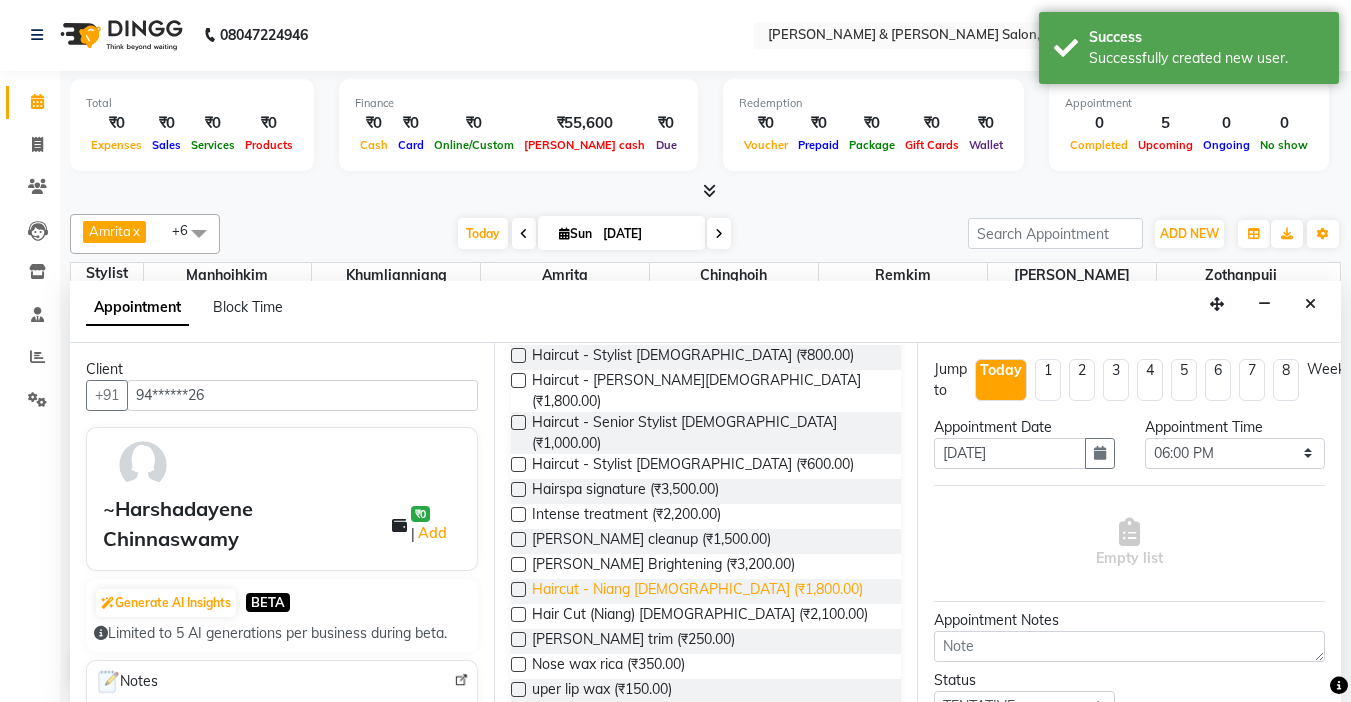 scroll, scrollTop: 300, scrollLeft: 0, axis: vertical 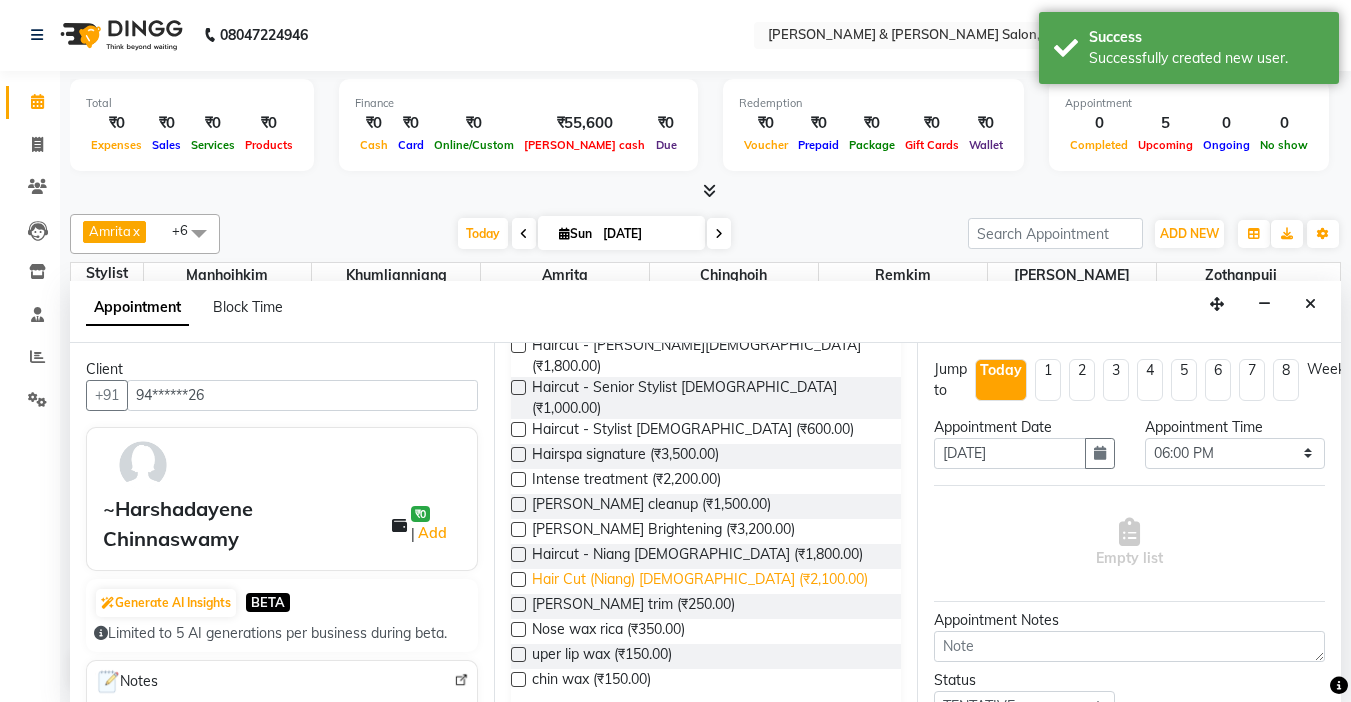 click on "Hair Cut (Niang) [DEMOGRAPHIC_DATA] (₹2,100.00)" at bounding box center (700, 581) 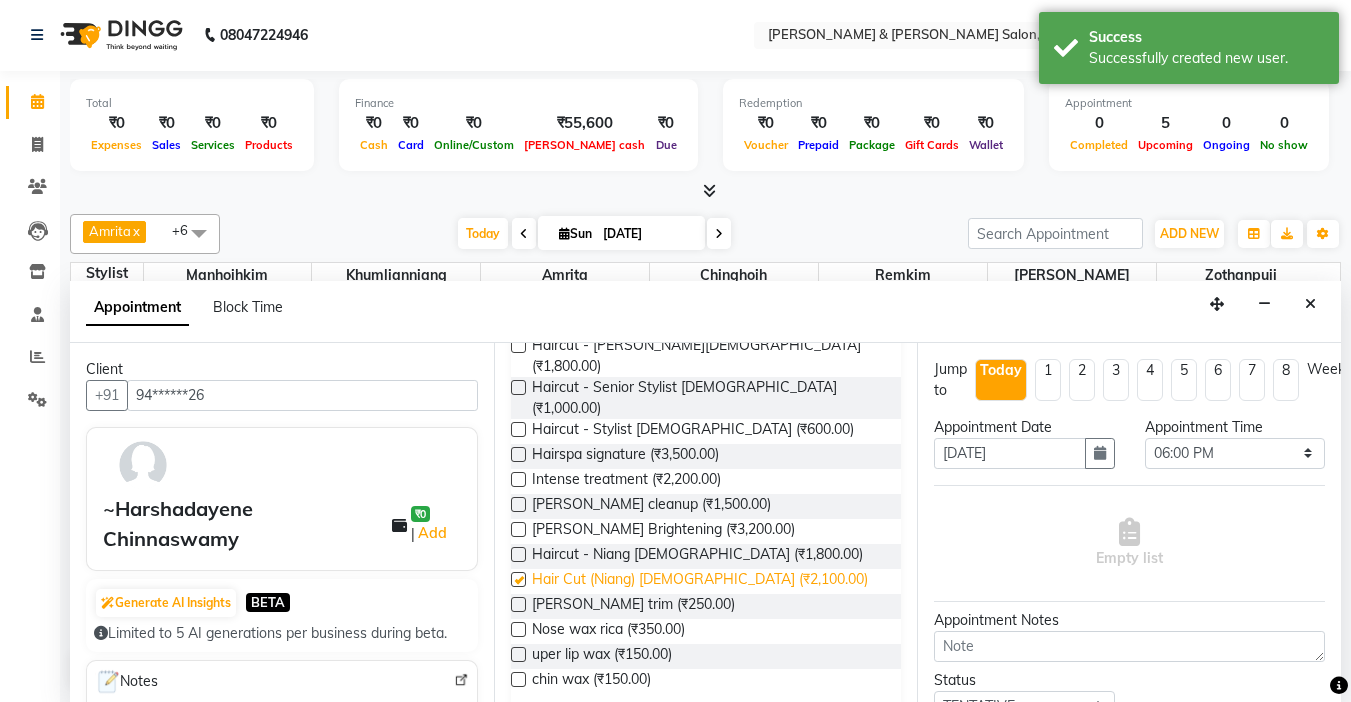 checkbox on "false" 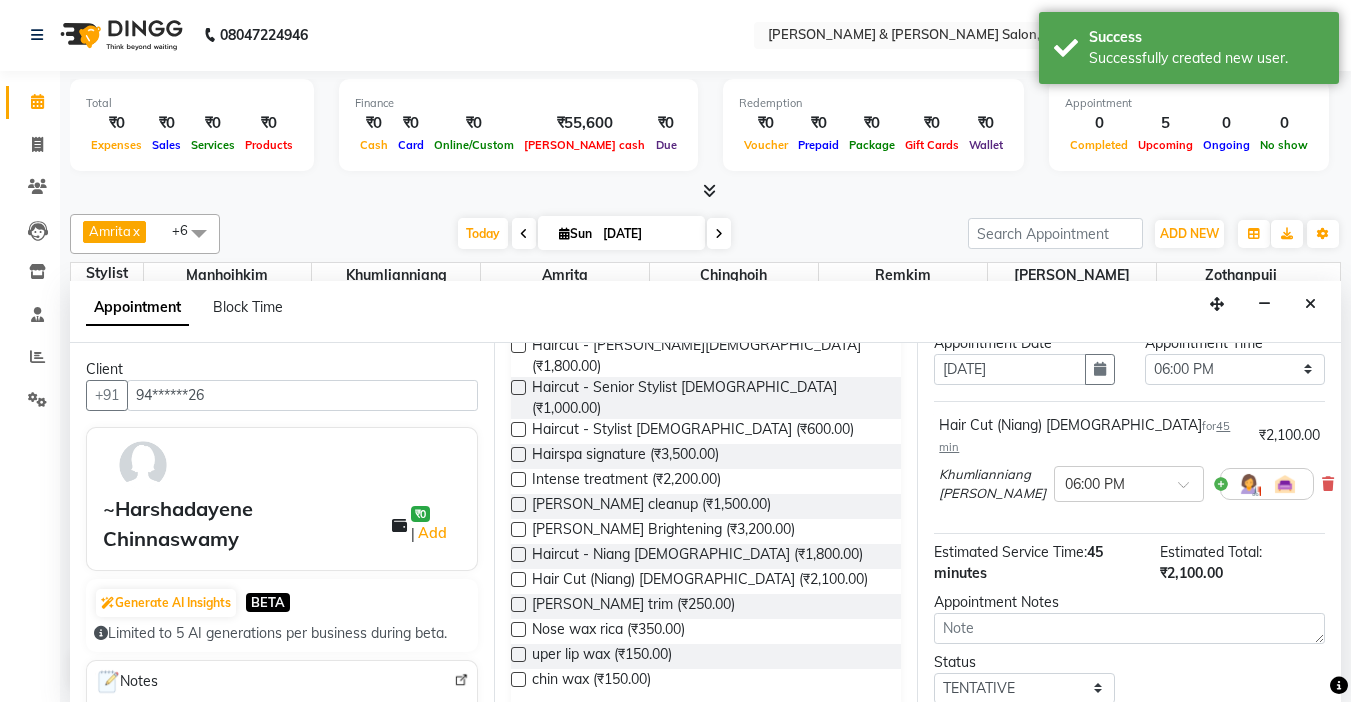 scroll, scrollTop: 200, scrollLeft: 0, axis: vertical 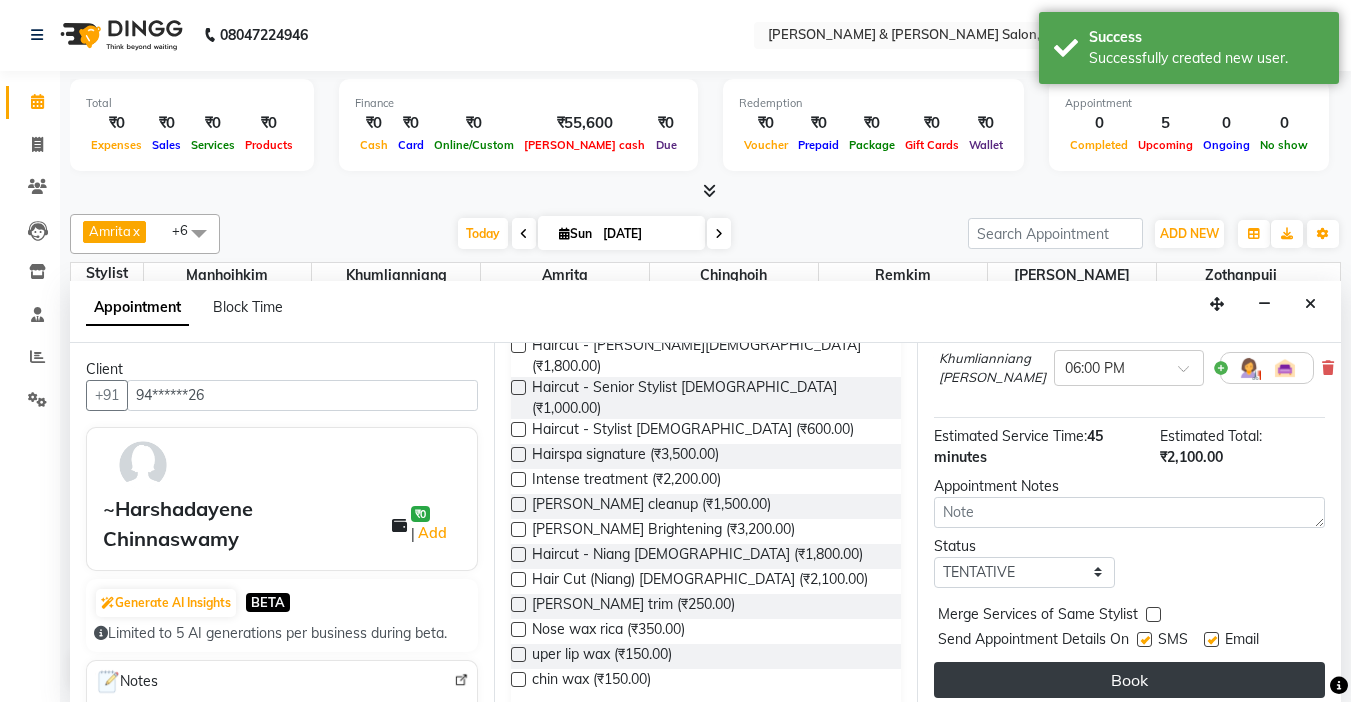 click on "Book" at bounding box center (1129, 680) 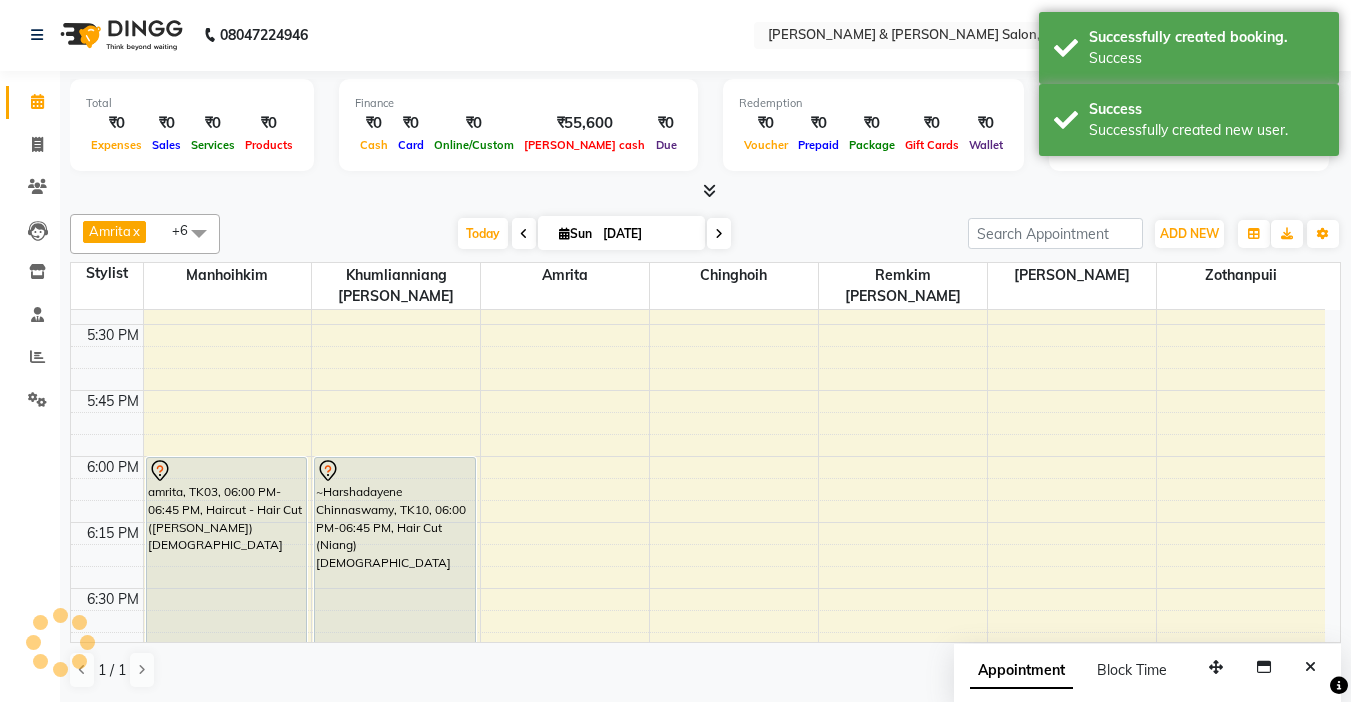scroll, scrollTop: 0, scrollLeft: 0, axis: both 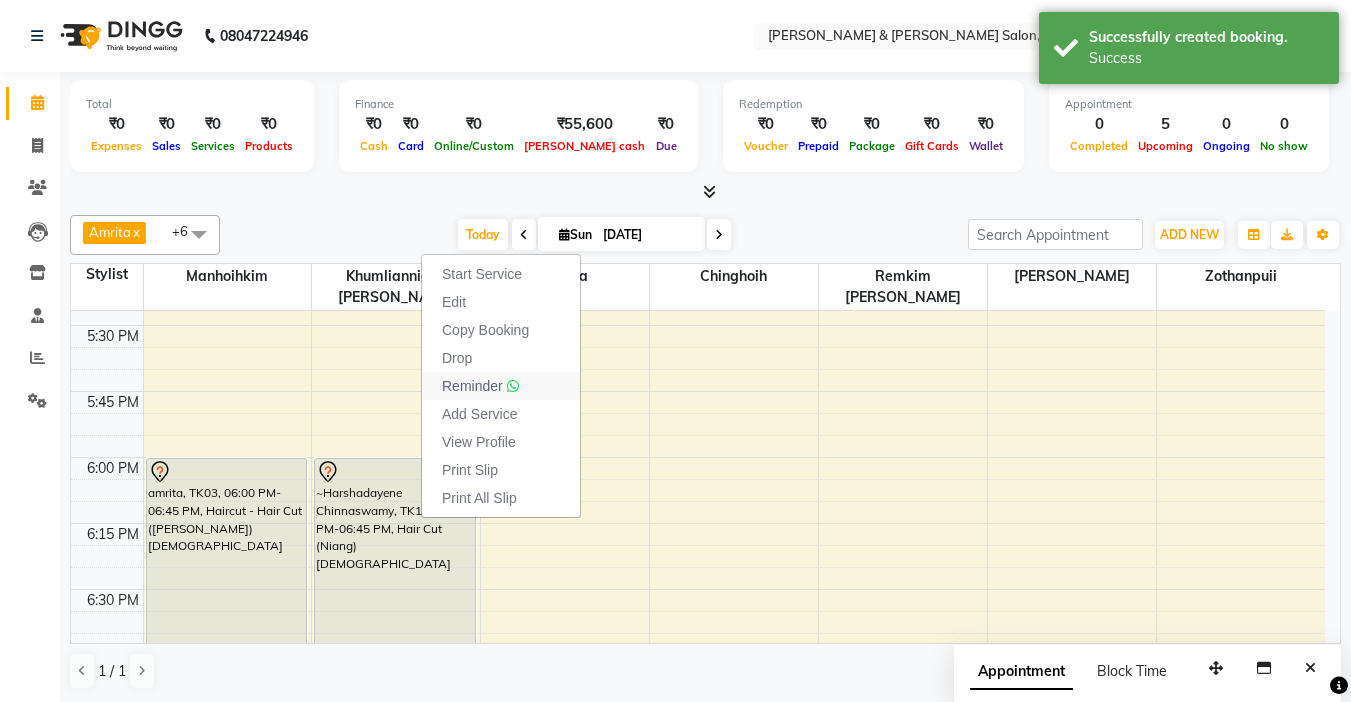click at bounding box center (513, 386) 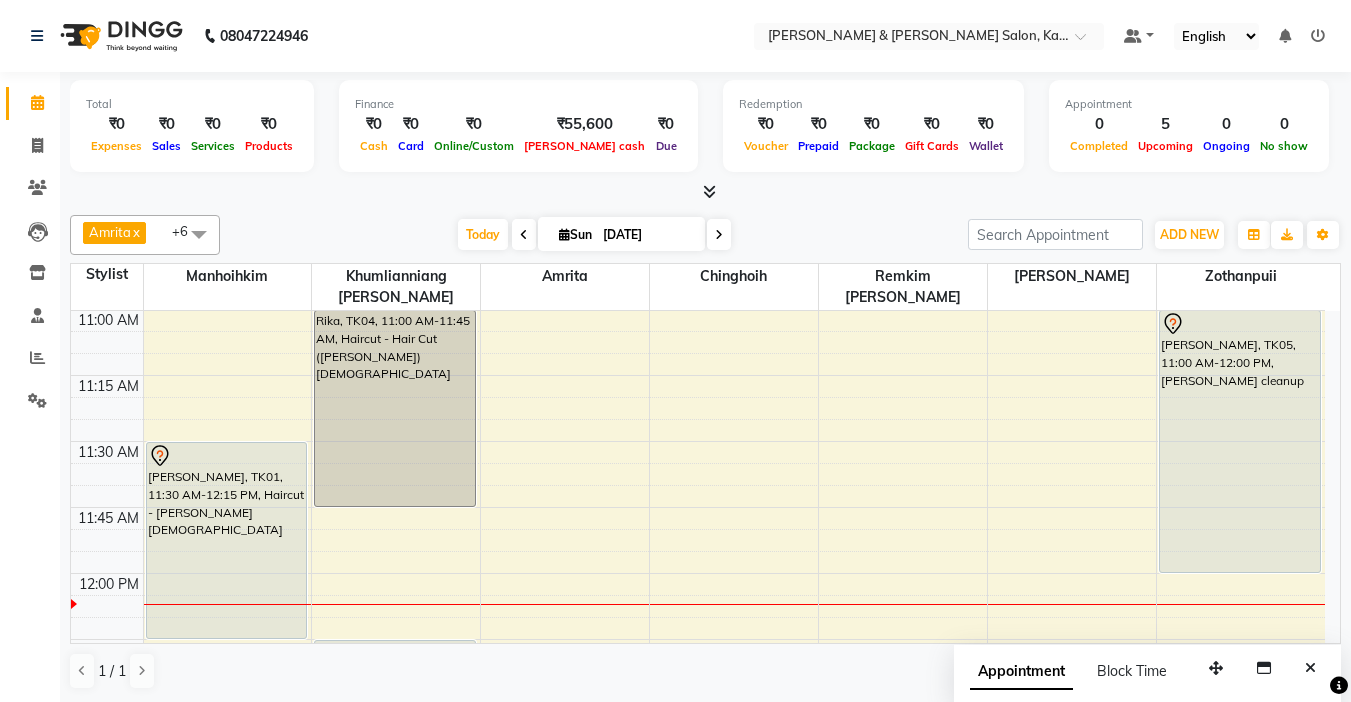 scroll, scrollTop: 429, scrollLeft: 0, axis: vertical 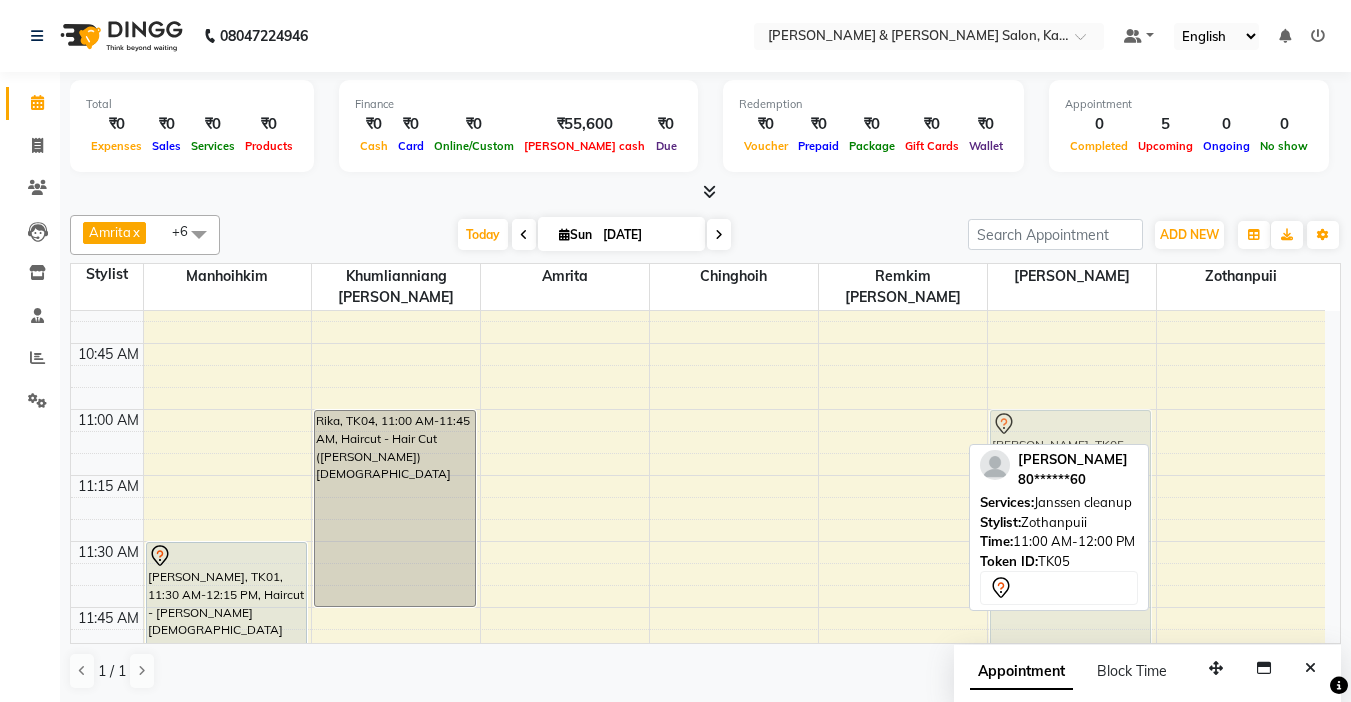 drag, startPoint x: 1227, startPoint y: 416, endPoint x: 1042, endPoint y: 425, distance: 185.2188 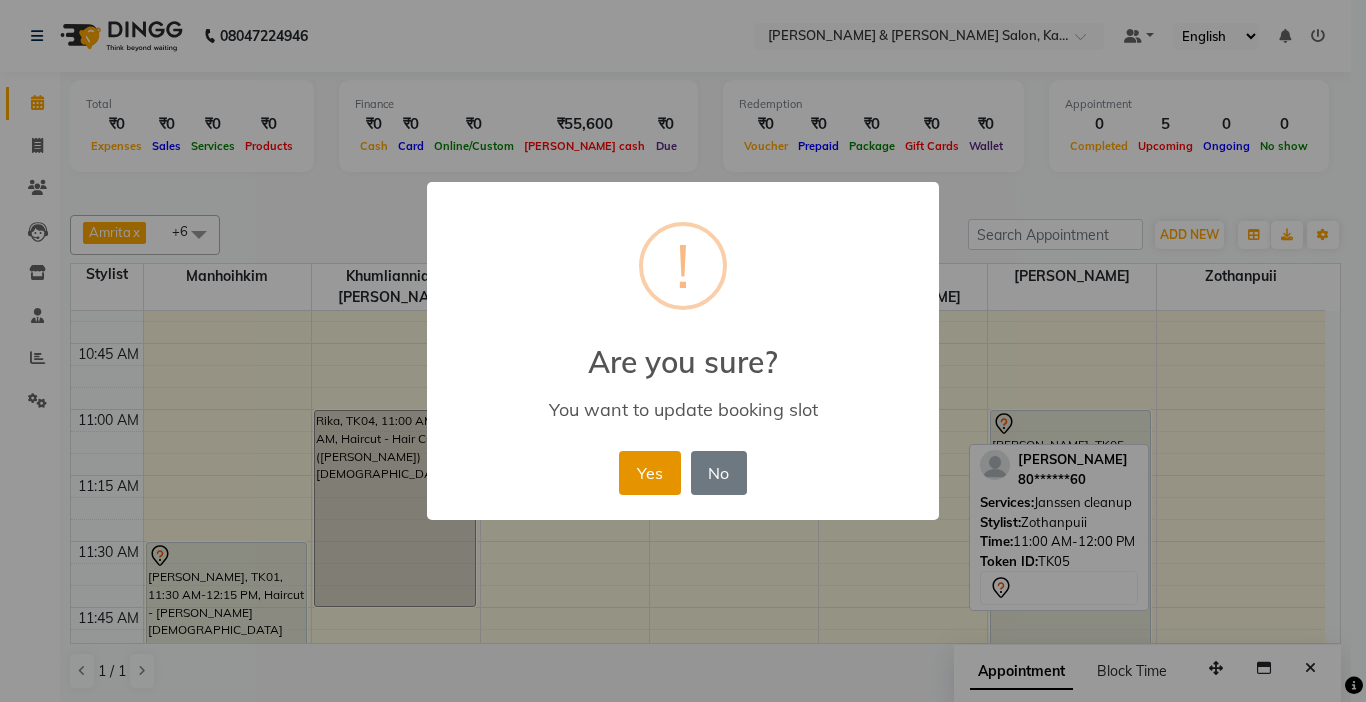 click on "Yes" at bounding box center (649, 473) 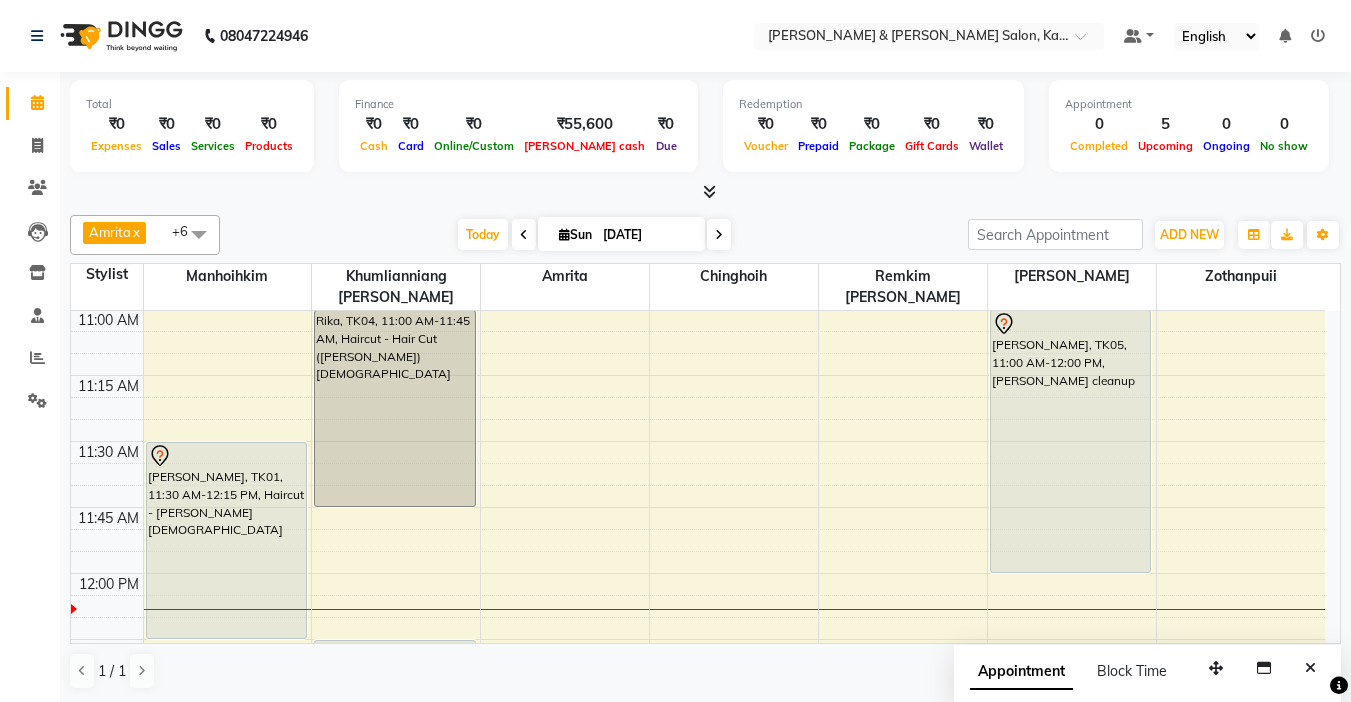 scroll, scrollTop: 429, scrollLeft: 0, axis: vertical 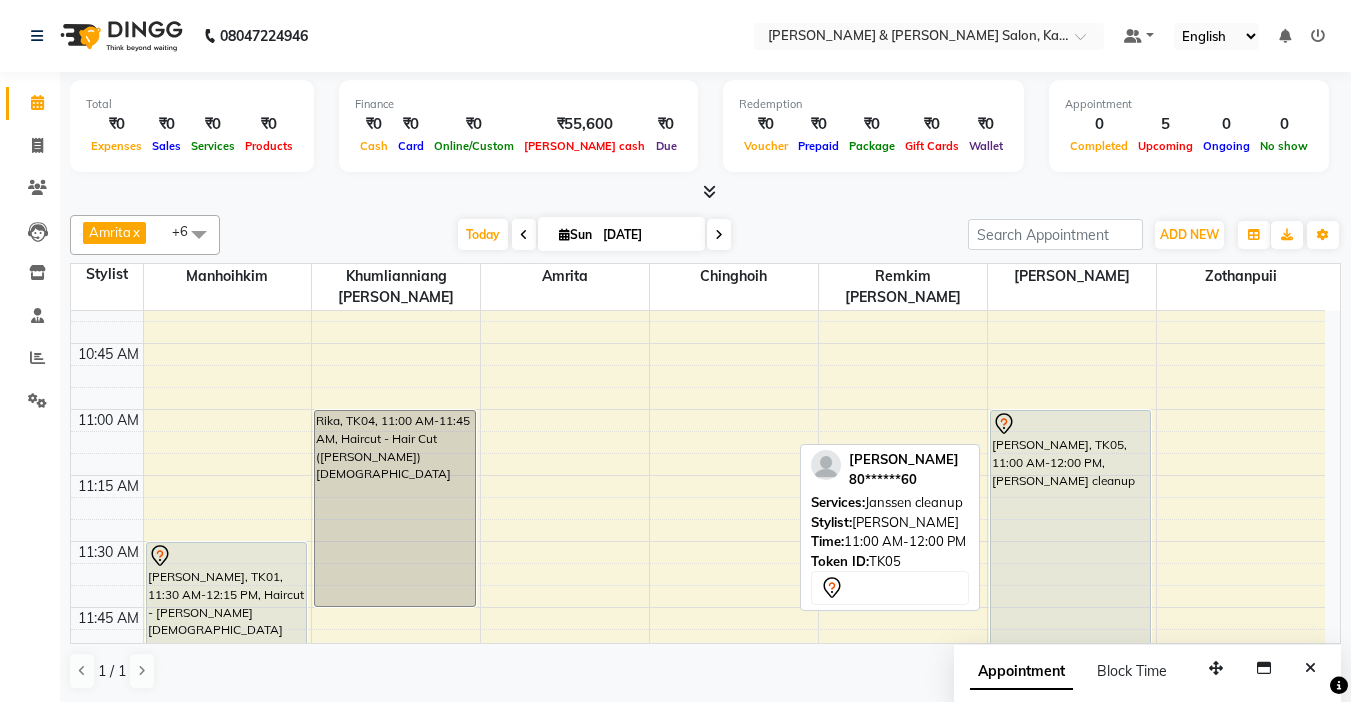 click on "[PERSON_NAME], TK05, 11:00 AM-12:00 PM, [PERSON_NAME] cleanup" at bounding box center [1071, 541] 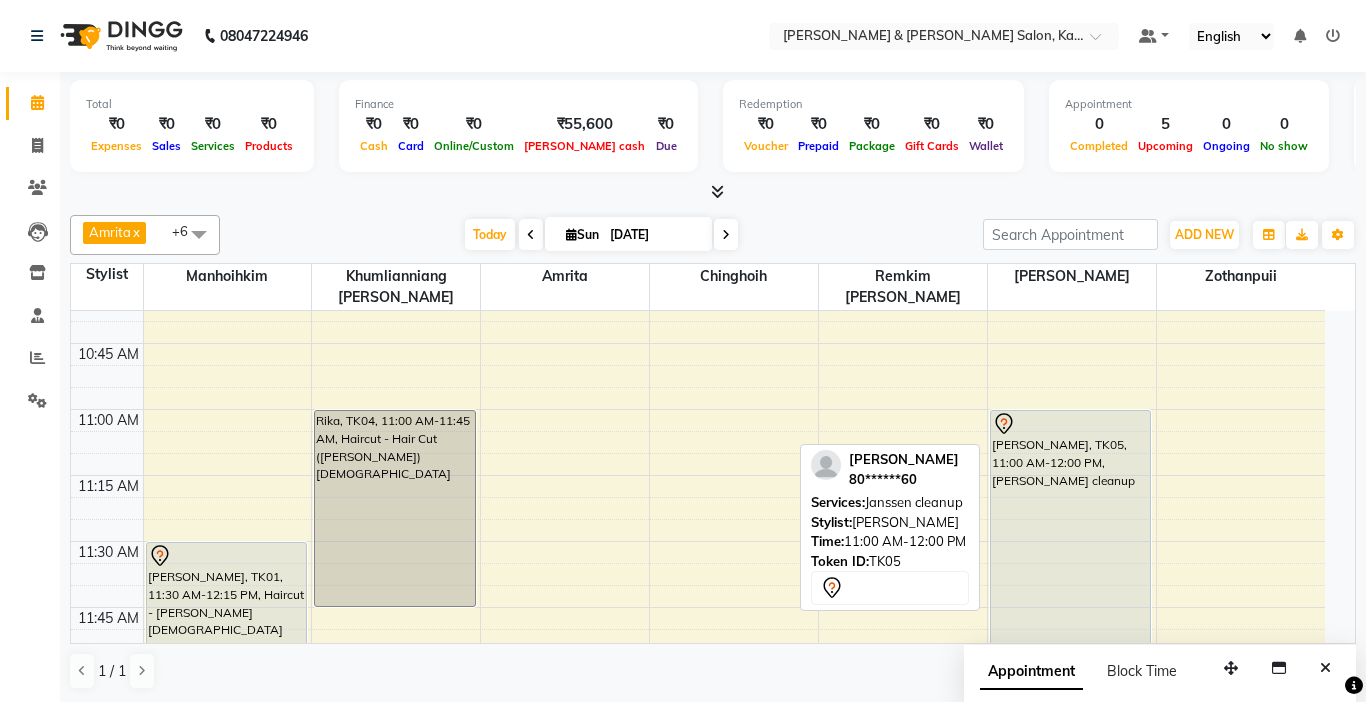 select on "7" 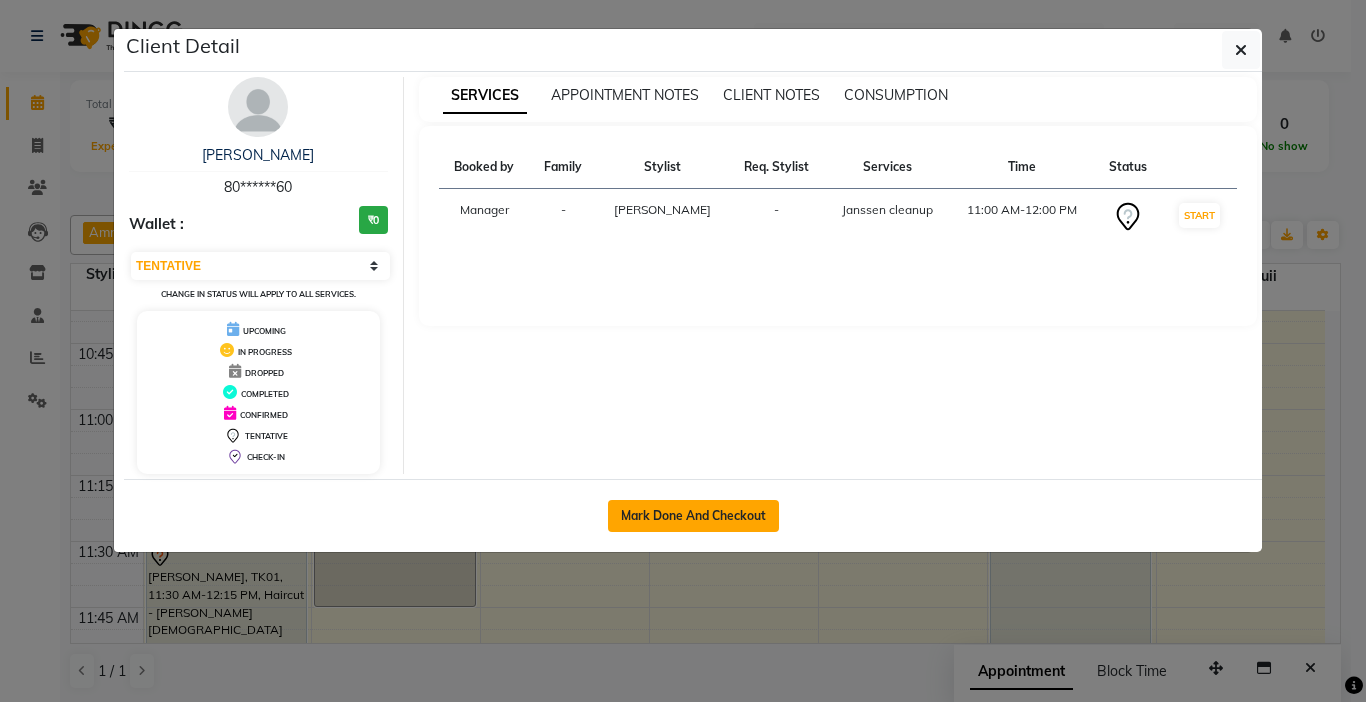 click on "Mark Done And Checkout" 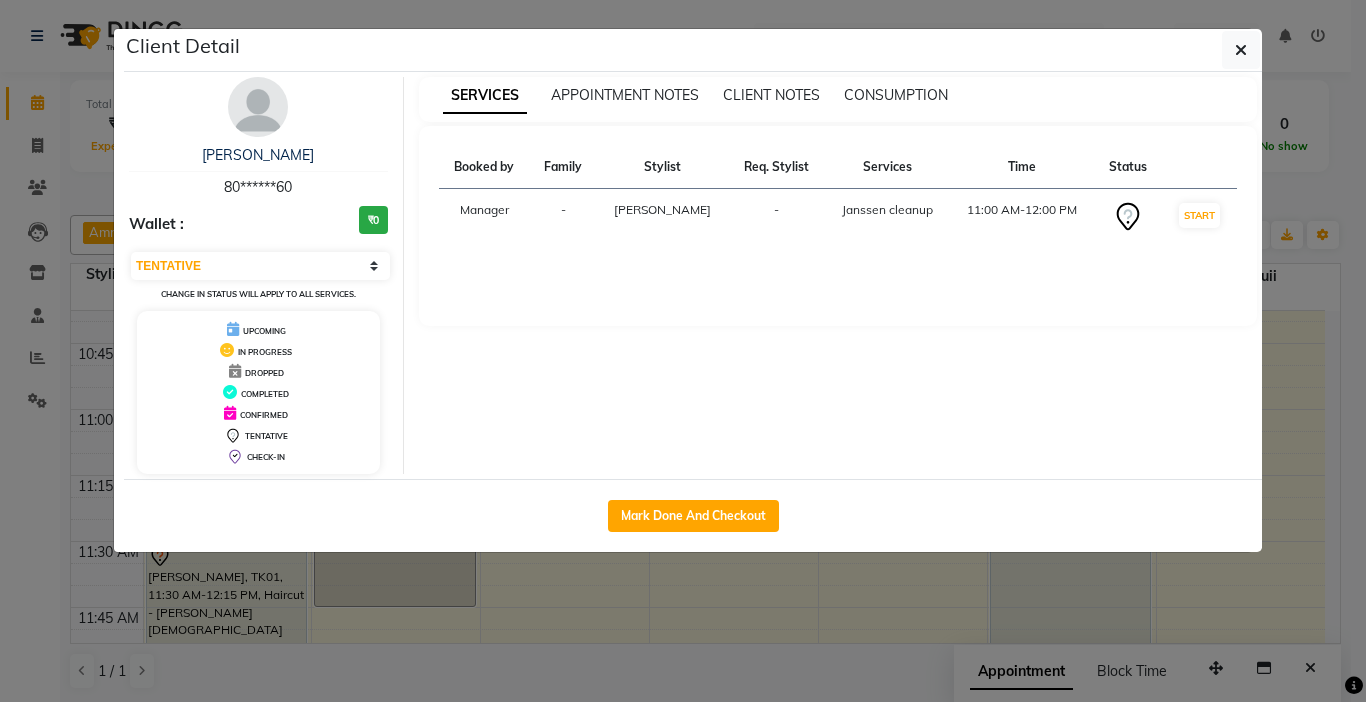 select on "service" 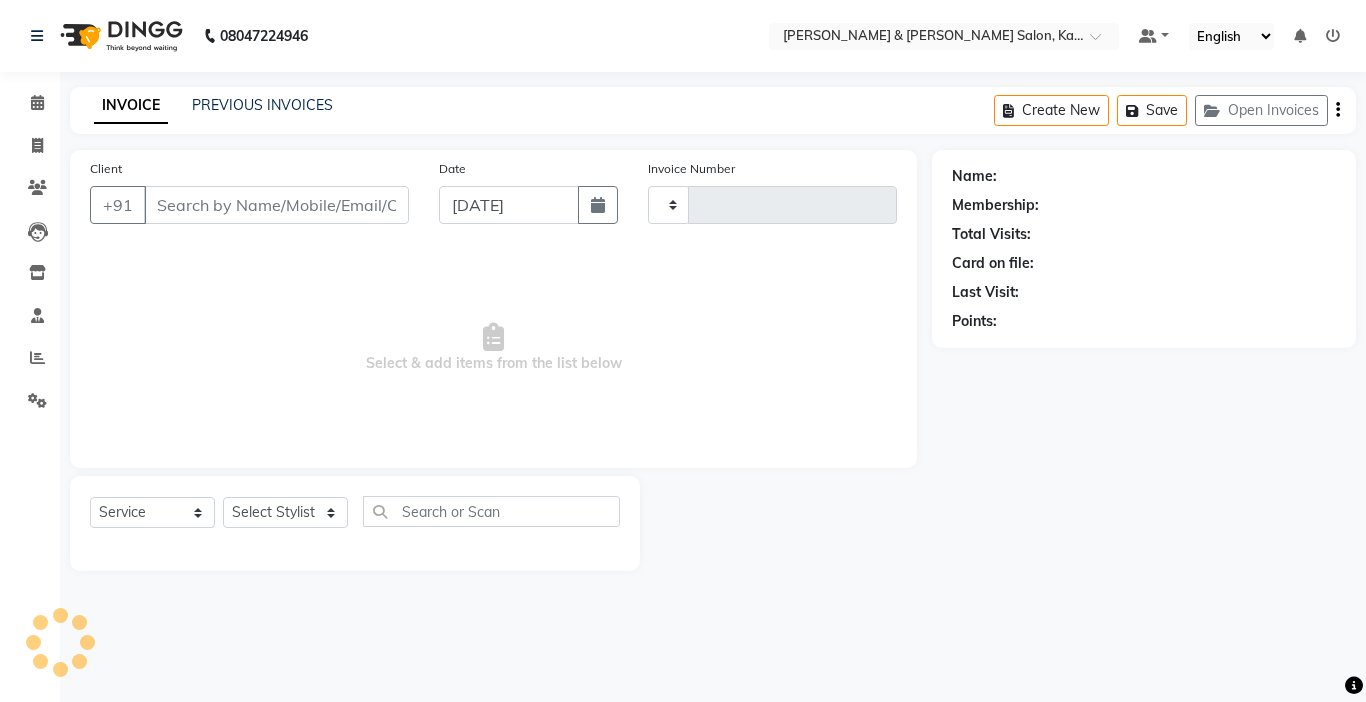 type on "0774" 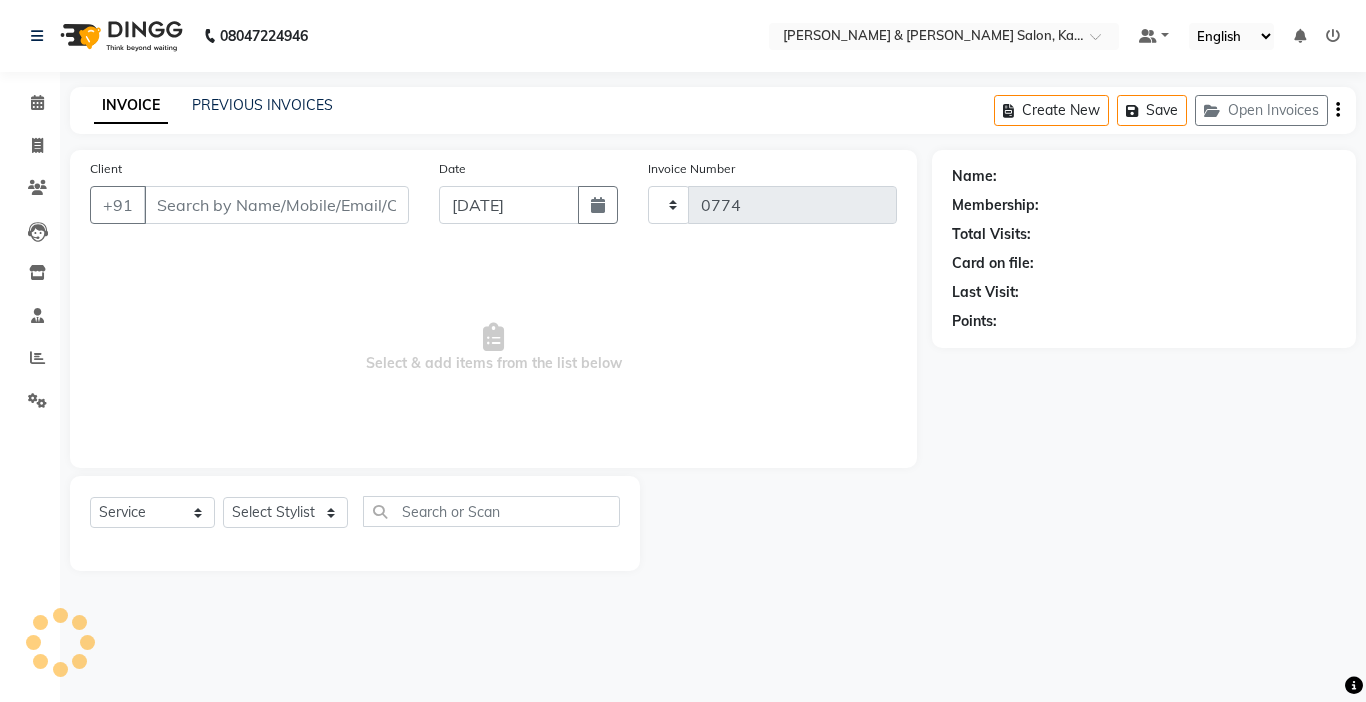 select on "7750" 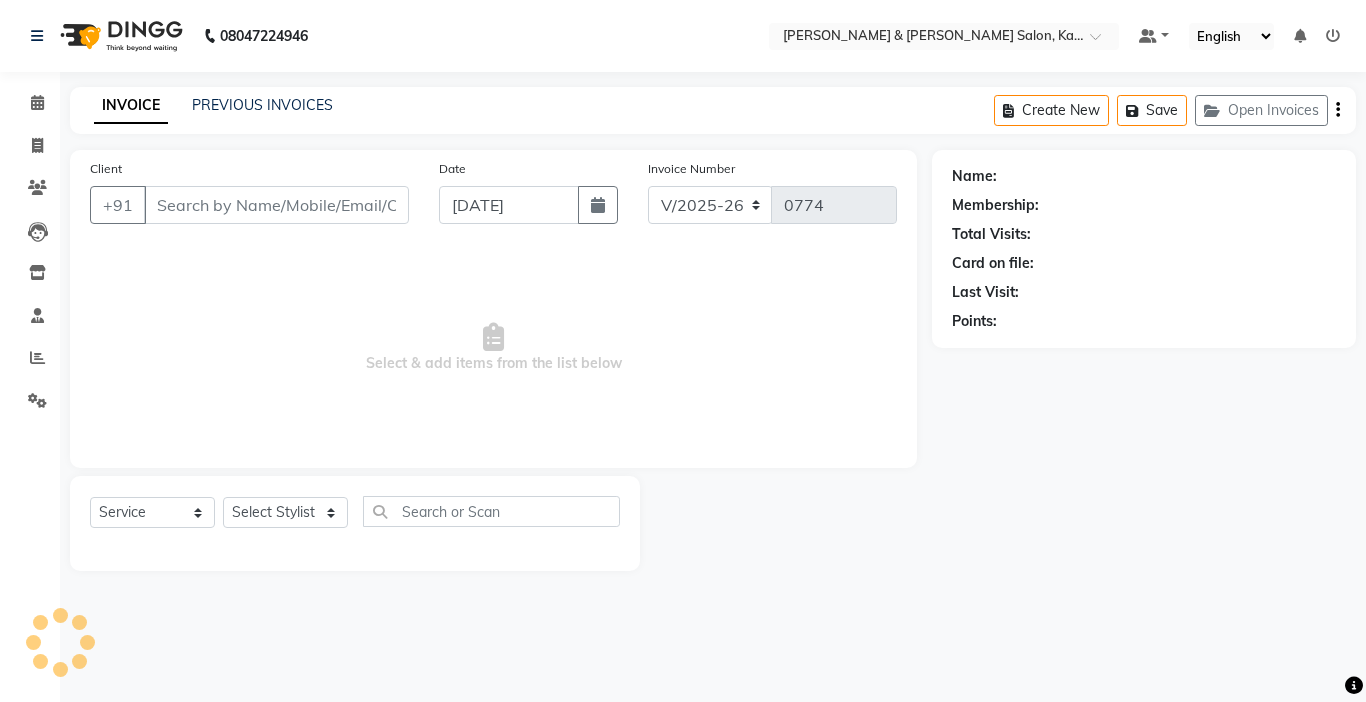 type on "80******60" 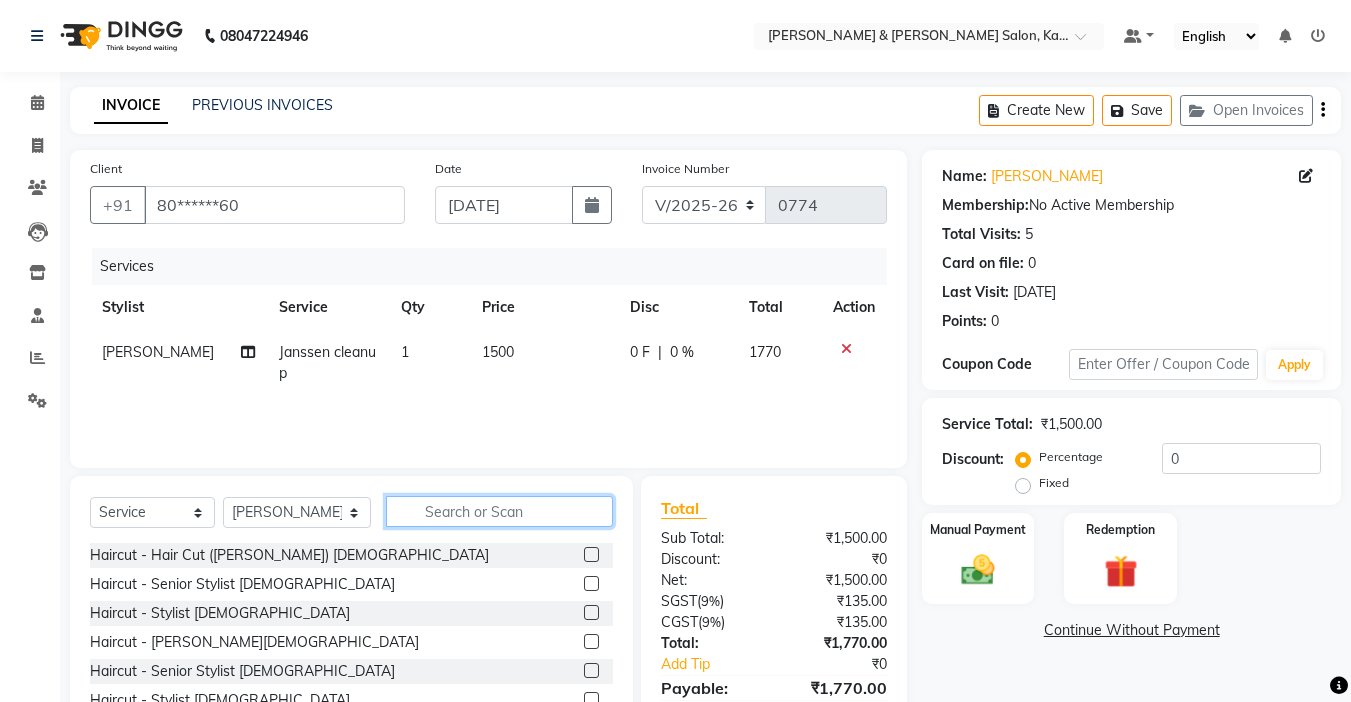 click 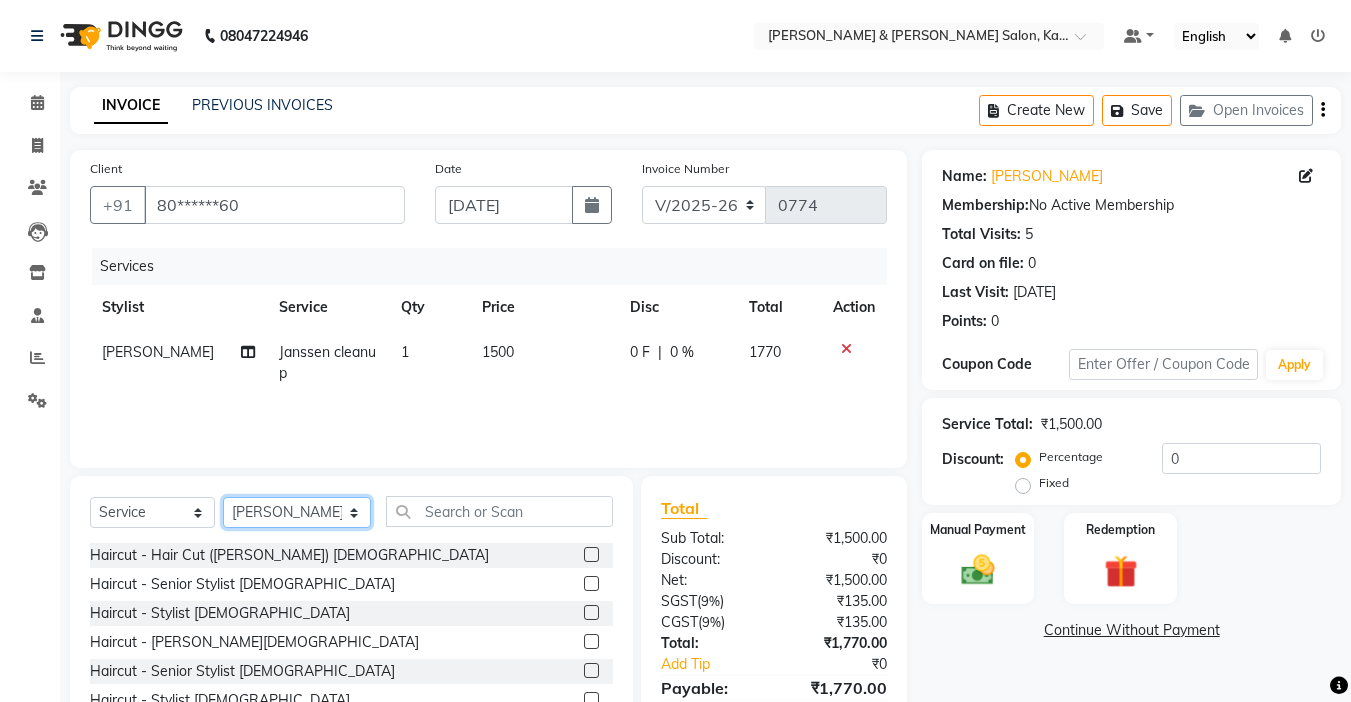 click on "Select Stylist Amrita [PERSON_NAME] [PERSON_NAME] Chingmuan [PERSON_NAME] Manager Manhoihkim [PERSON_NAME] [PERSON_NAME] Remkim [PERSON_NAME] [PERSON_NAME] .mynlyanSonangaihte Zothanpuii" 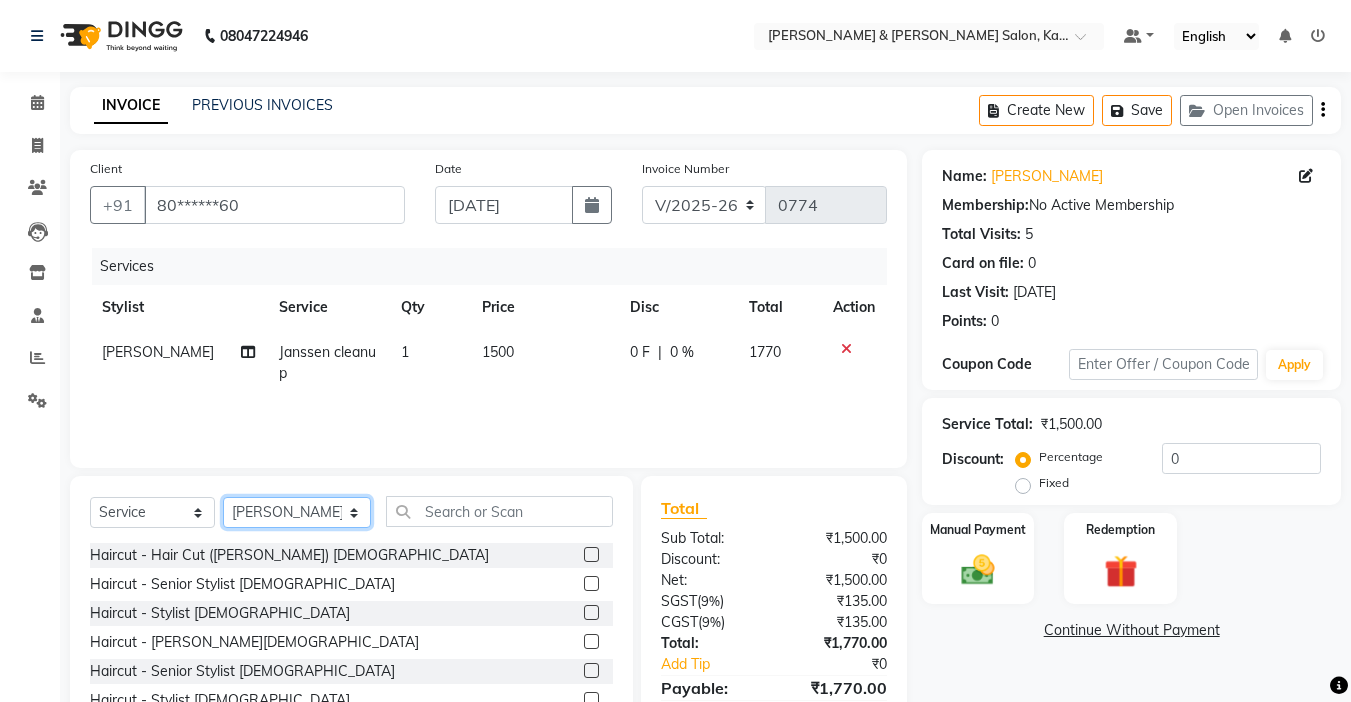 click on "Select Stylist Amrita [PERSON_NAME] [PERSON_NAME] Chingmuan [PERSON_NAME] Manager Manhoihkim [PERSON_NAME] [PERSON_NAME] Remkim [PERSON_NAME] [PERSON_NAME] .mynlyanSonangaihte Zothanpuii" 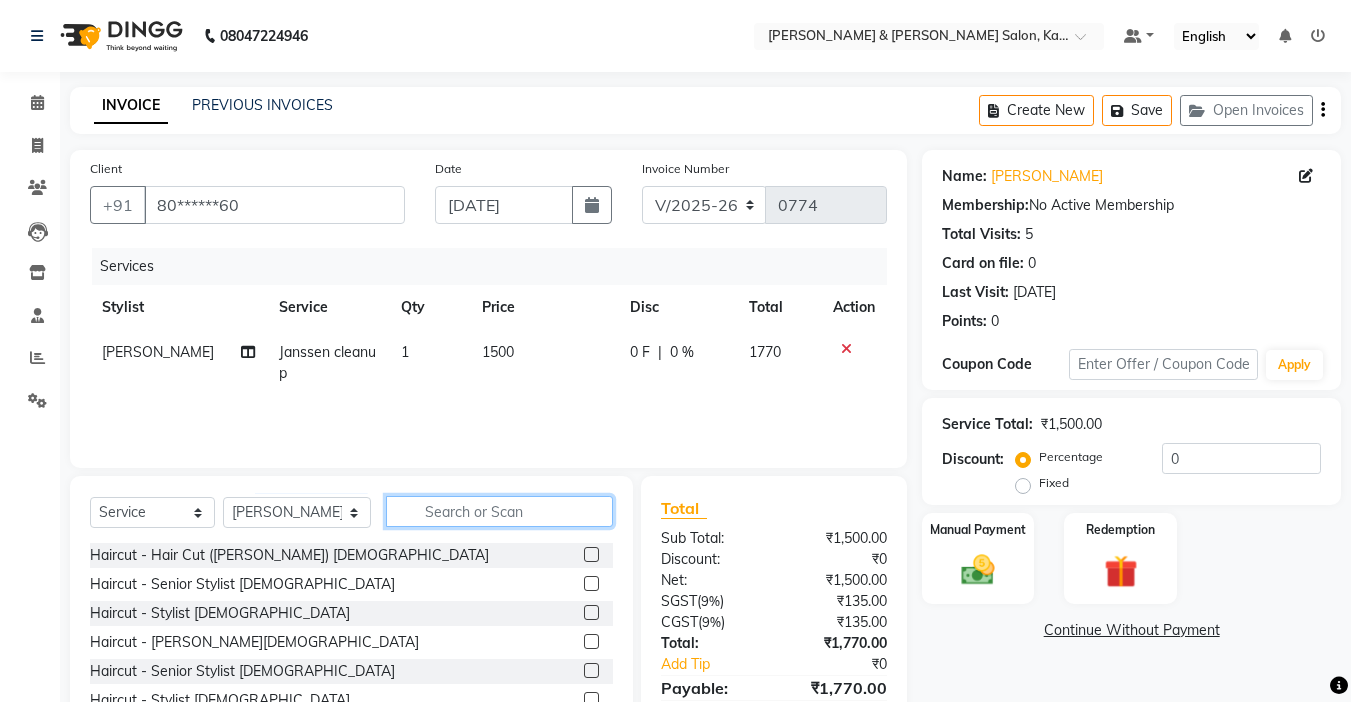 click 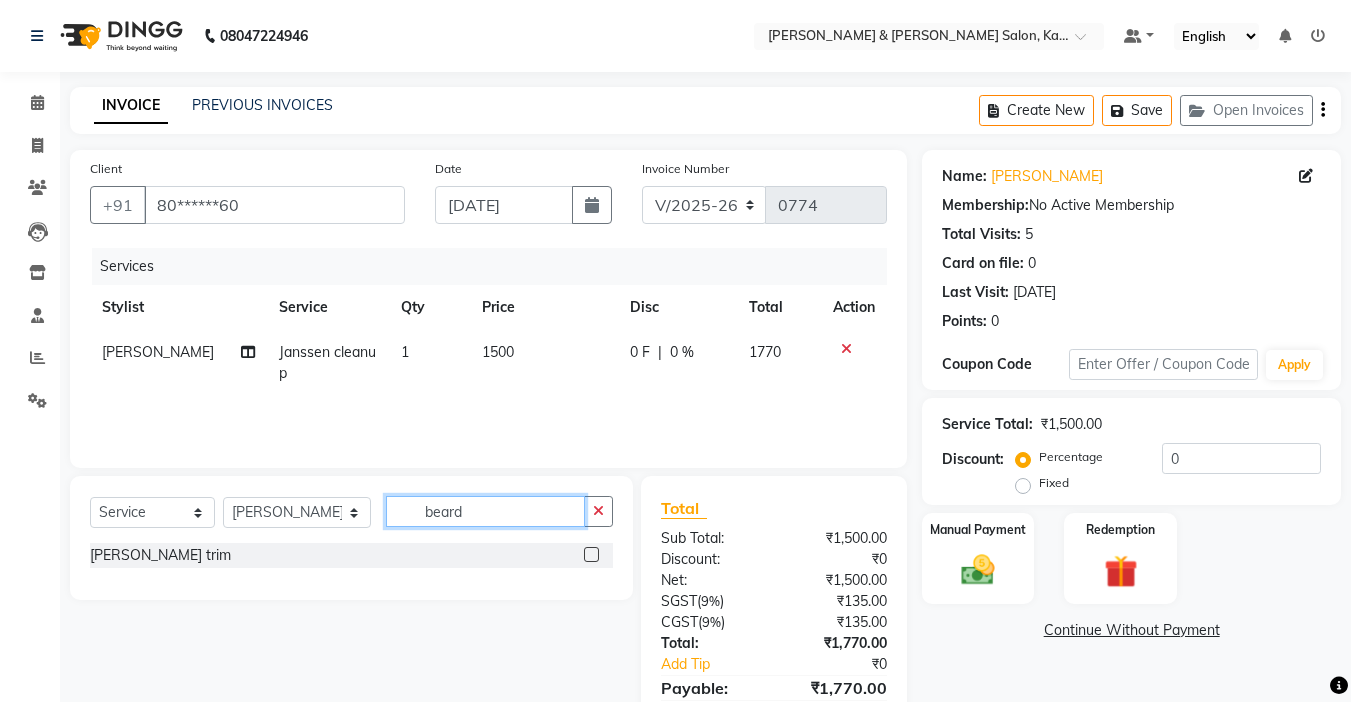 type on "beard" 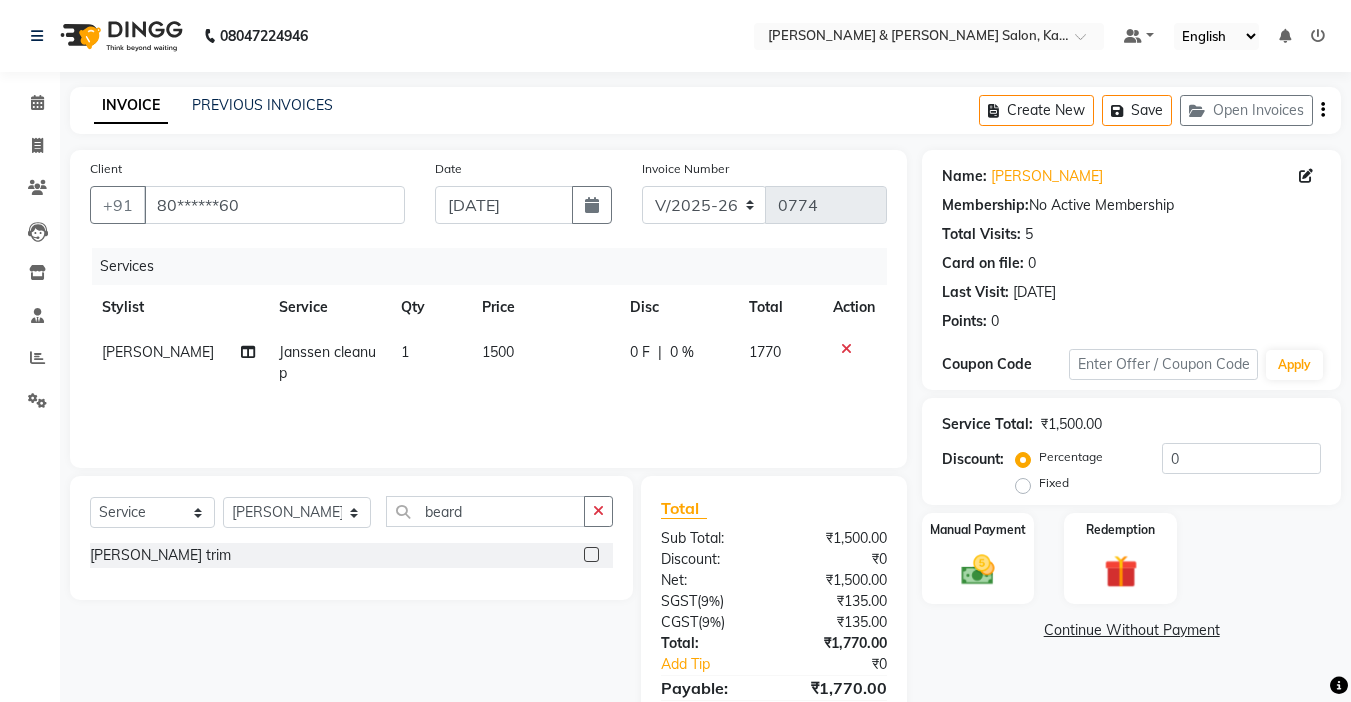 click 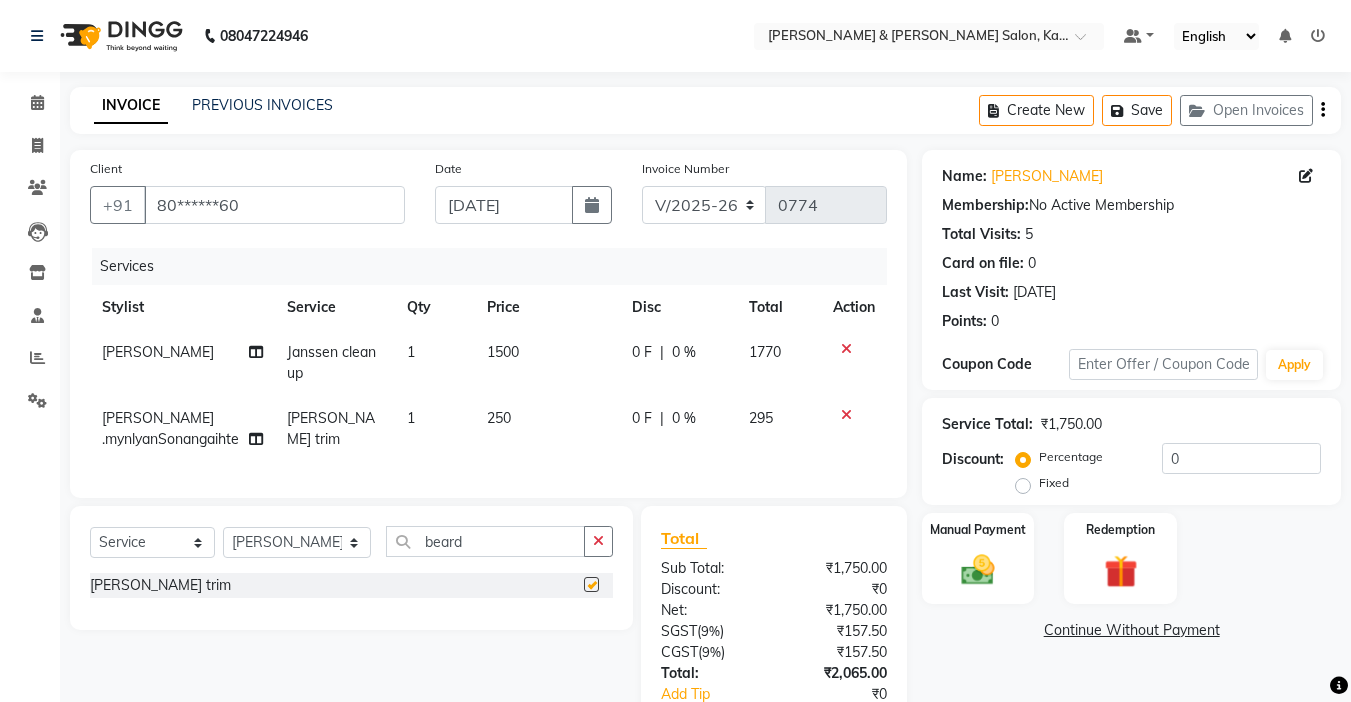 checkbox on "false" 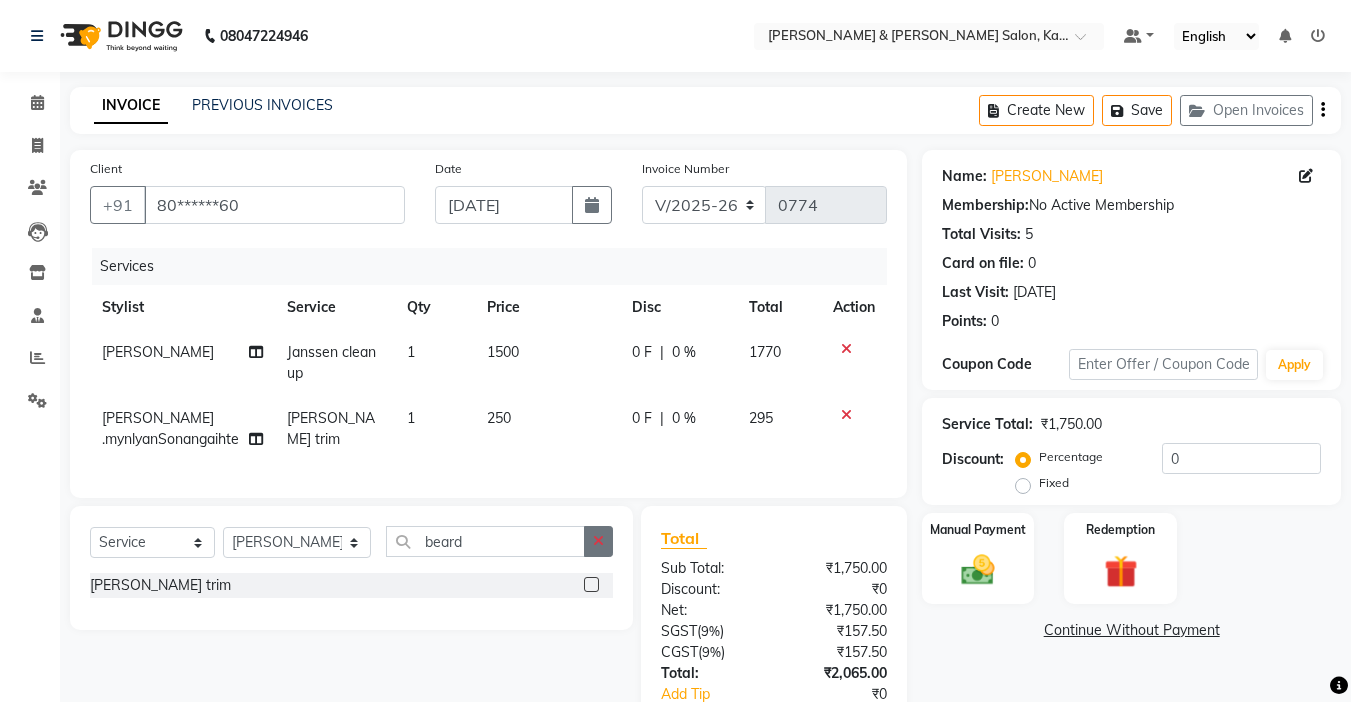 click 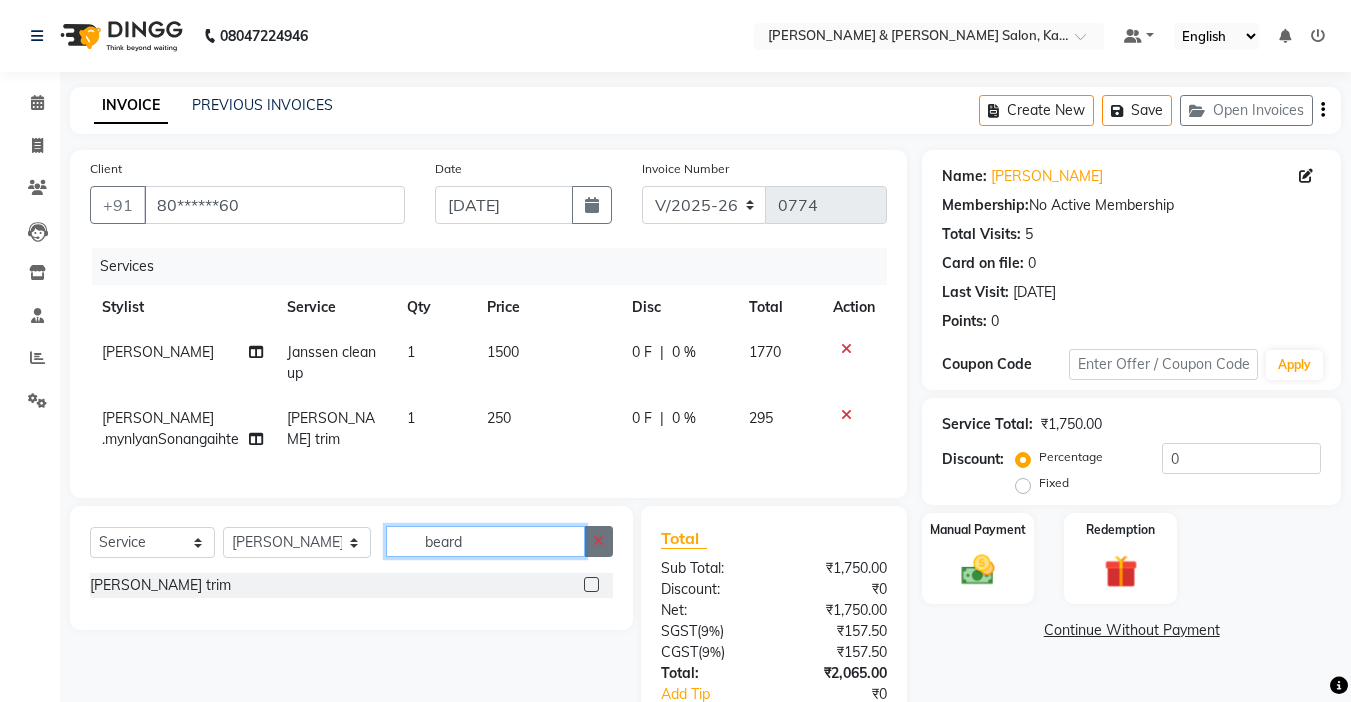 type 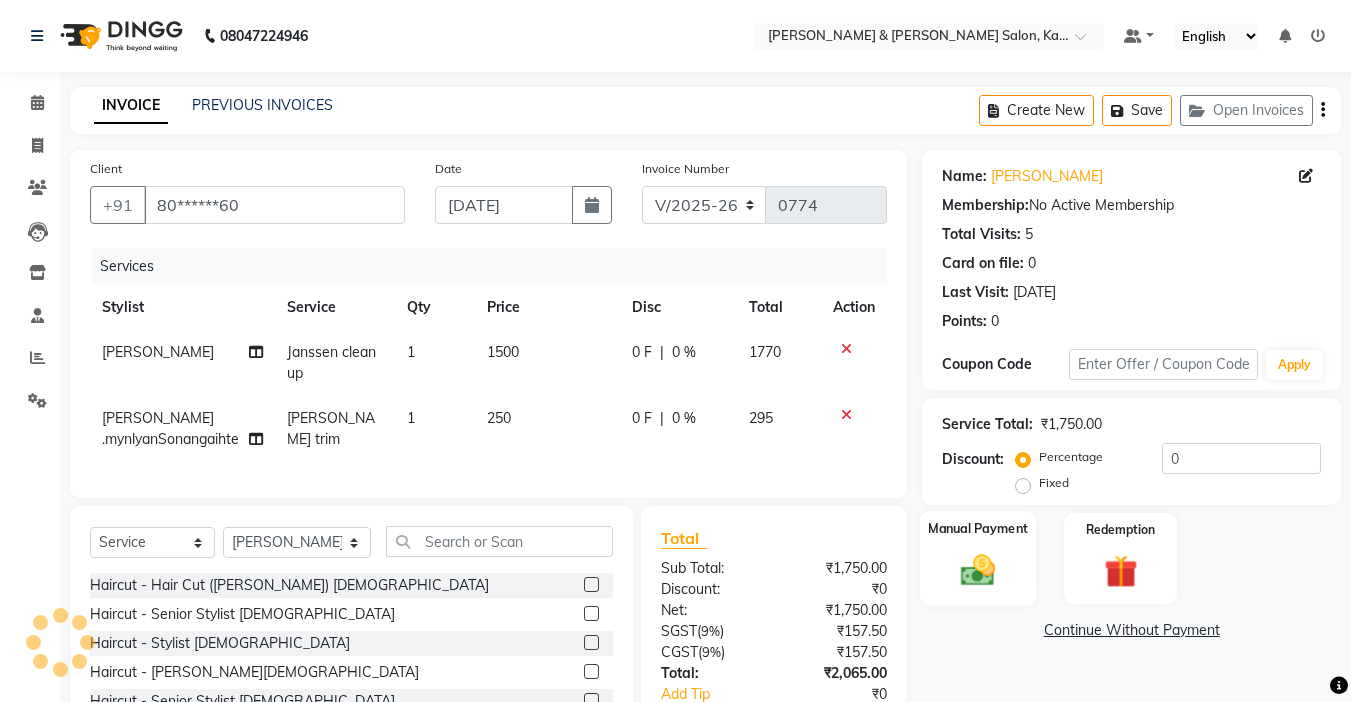 click 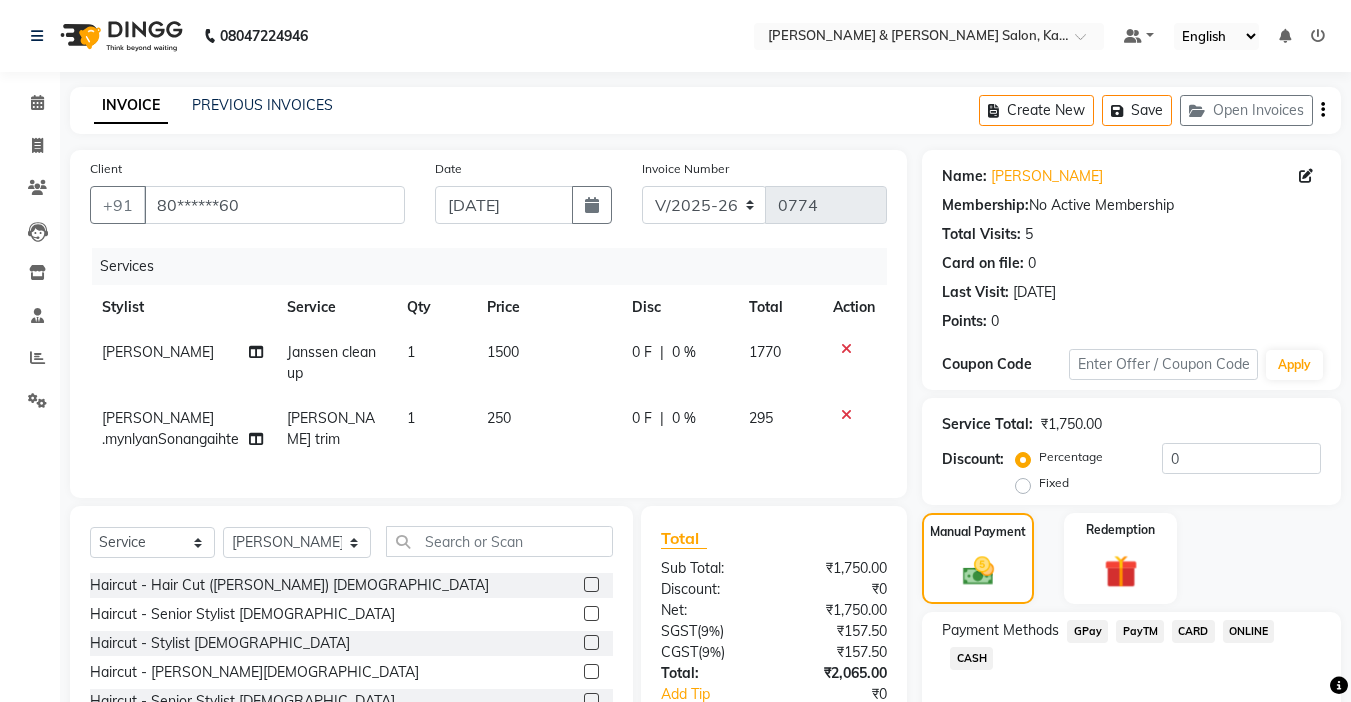 scroll, scrollTop: 144, scrollLeft: 0, axis: vertical 